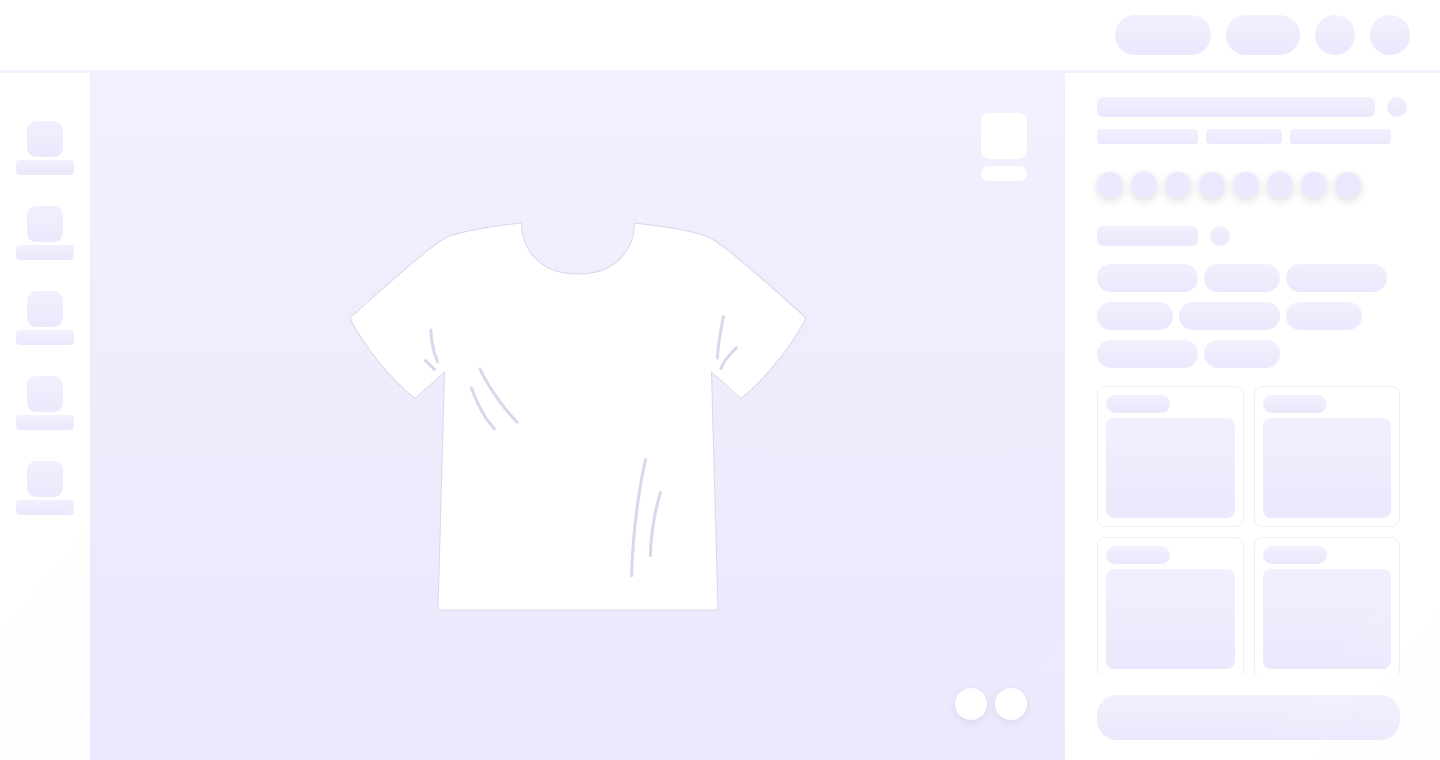 scroll, scrollTop: 0, scrollLeft: 0, axis: both 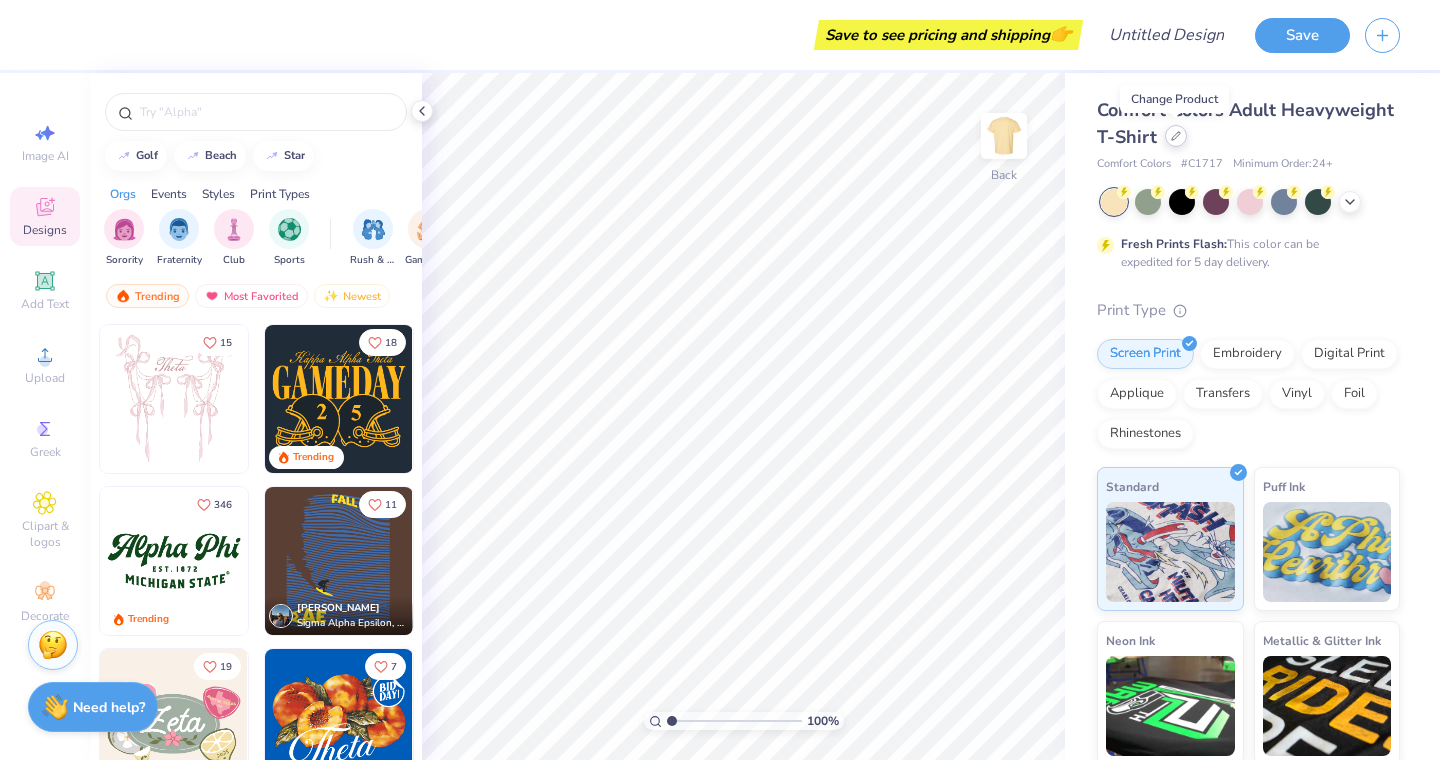 click 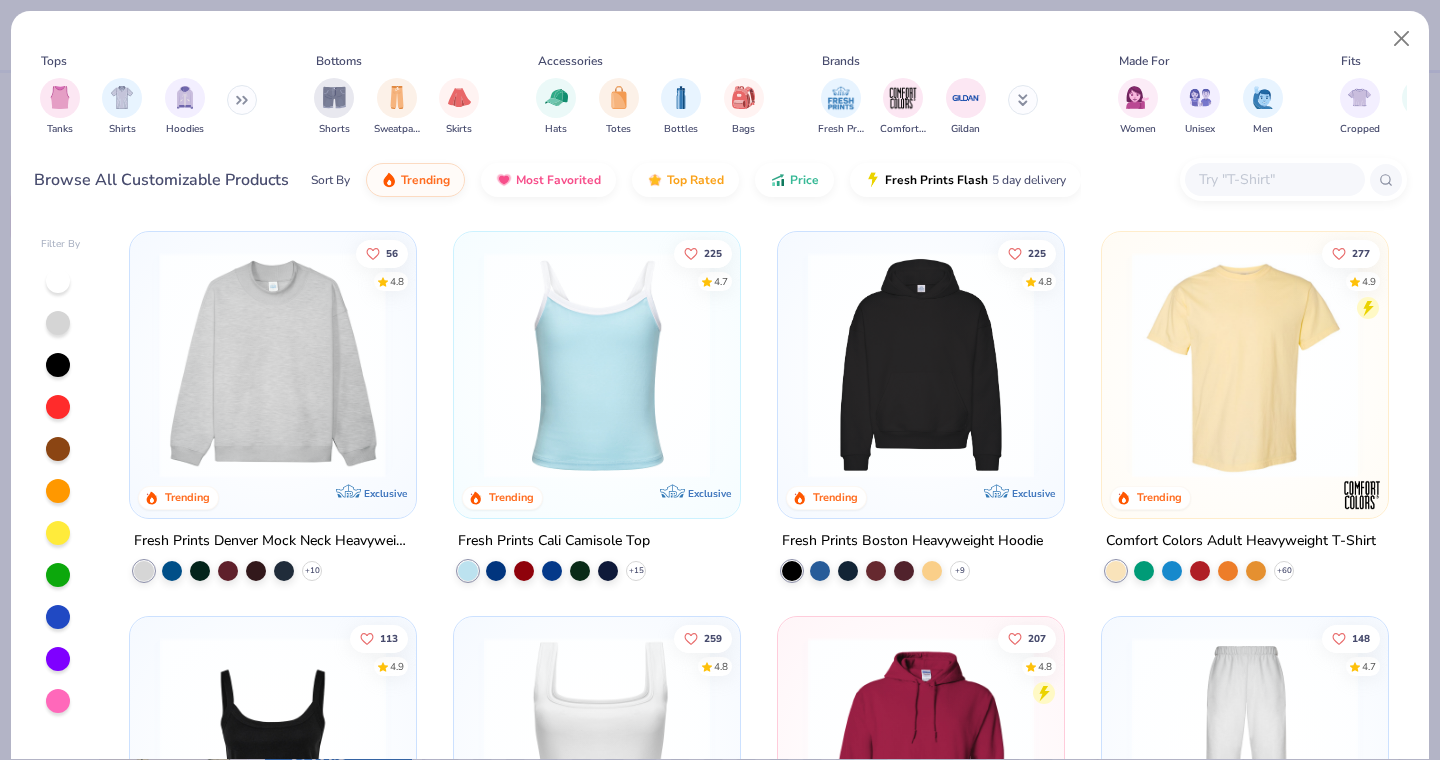 click at bounding box center [273, 365] 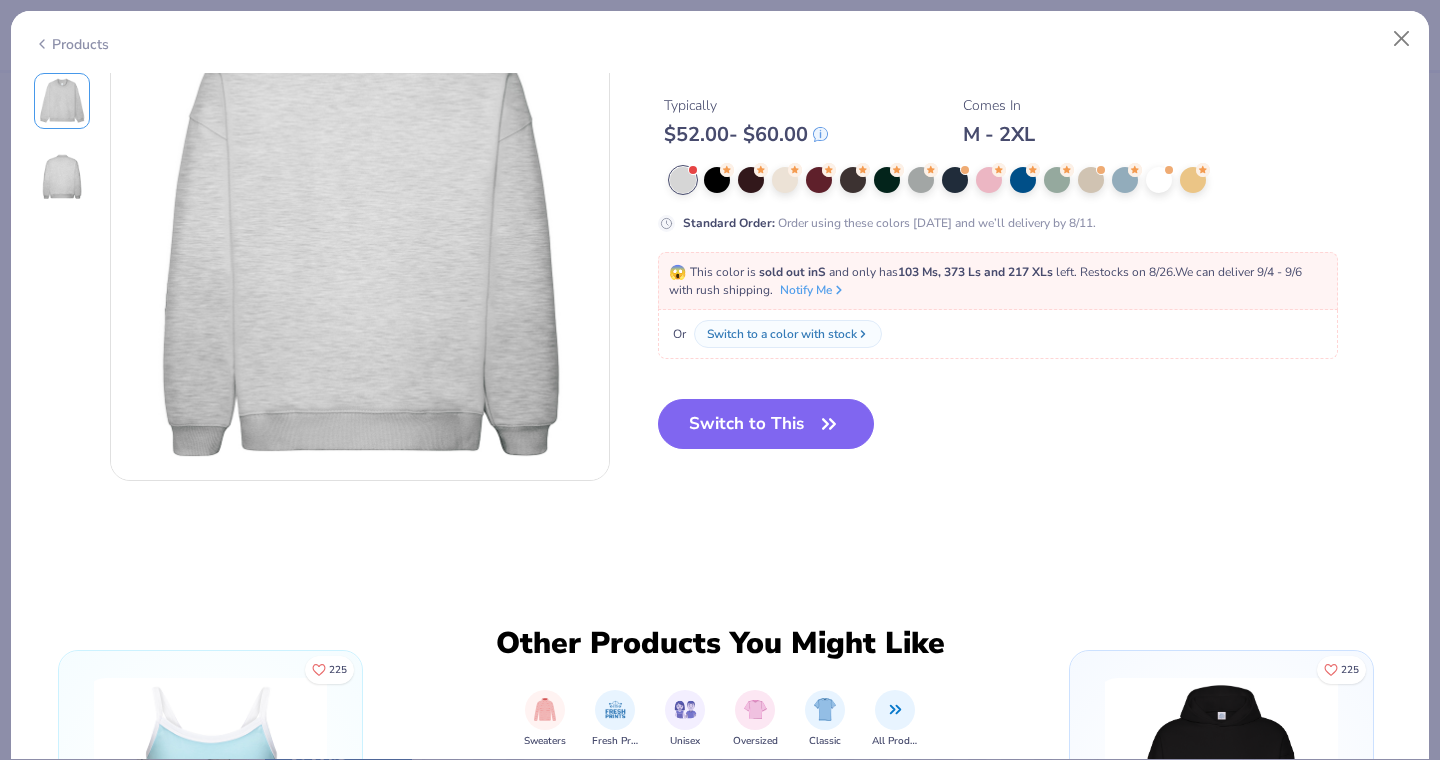 scroll, scrollTop: 0, scrollLeft: 0, axis: both 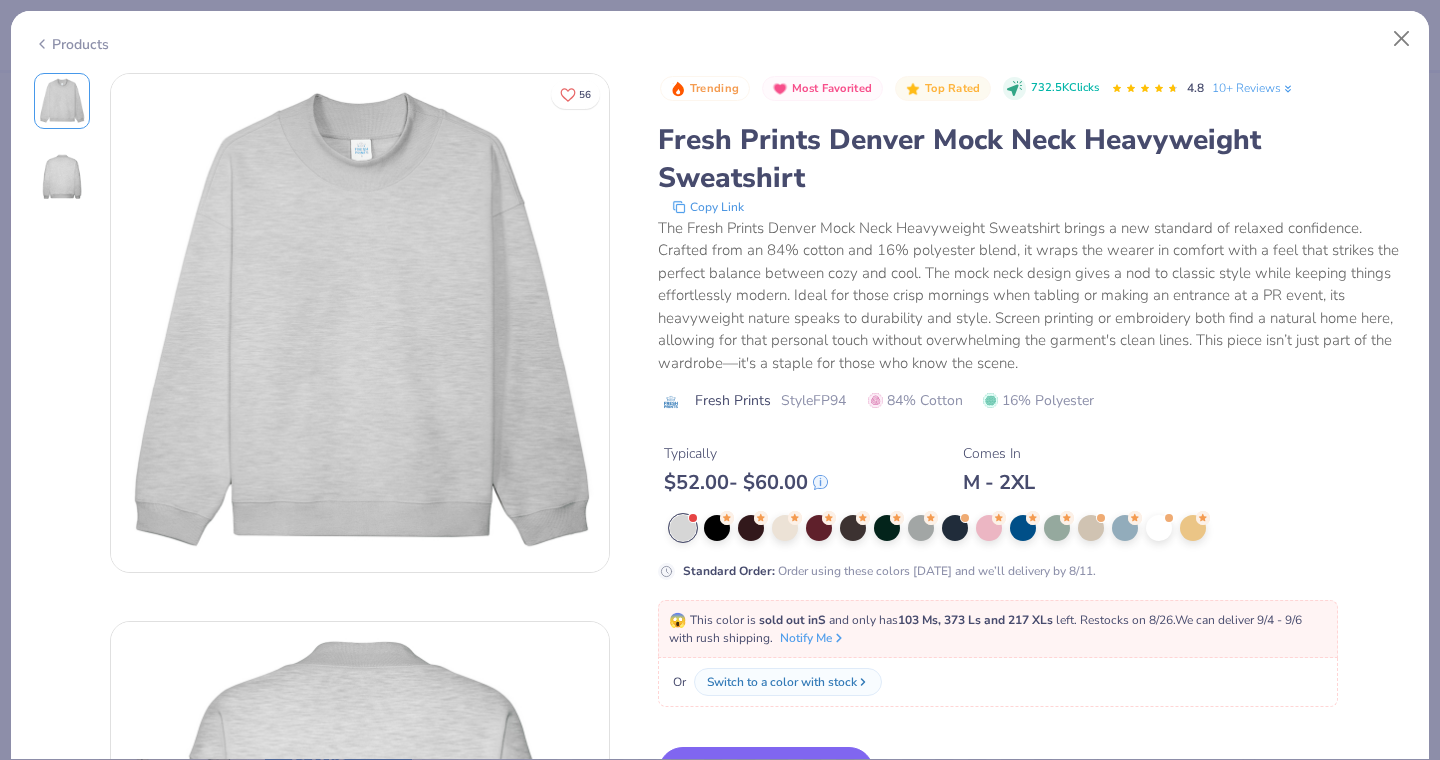 click at bounding box center (683, 528) 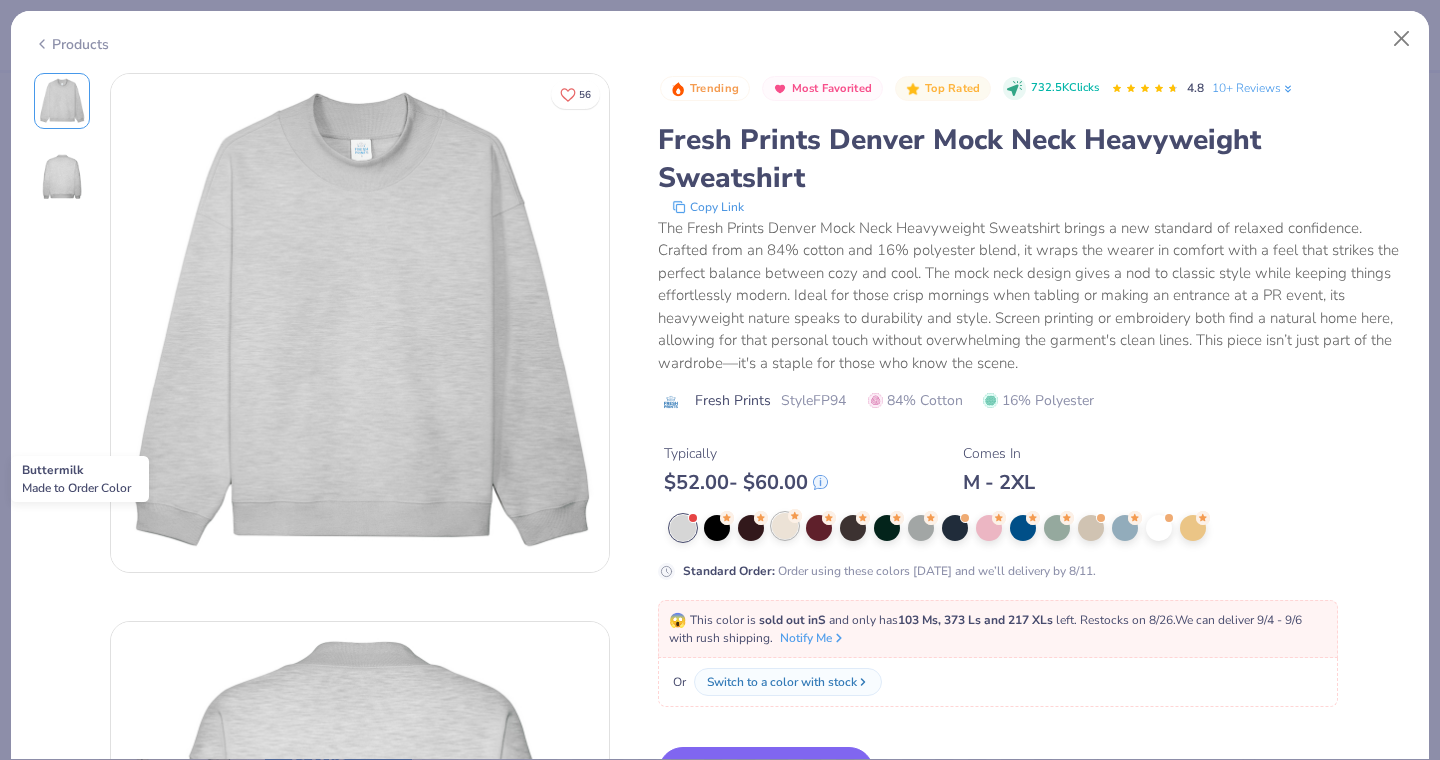 click at bounding box center [785, 526] 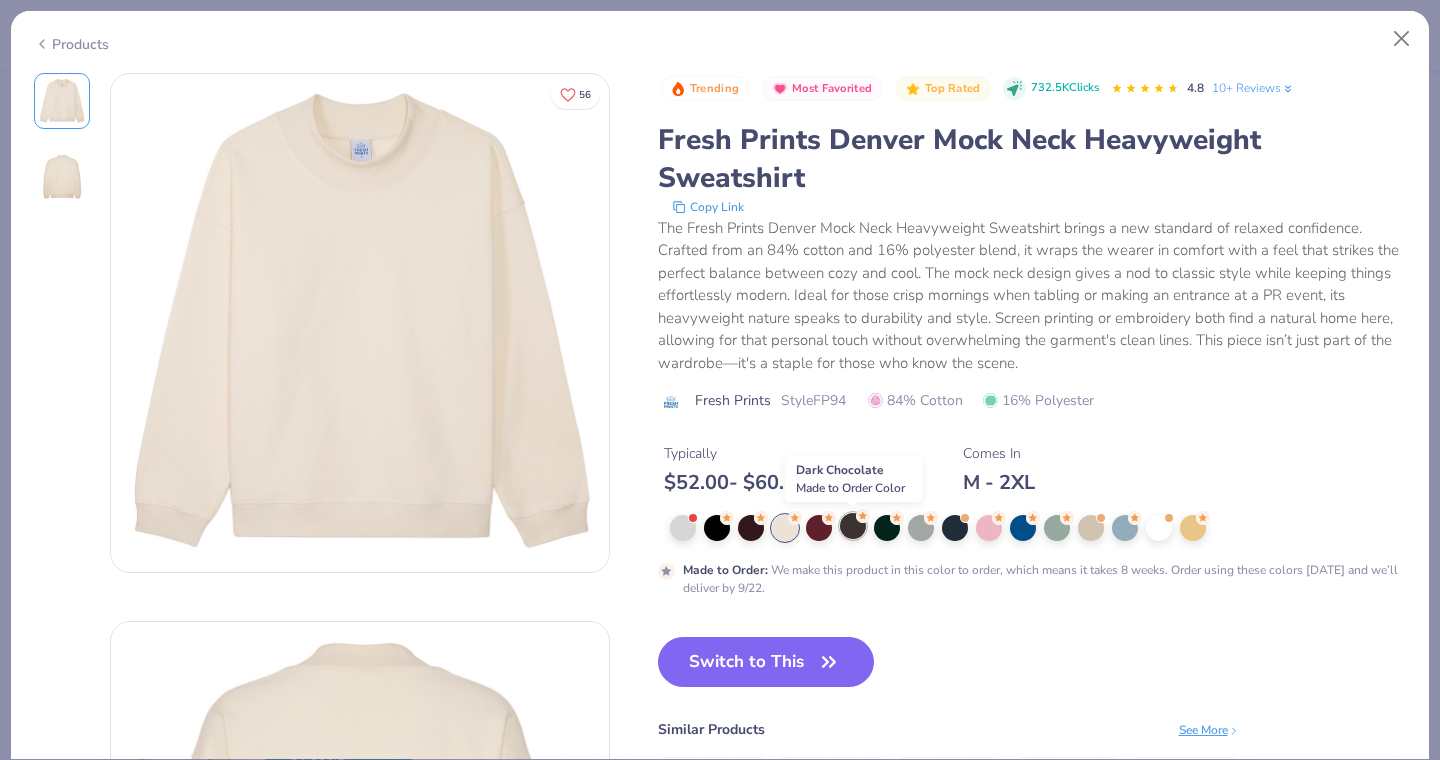 click at bounding box center [853, 526] 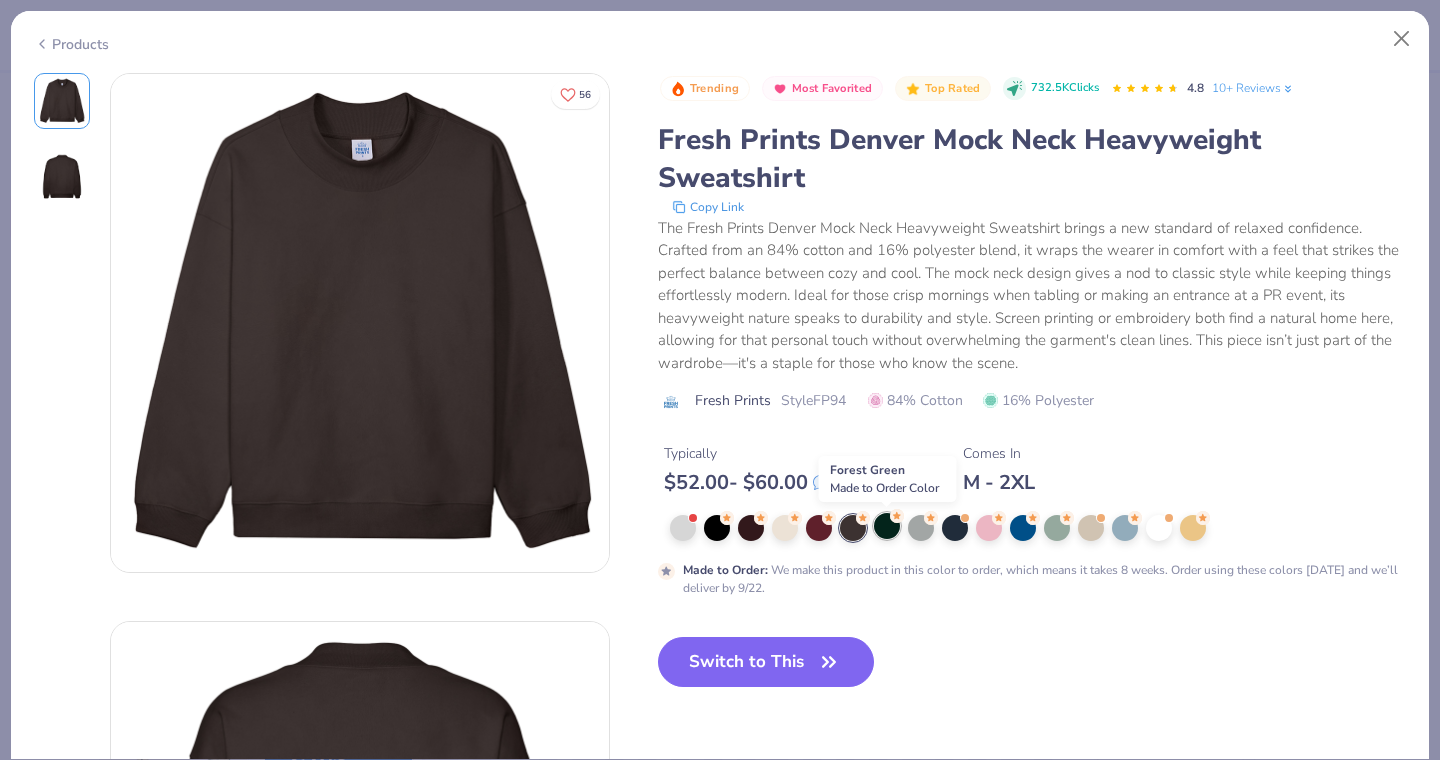 click at bounding box center (887, 526) 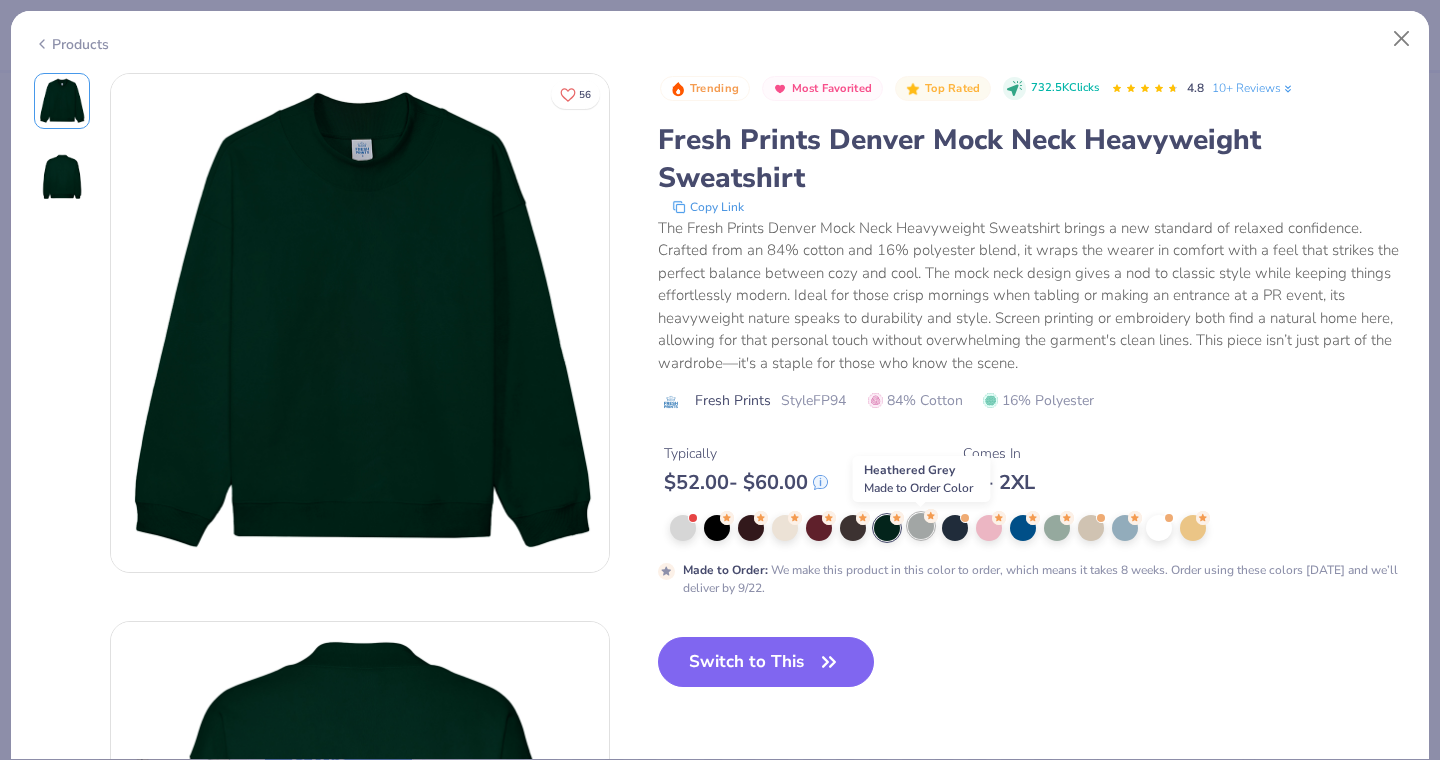 click at bounding box center [921, 526] 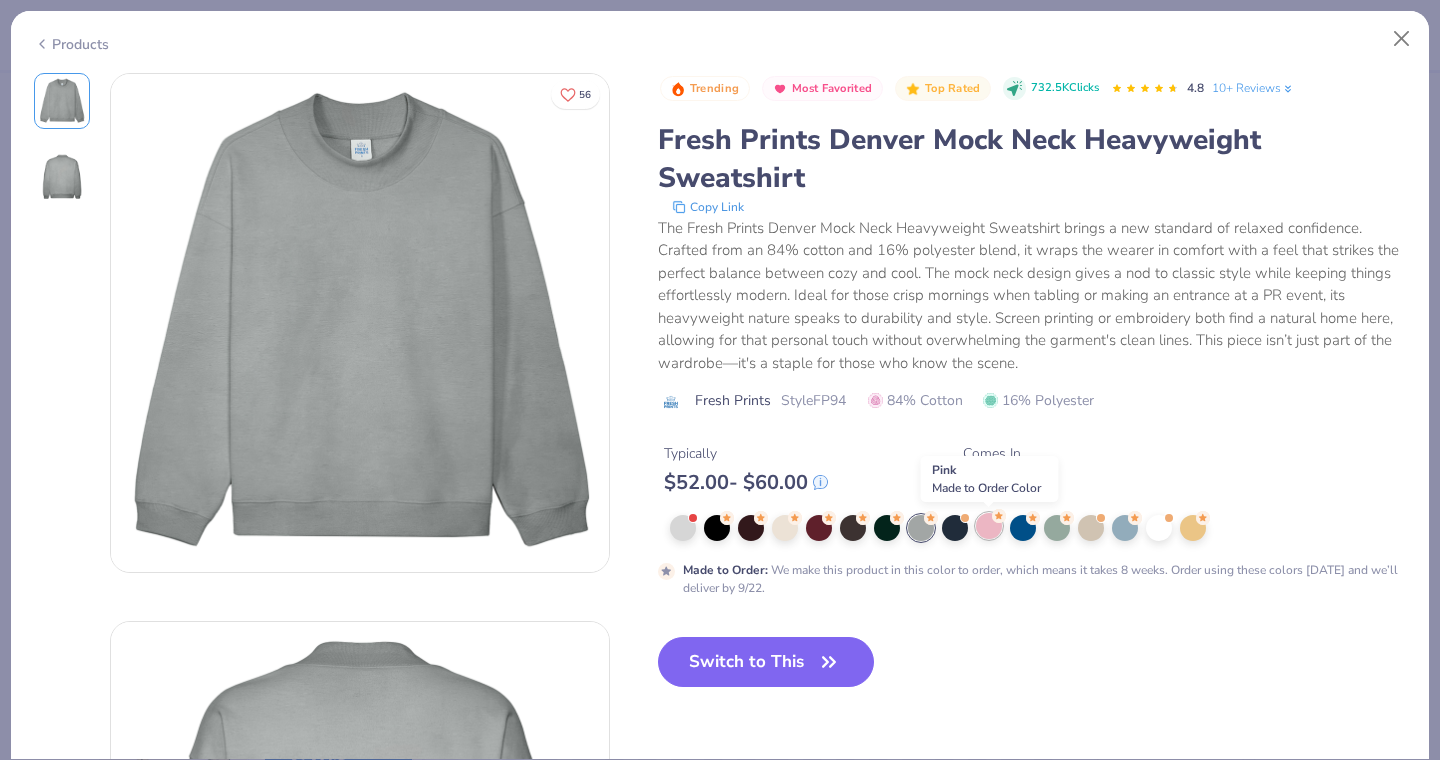 click at bounding box center [989, 526] 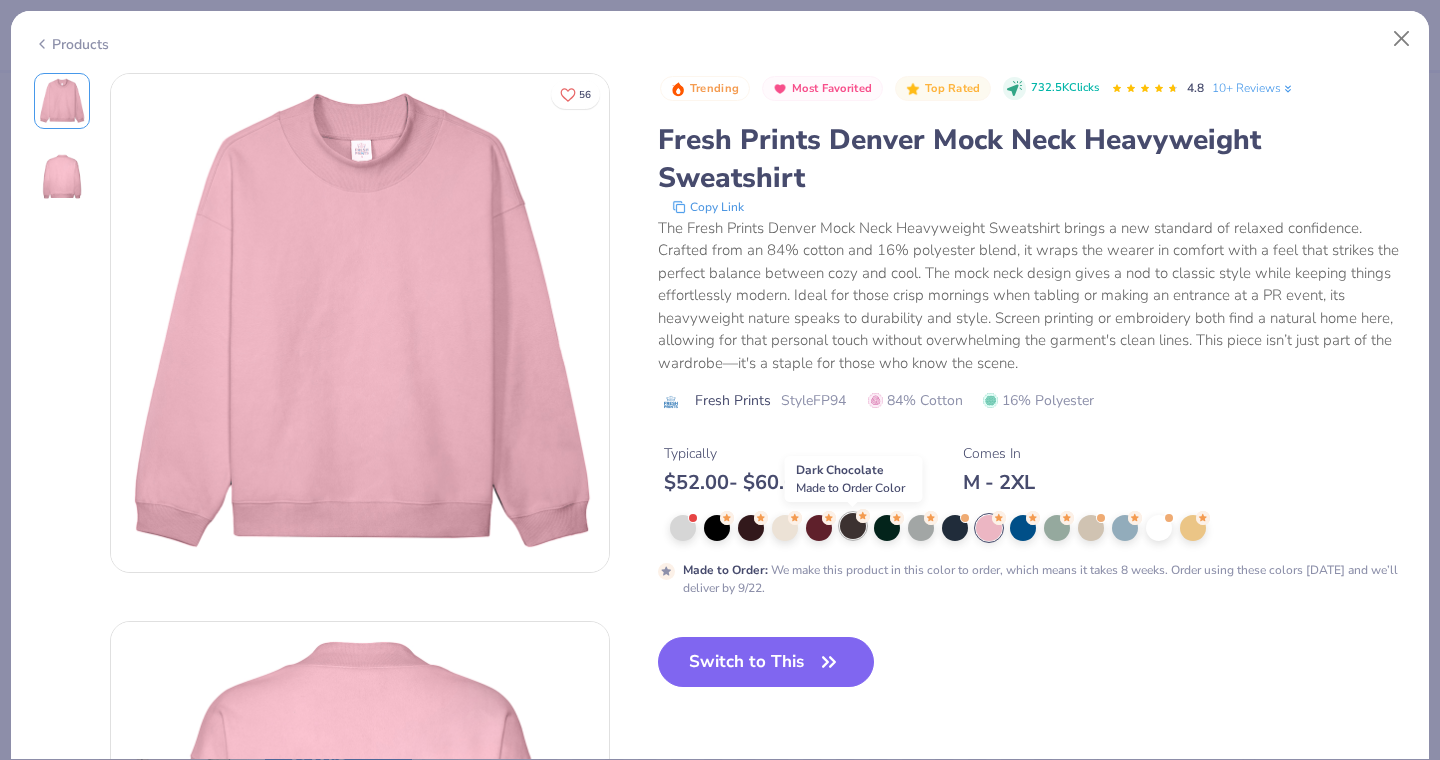 click at bounding box center (853, 526) 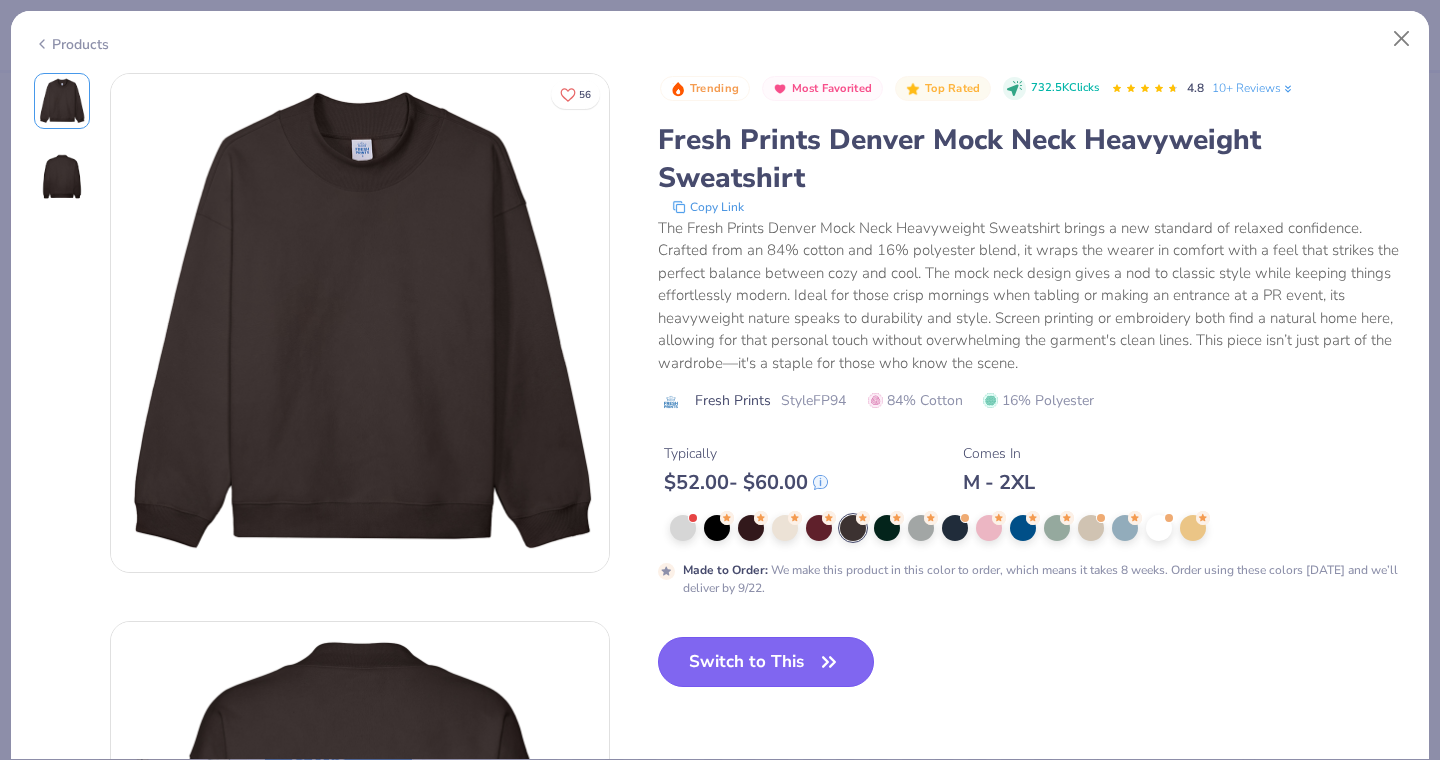 click on "Switch to This" at bounding box center [766, 662] 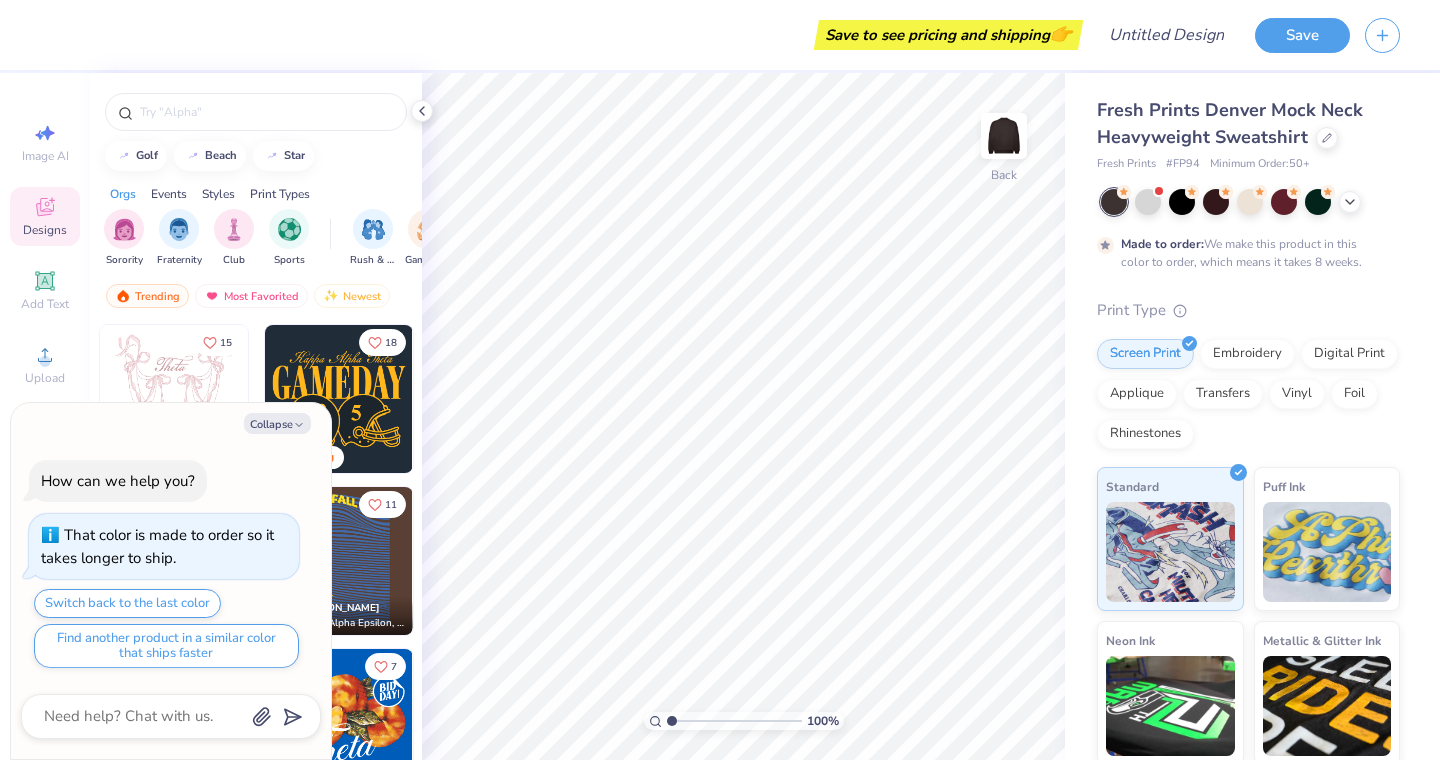 type on "x" 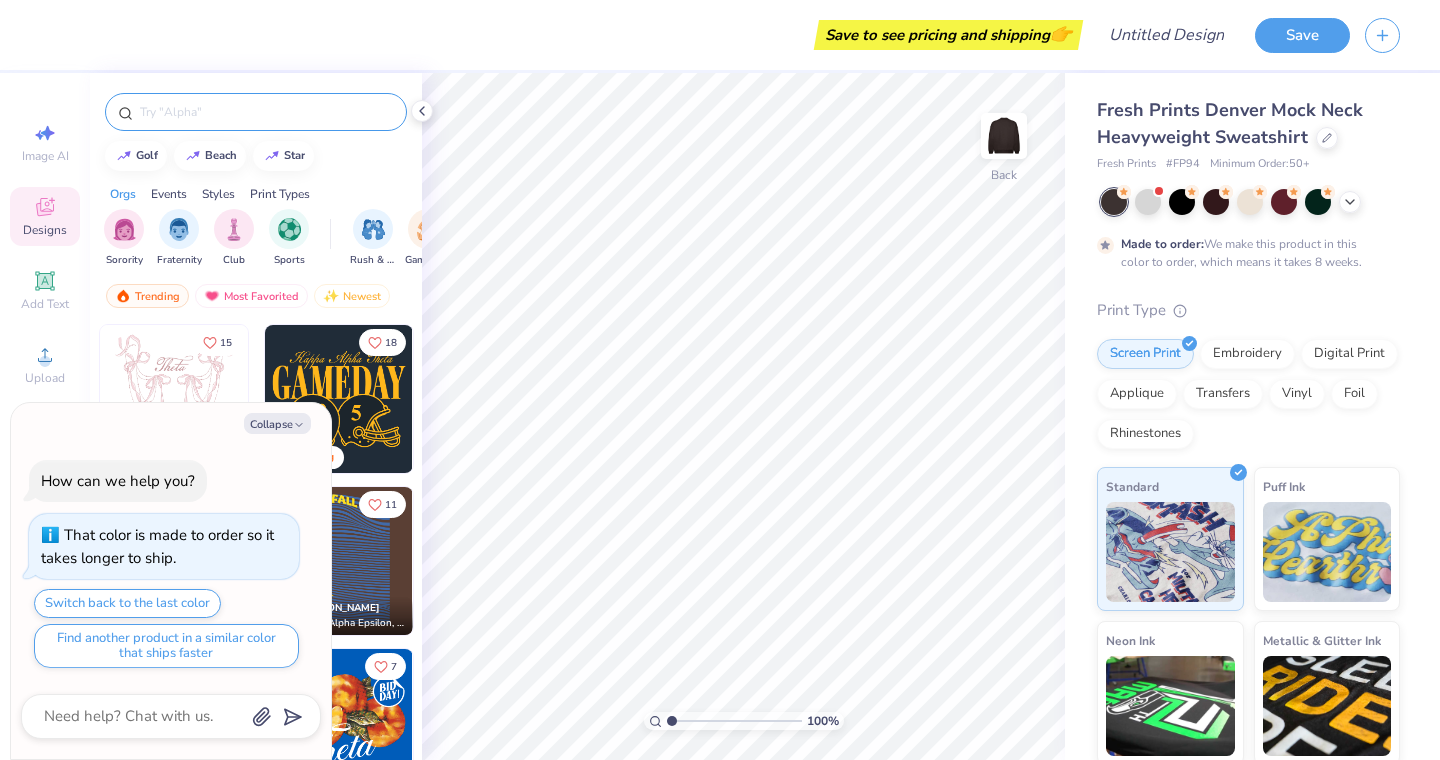 click at bounding box center (266, 112) 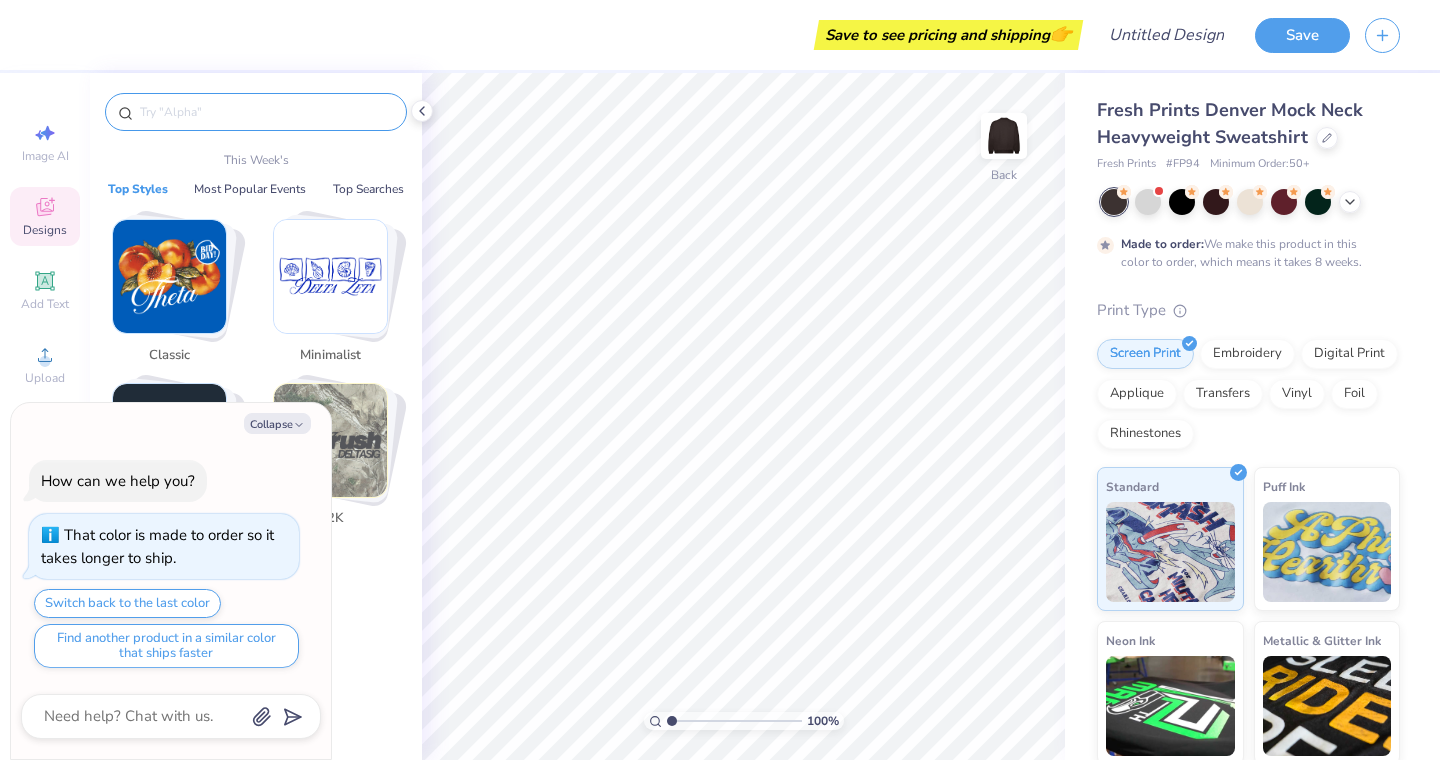 type on "p" 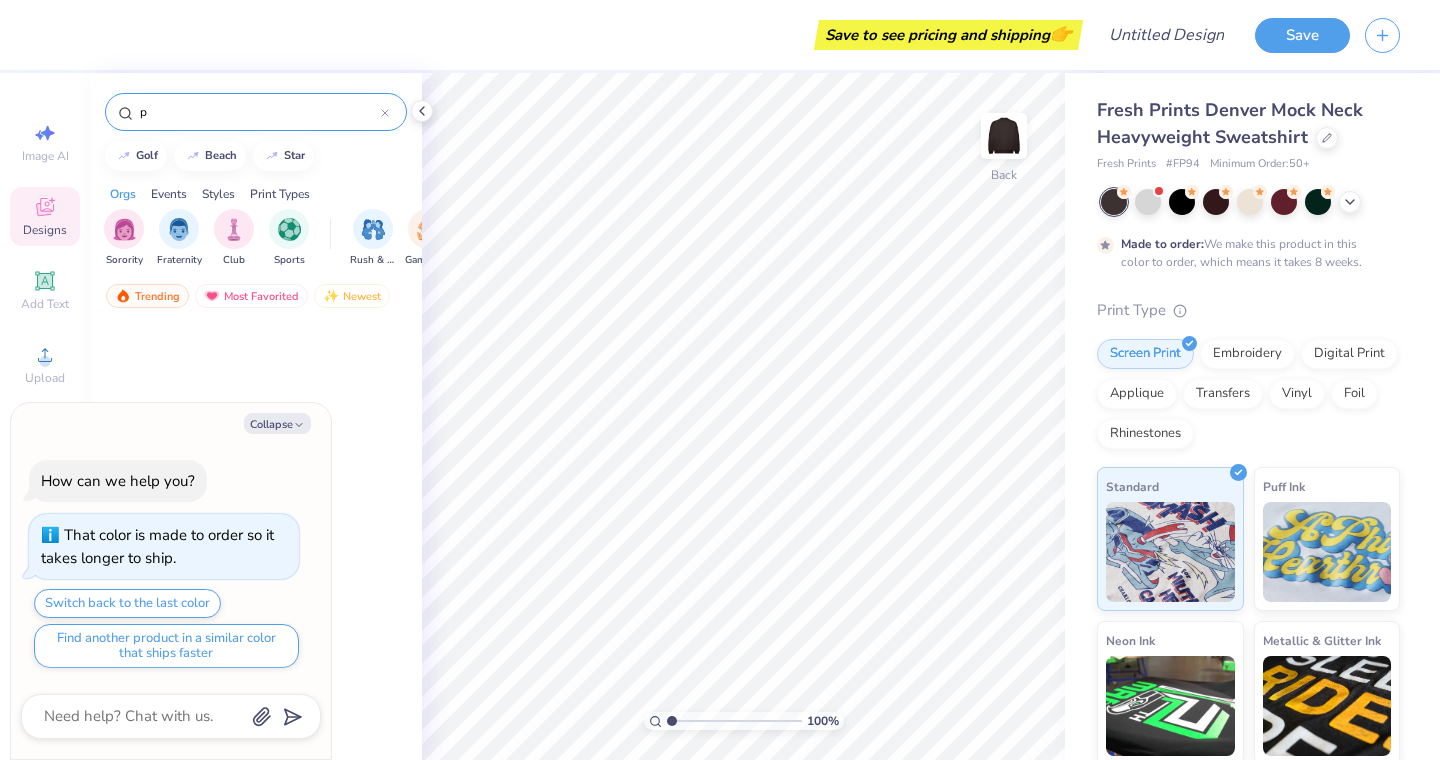 type 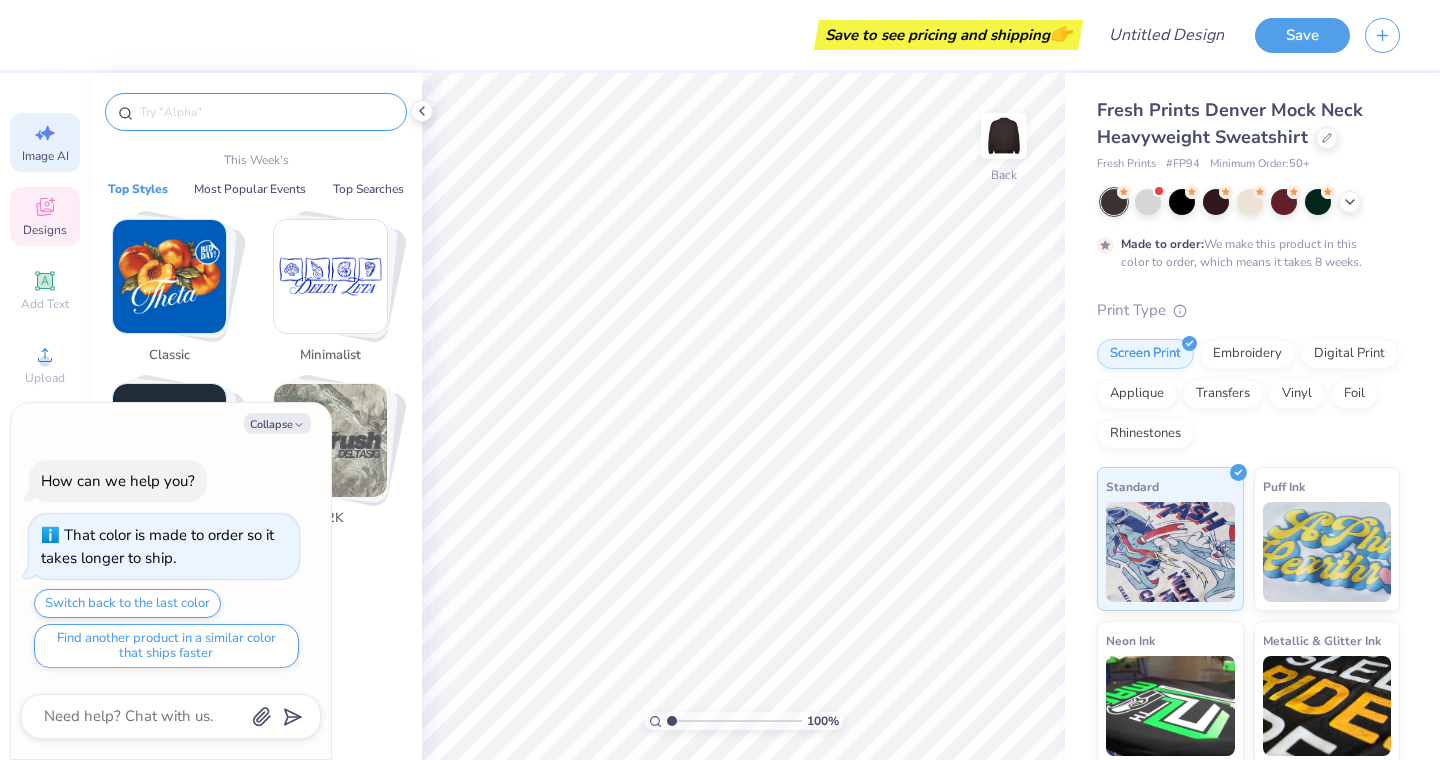 click 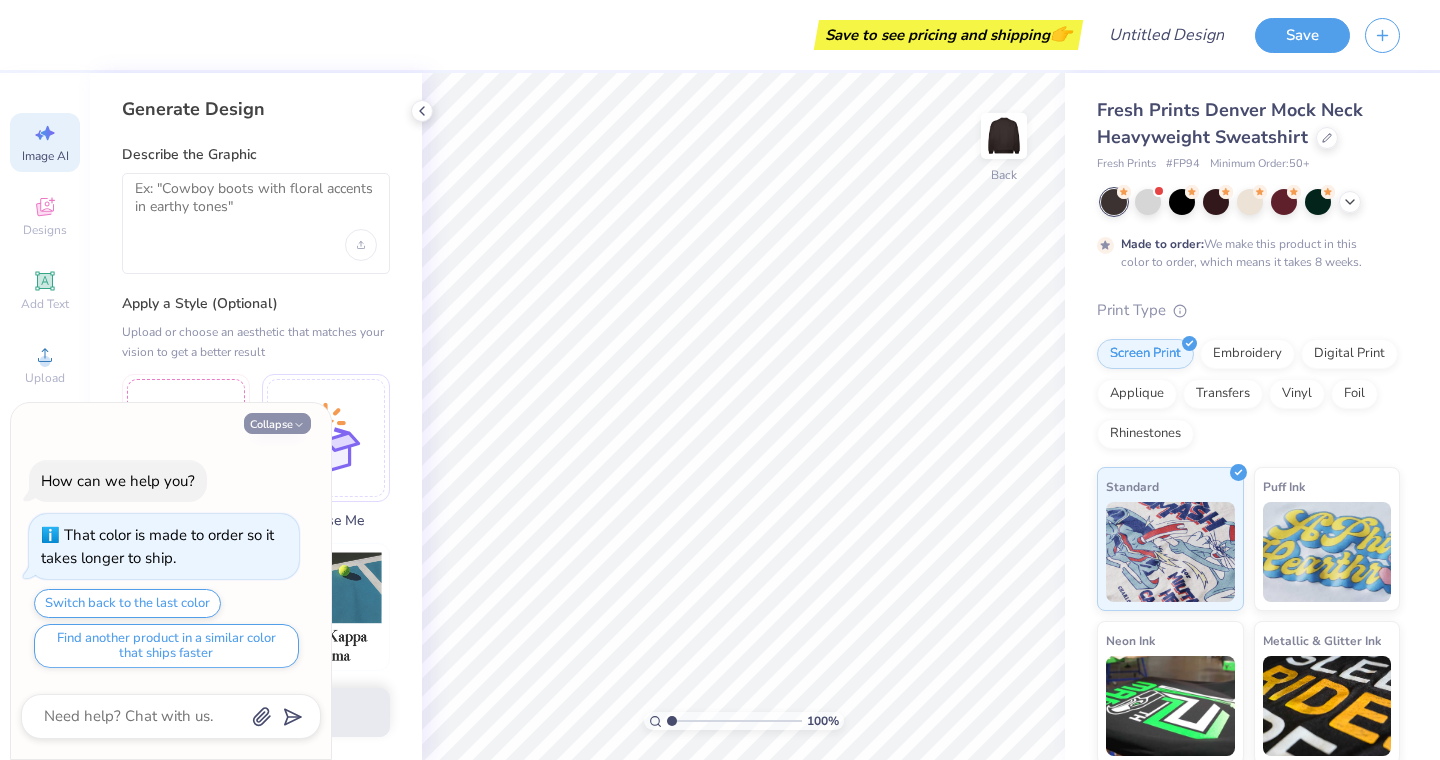 click on "Collapse" at bounding box center (277, 423) 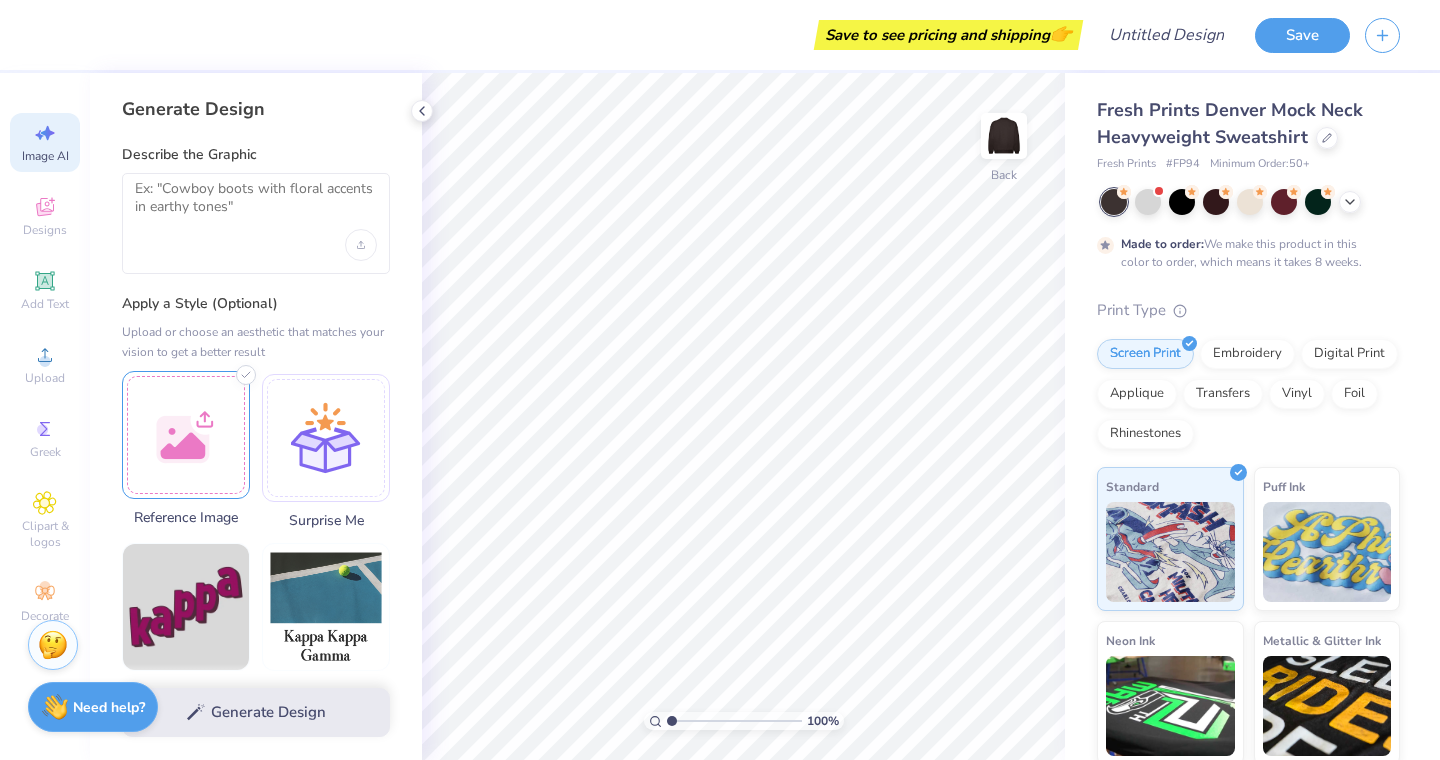 click at bounding box center (186, 435) 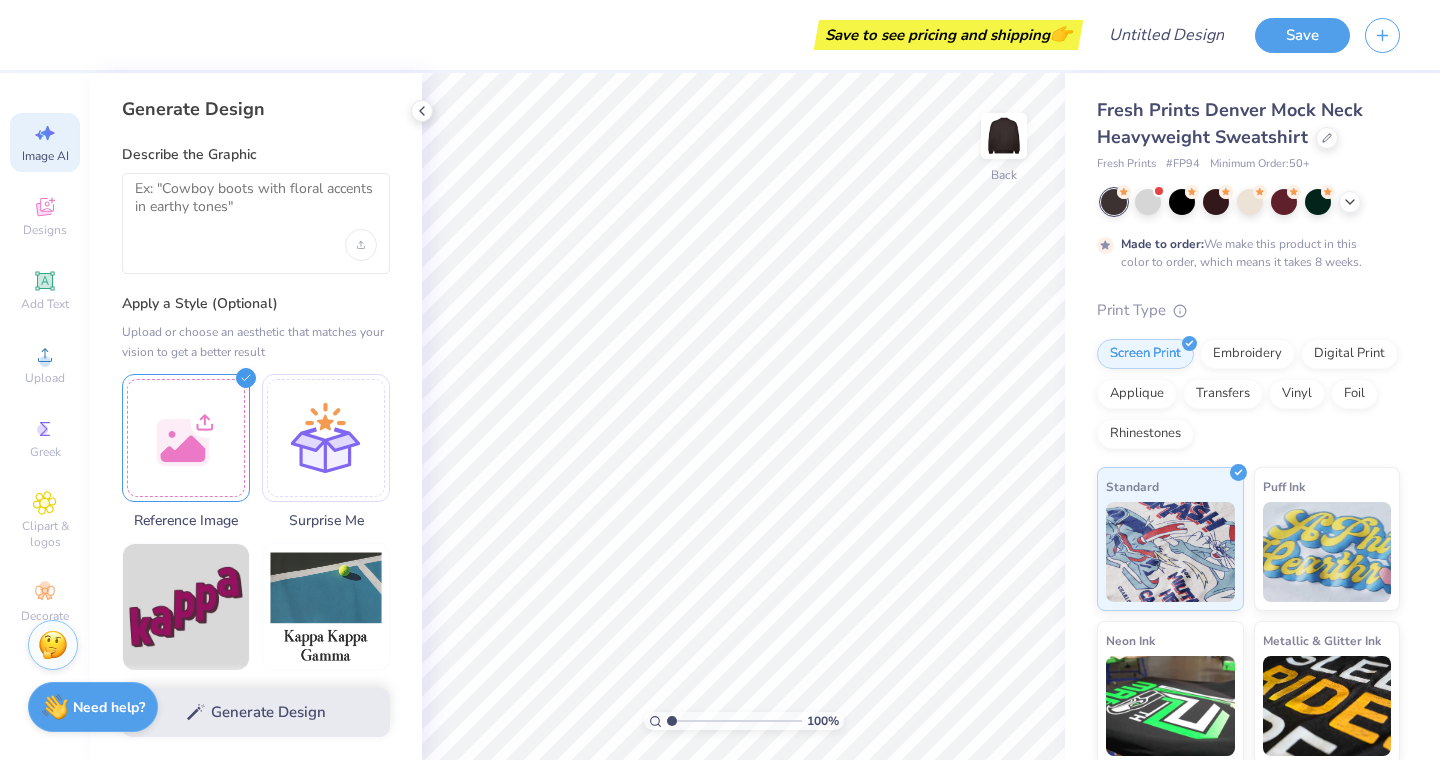 click on "Image AI" at bounding box center (45, 142) 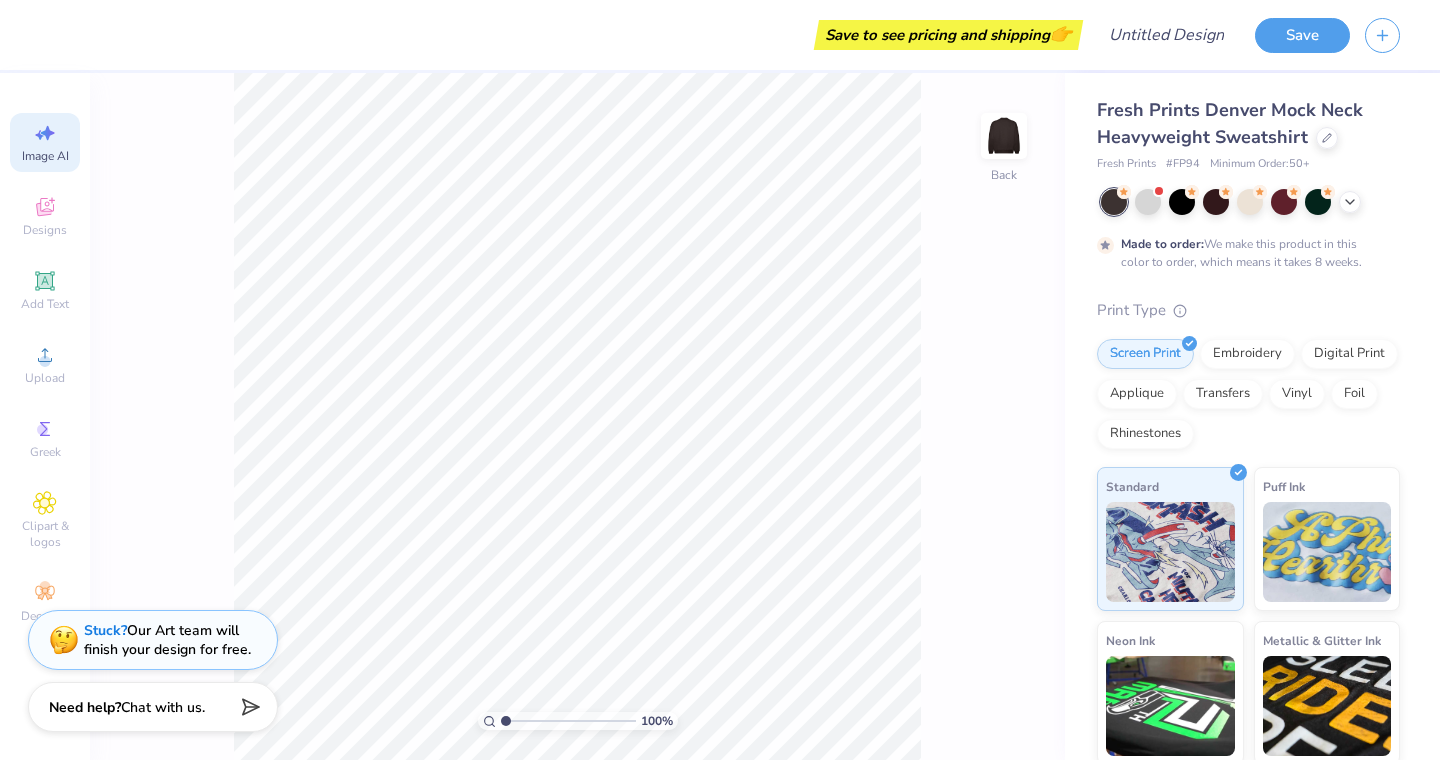 click on "Image AI" at bounding box center [45, 142] 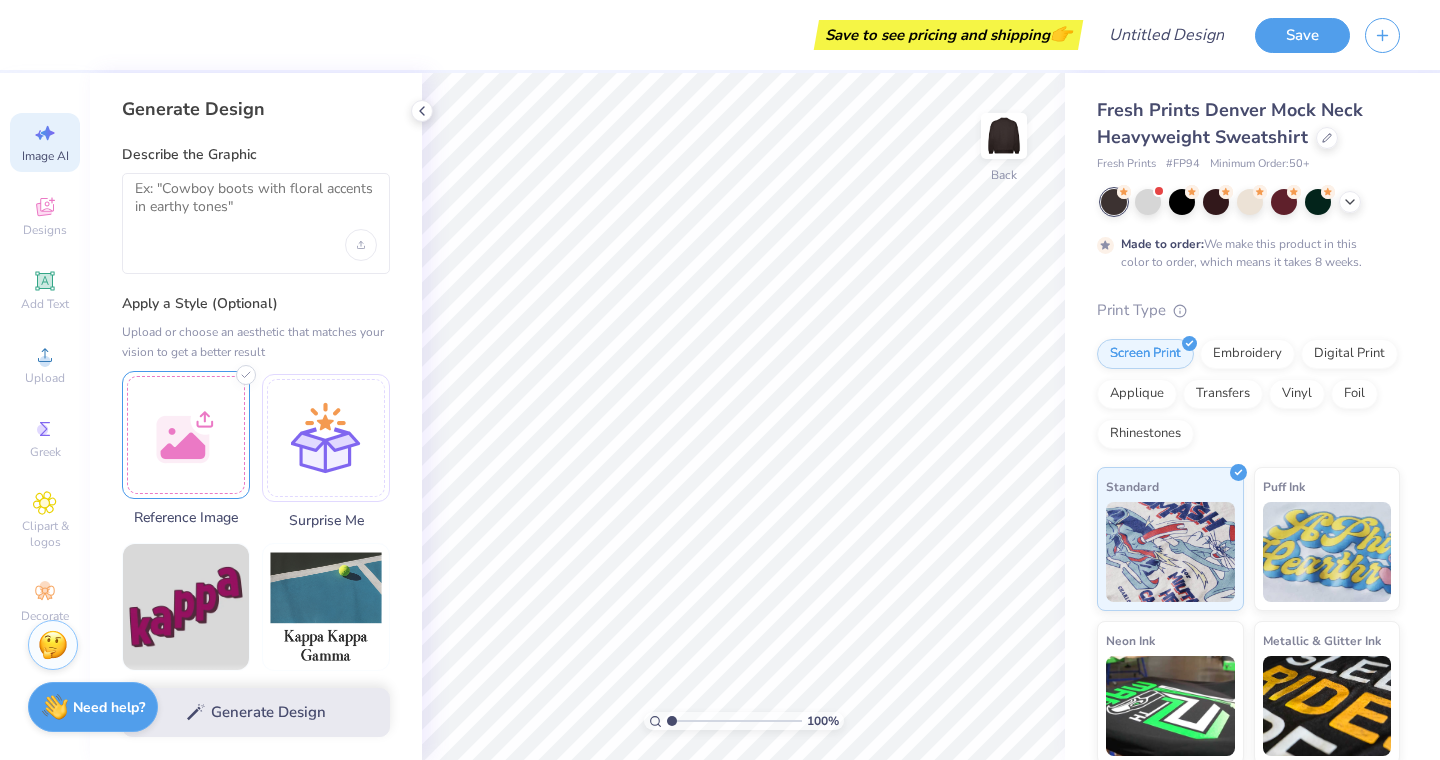 click at bounding box center (186, 435) 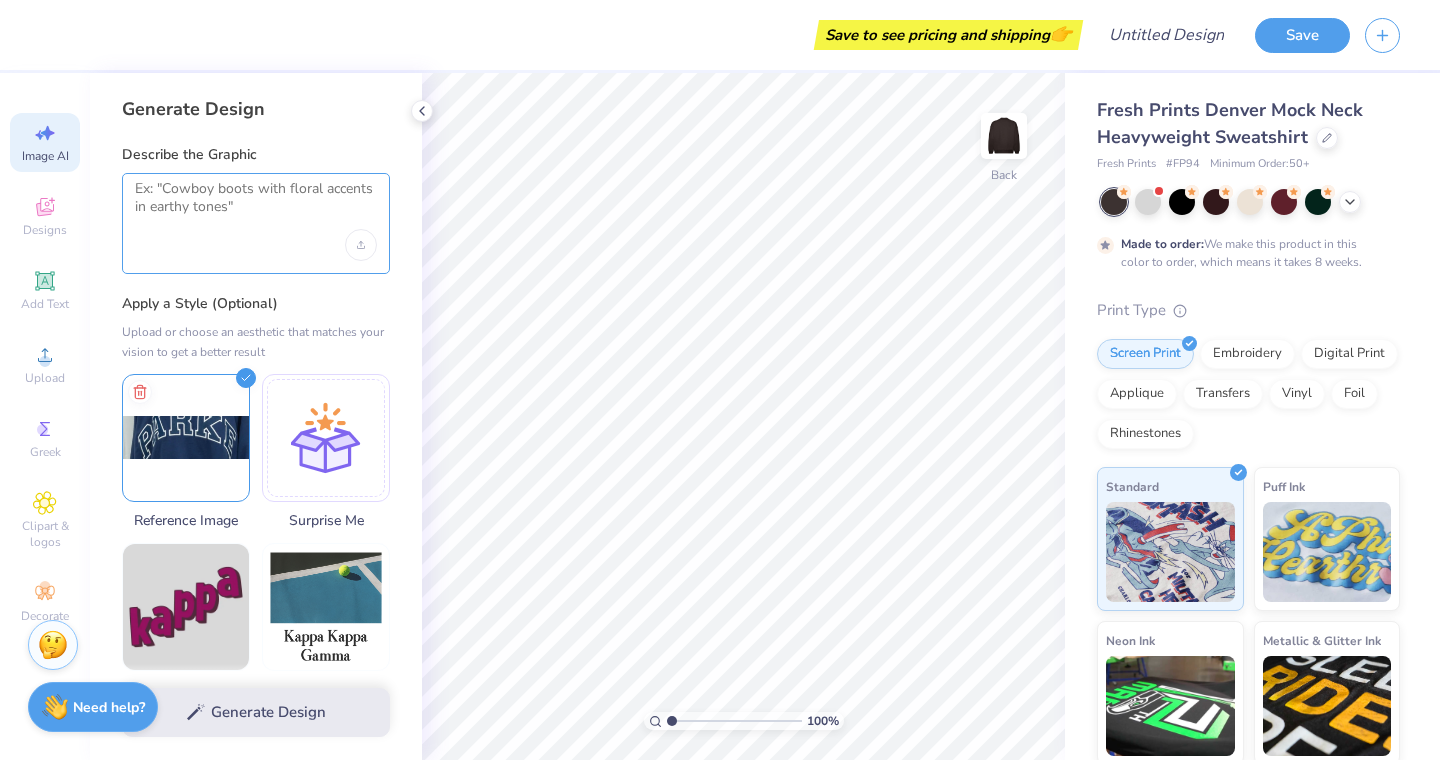 click at bounding box center (256, 205) 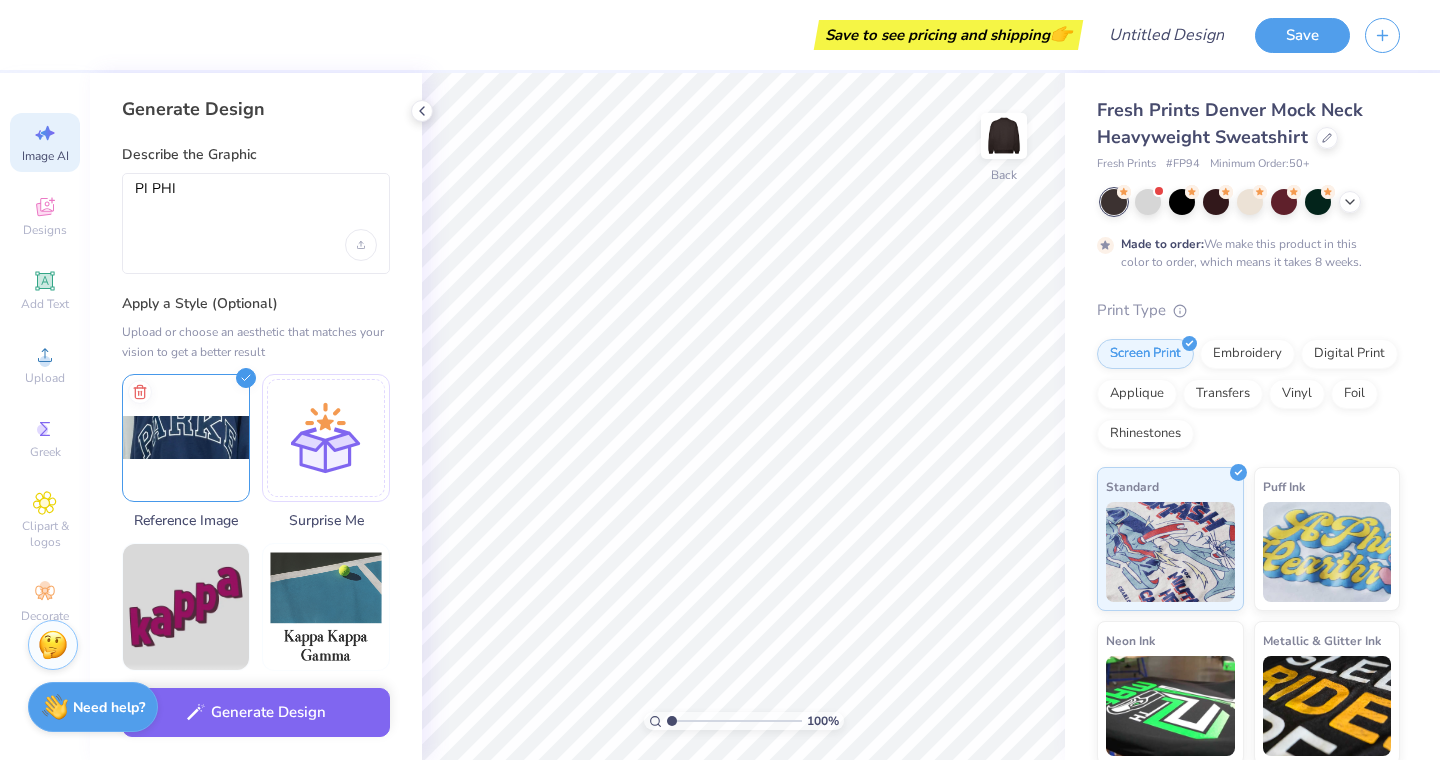 click on "PI PHI" at bounding box center [256, 223] 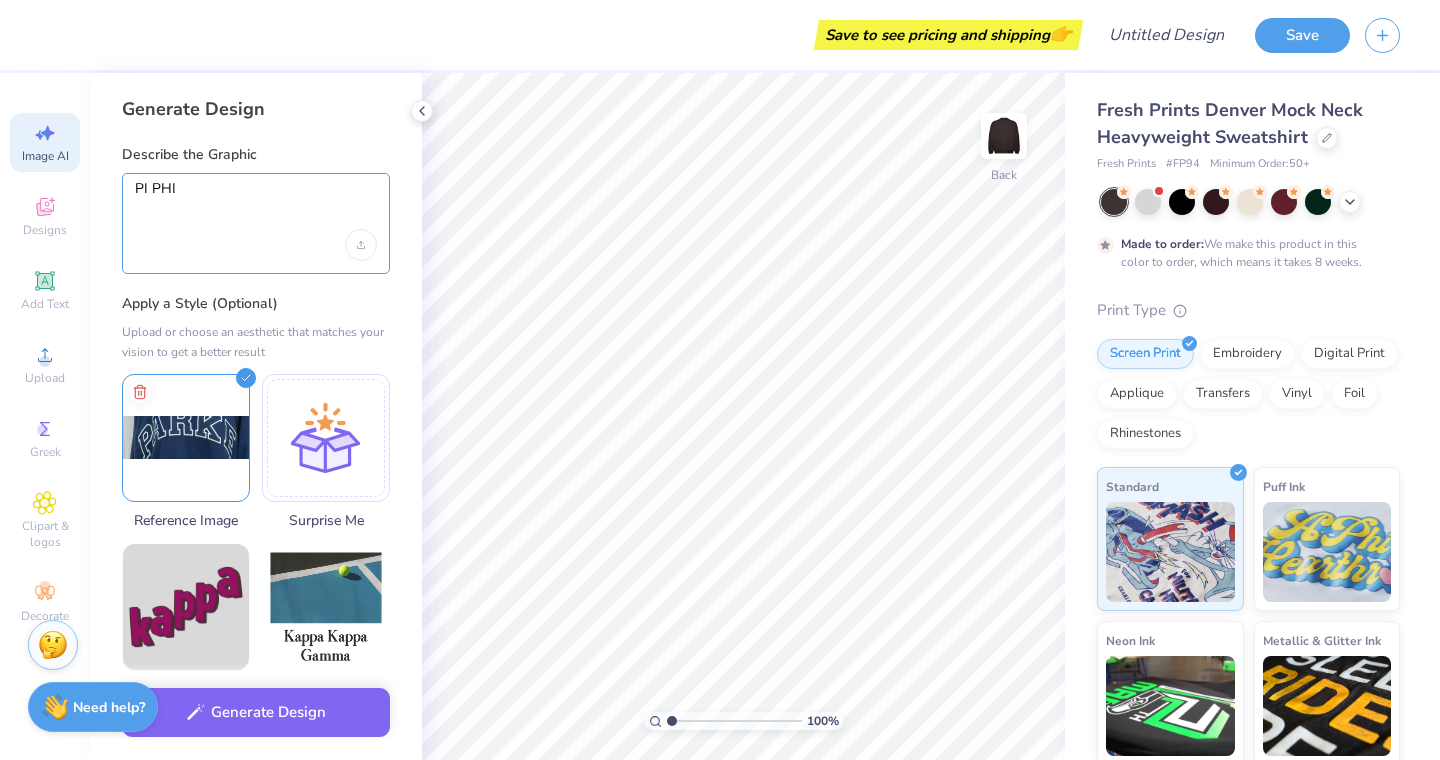 click on "PI PHI" at bounding box center [256, 205] 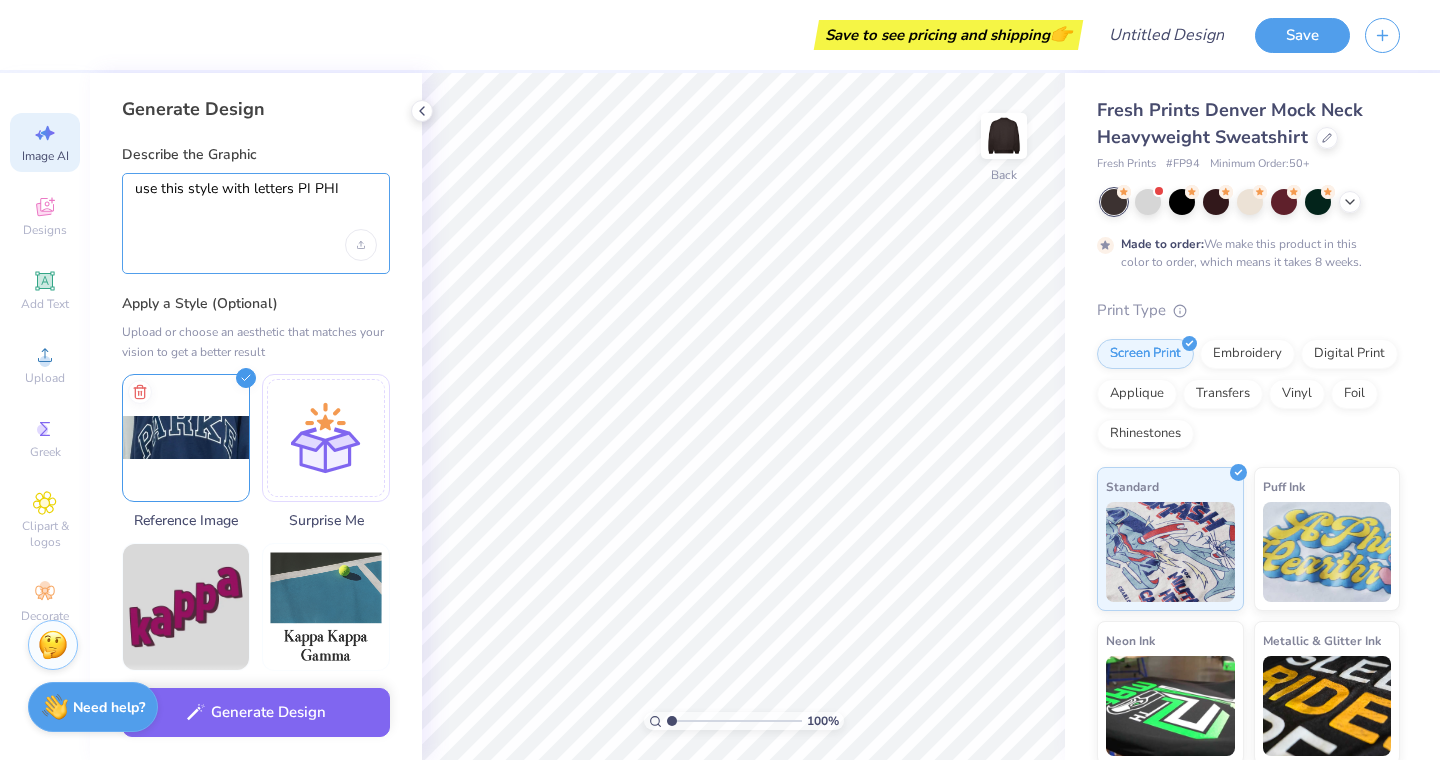 click on "use this style with letters PI PHI" at bounding box center (256, 205) 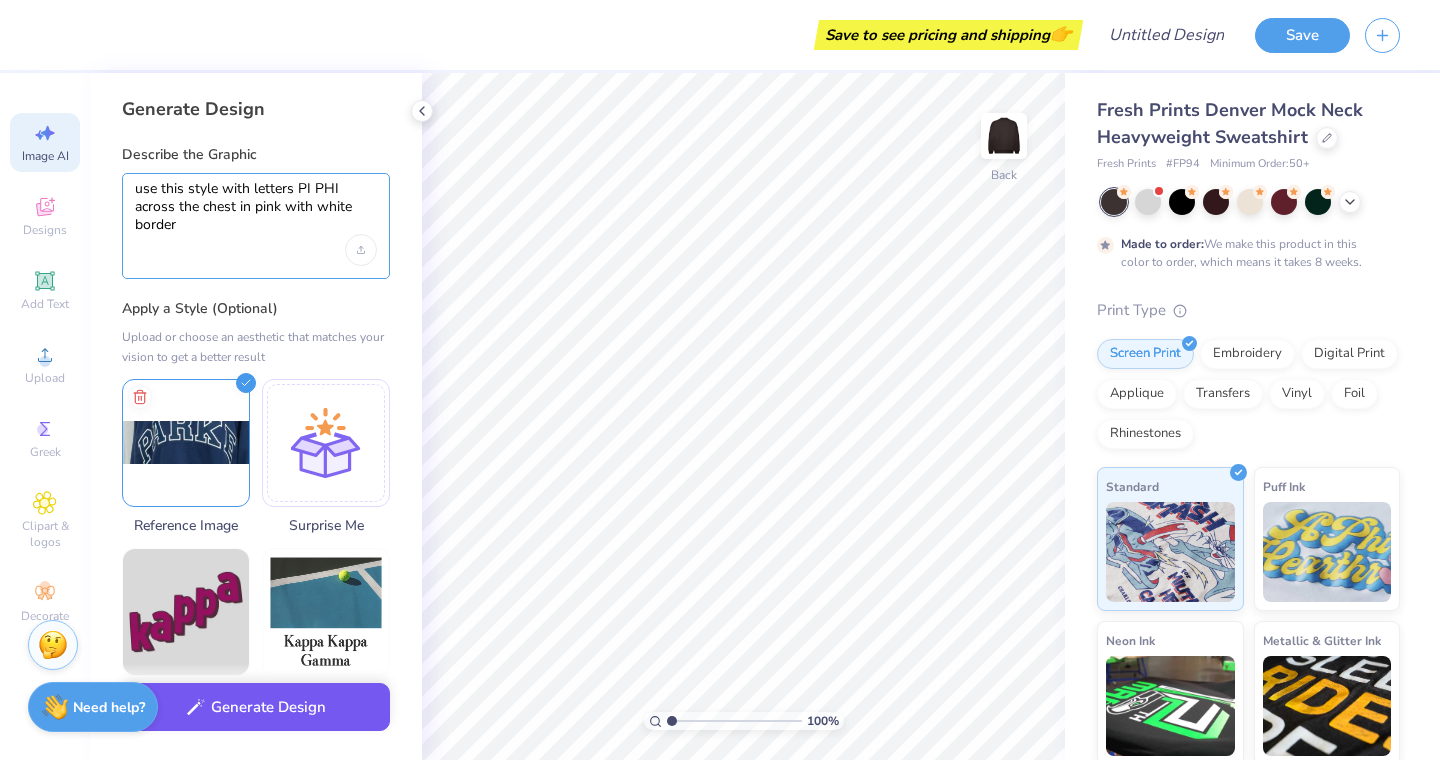 type on "use this style with letters PI PHI across the chest in pink with white border" 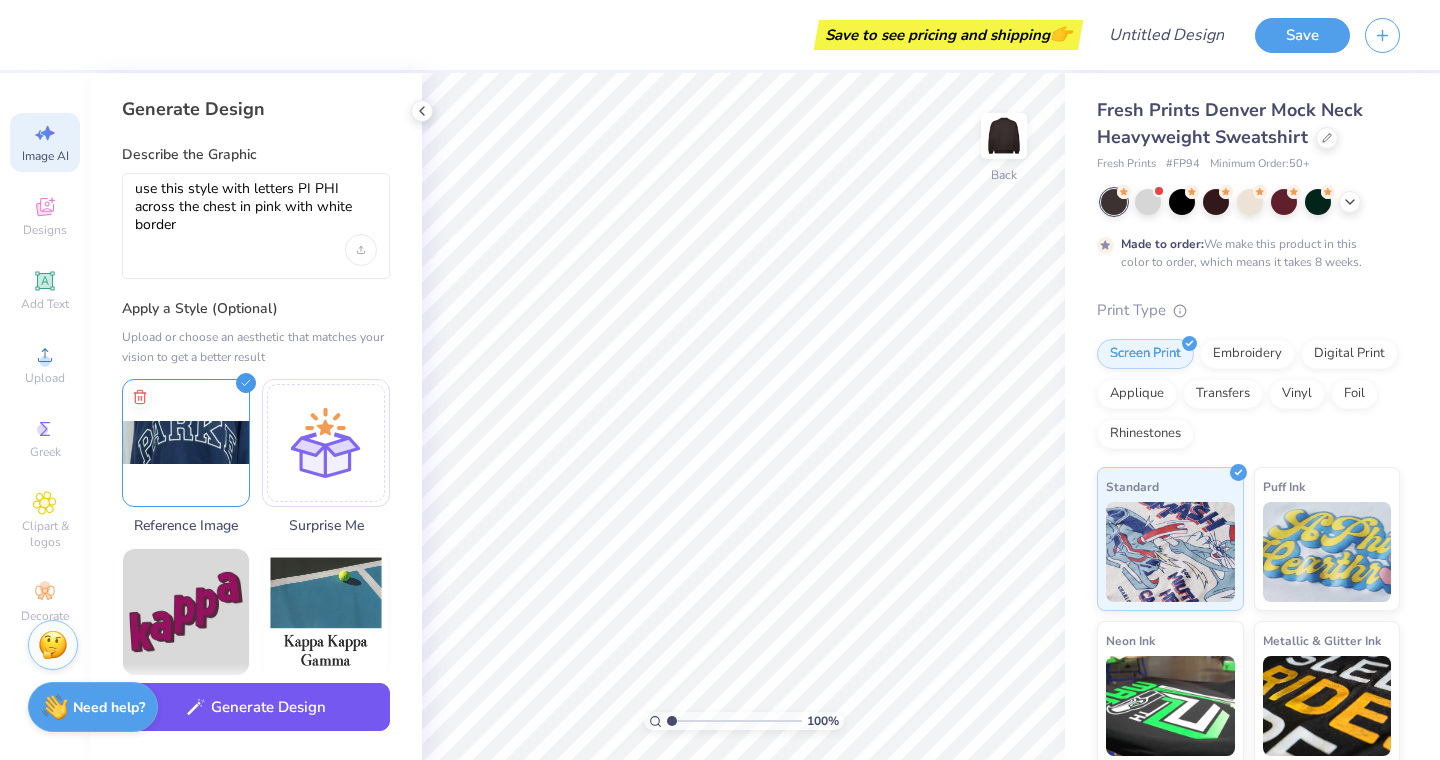 click on "Generate Design" at bounding box center (256, 707) 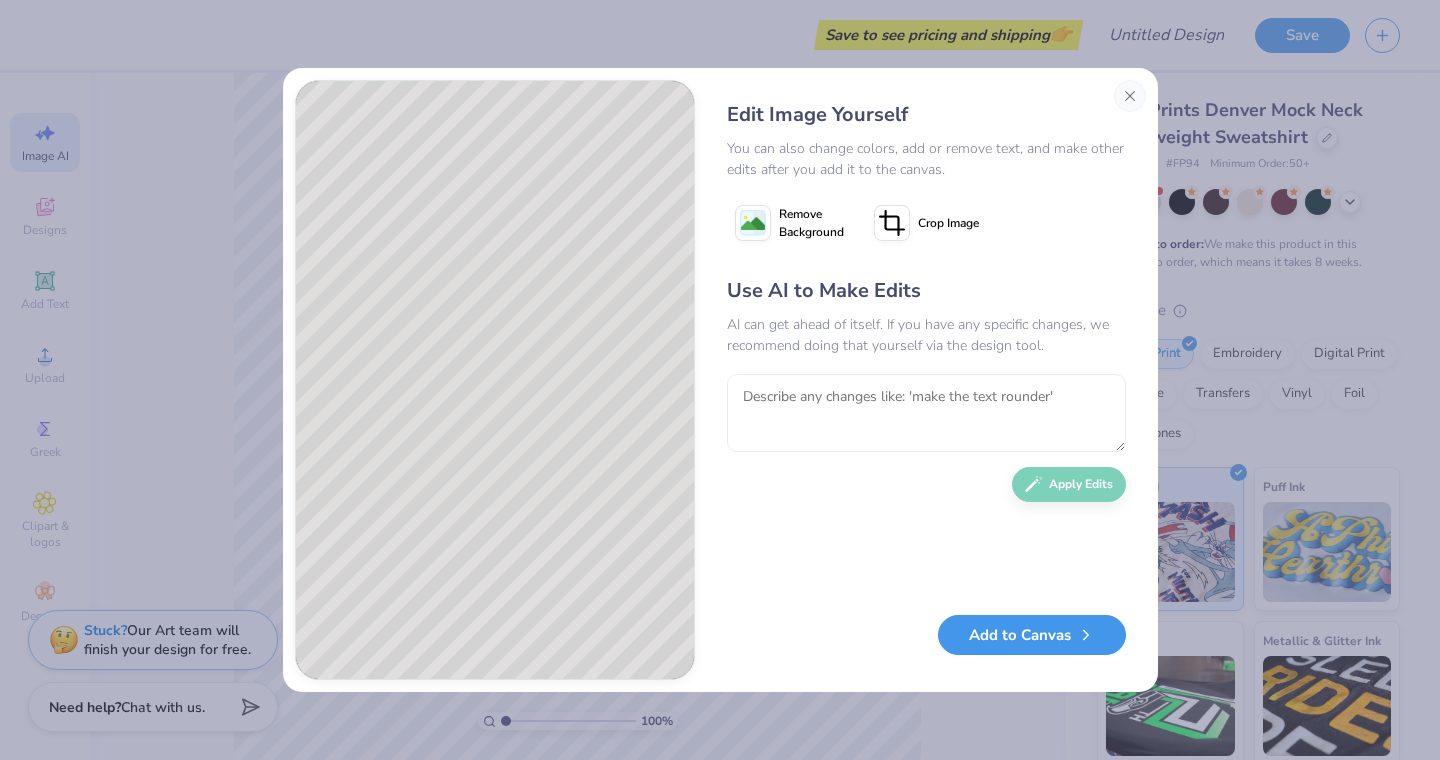 click on "Add to Canvas" at bounding box center (1032, 635) 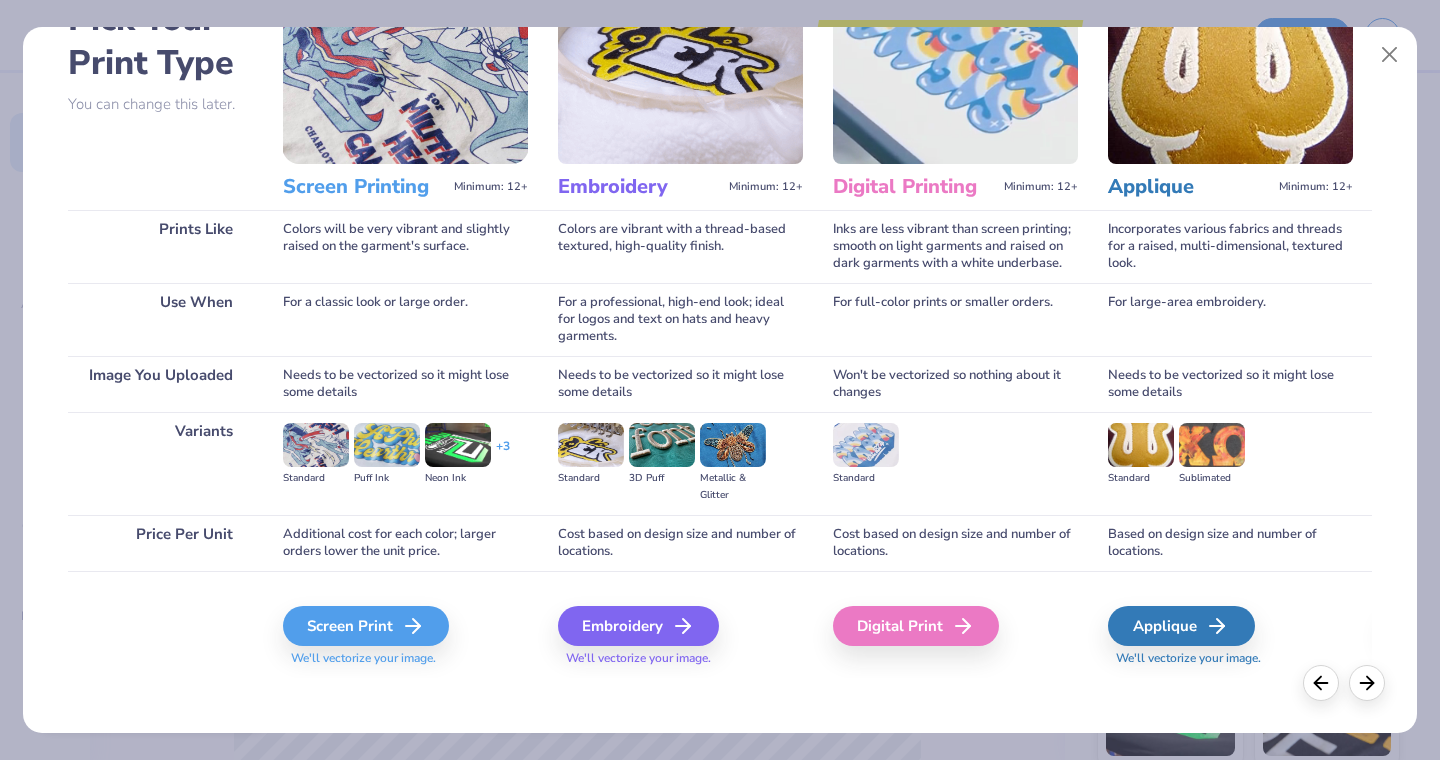 scroll, scrollTop: 137, scrollLeft: 0, axis: vertical 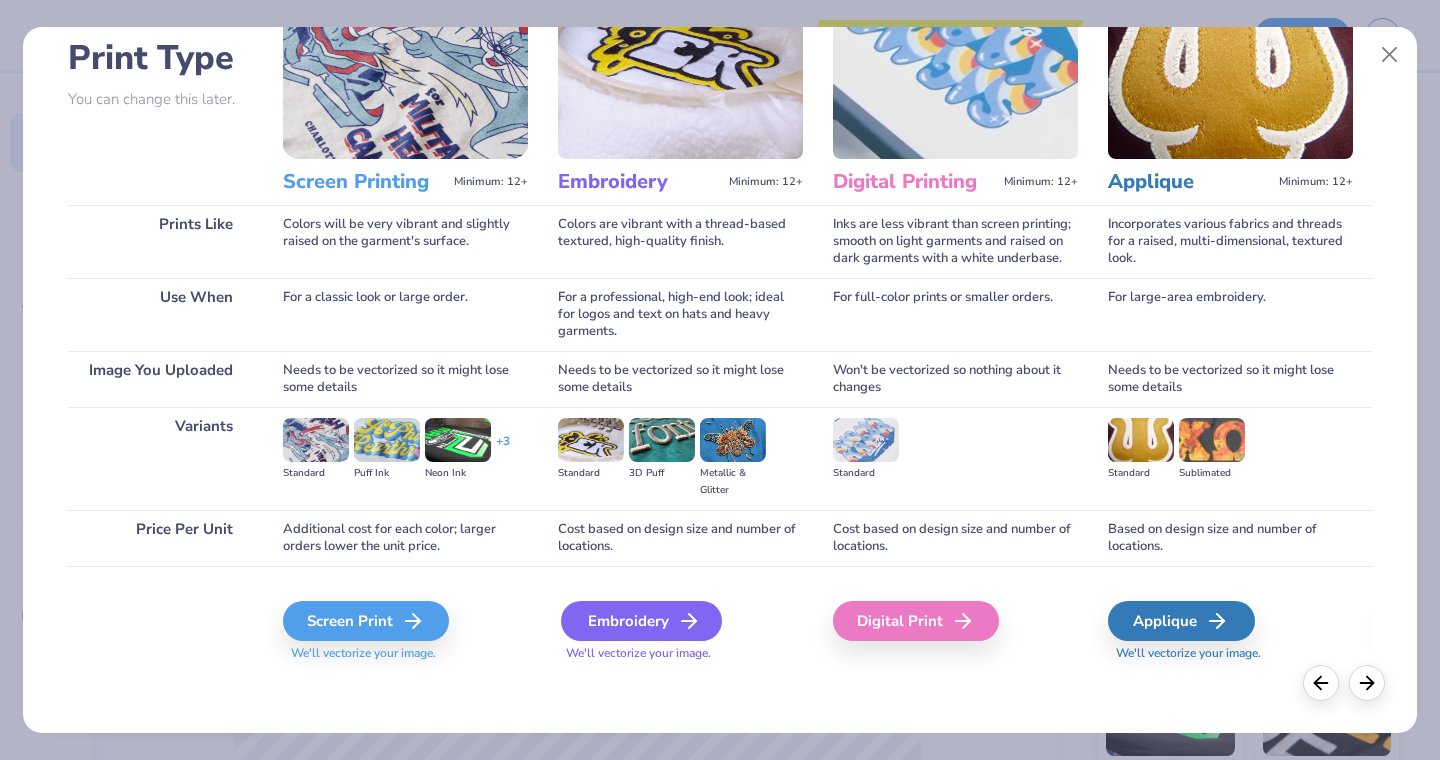click on "Embroidery" at bounding box center [641, 621] 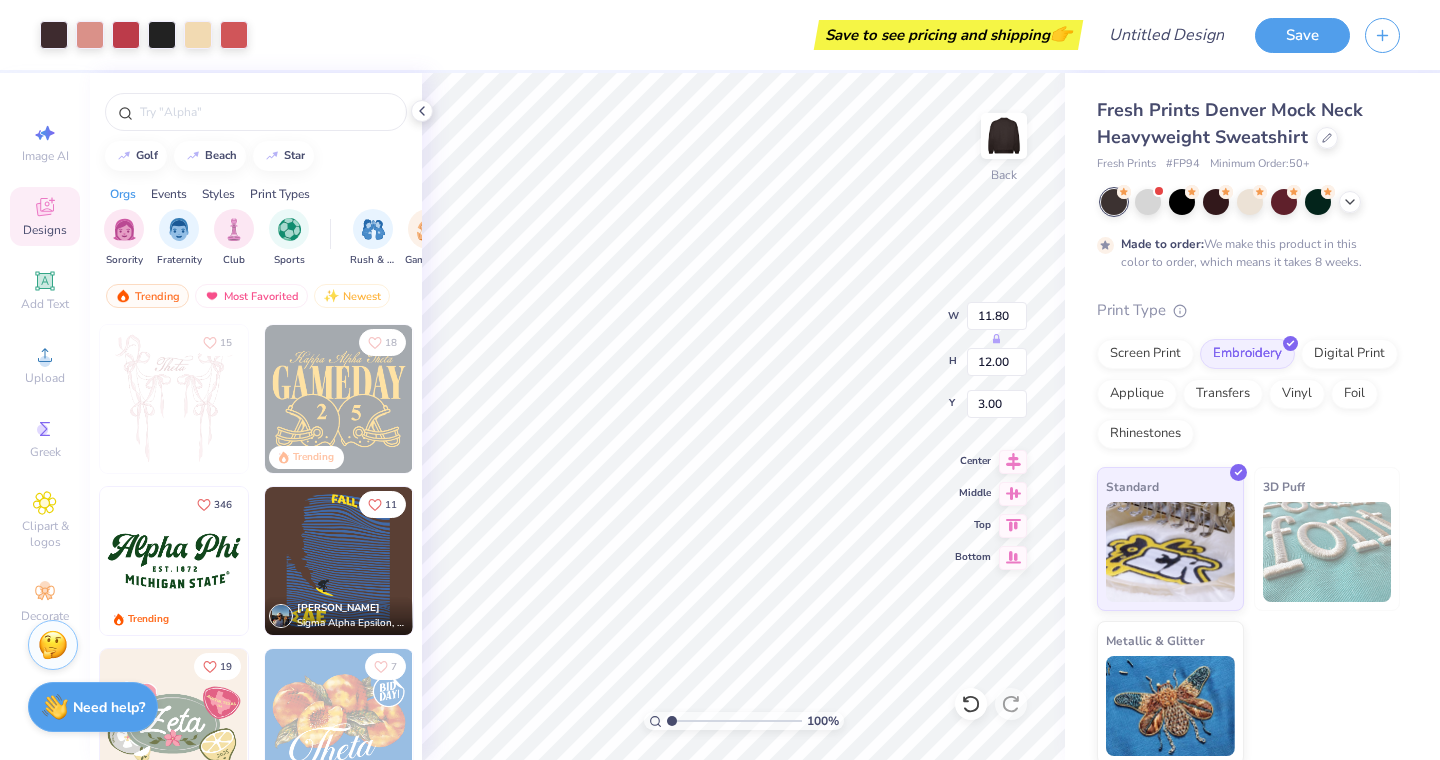 type on "2.22" 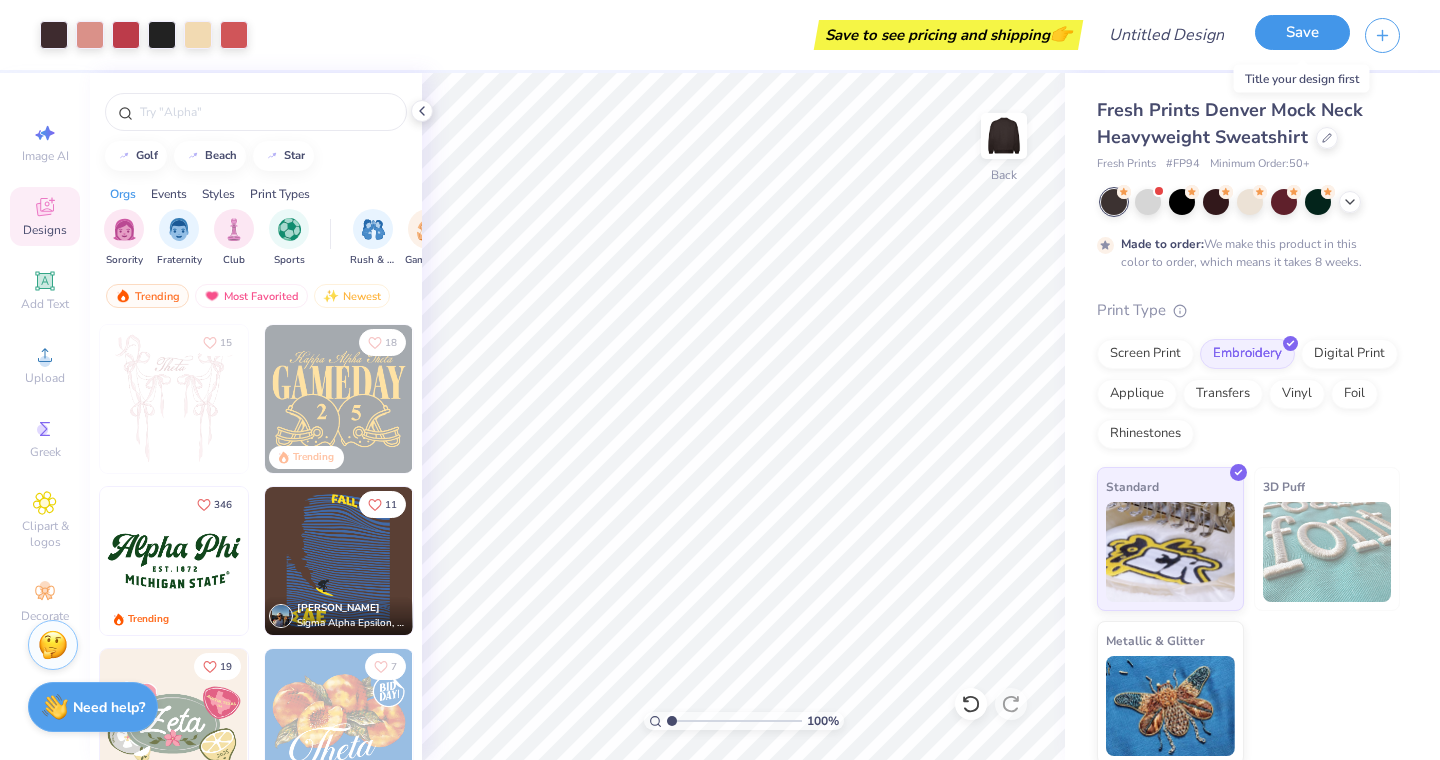 click on "Save" at bounding box center (1302, 32) 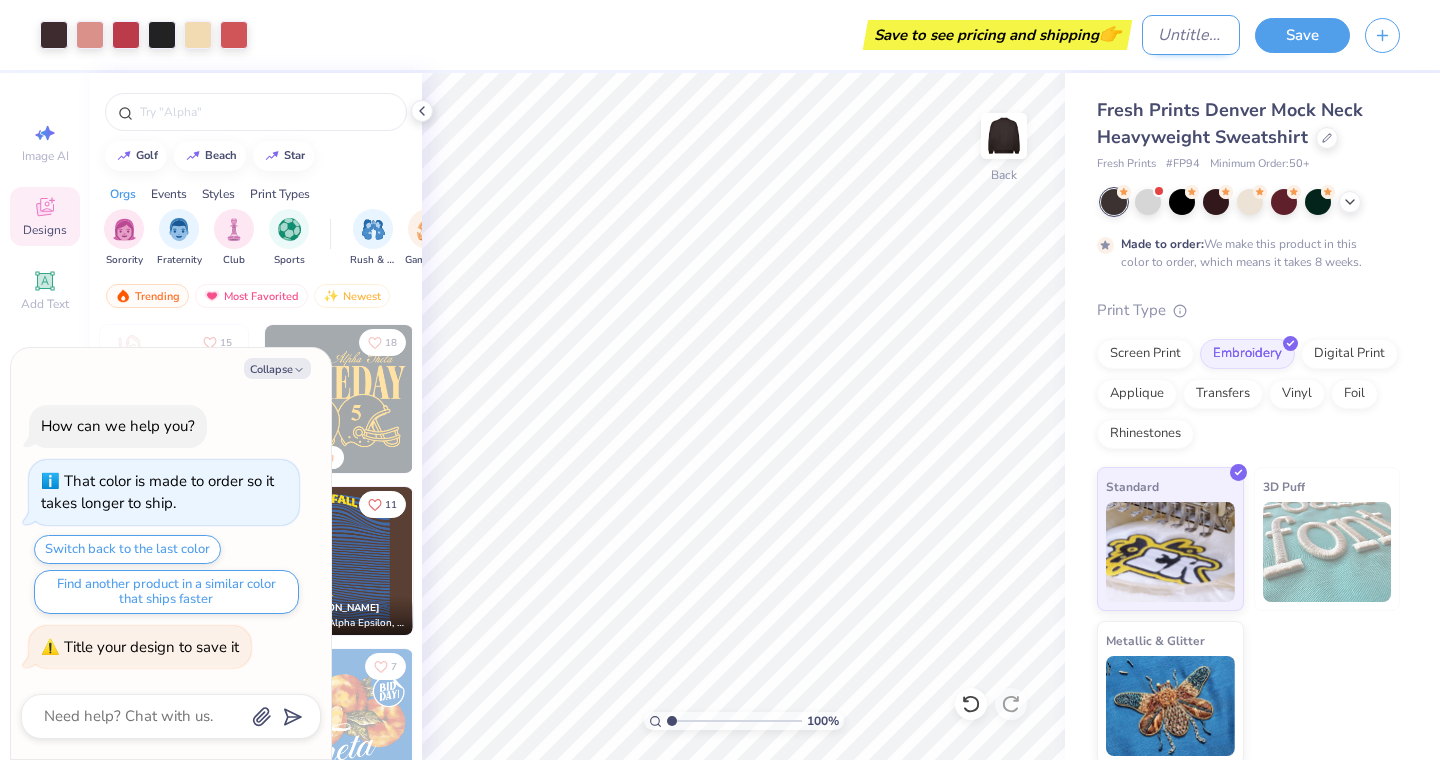 type on "x" 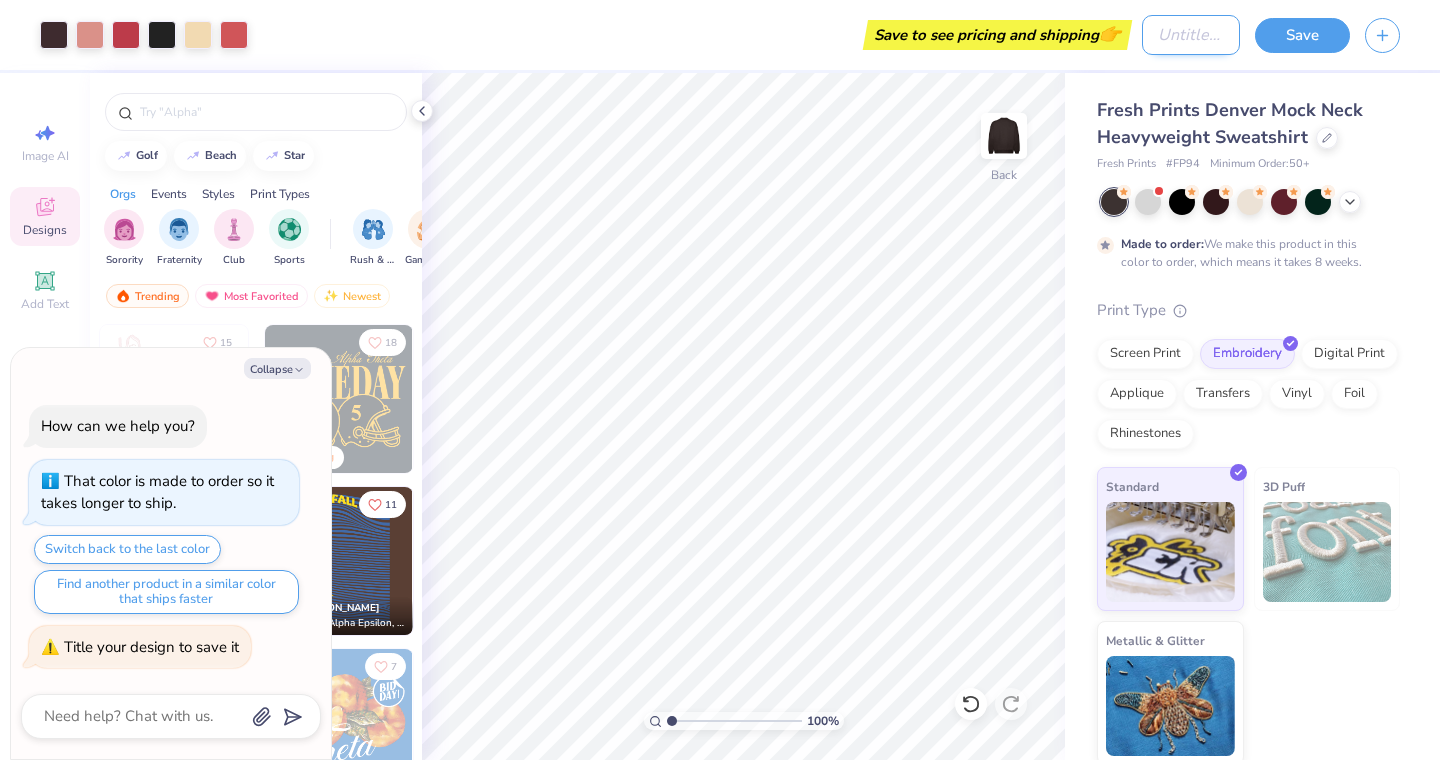 click on "Design Title" at bounding box center (1191, 35) 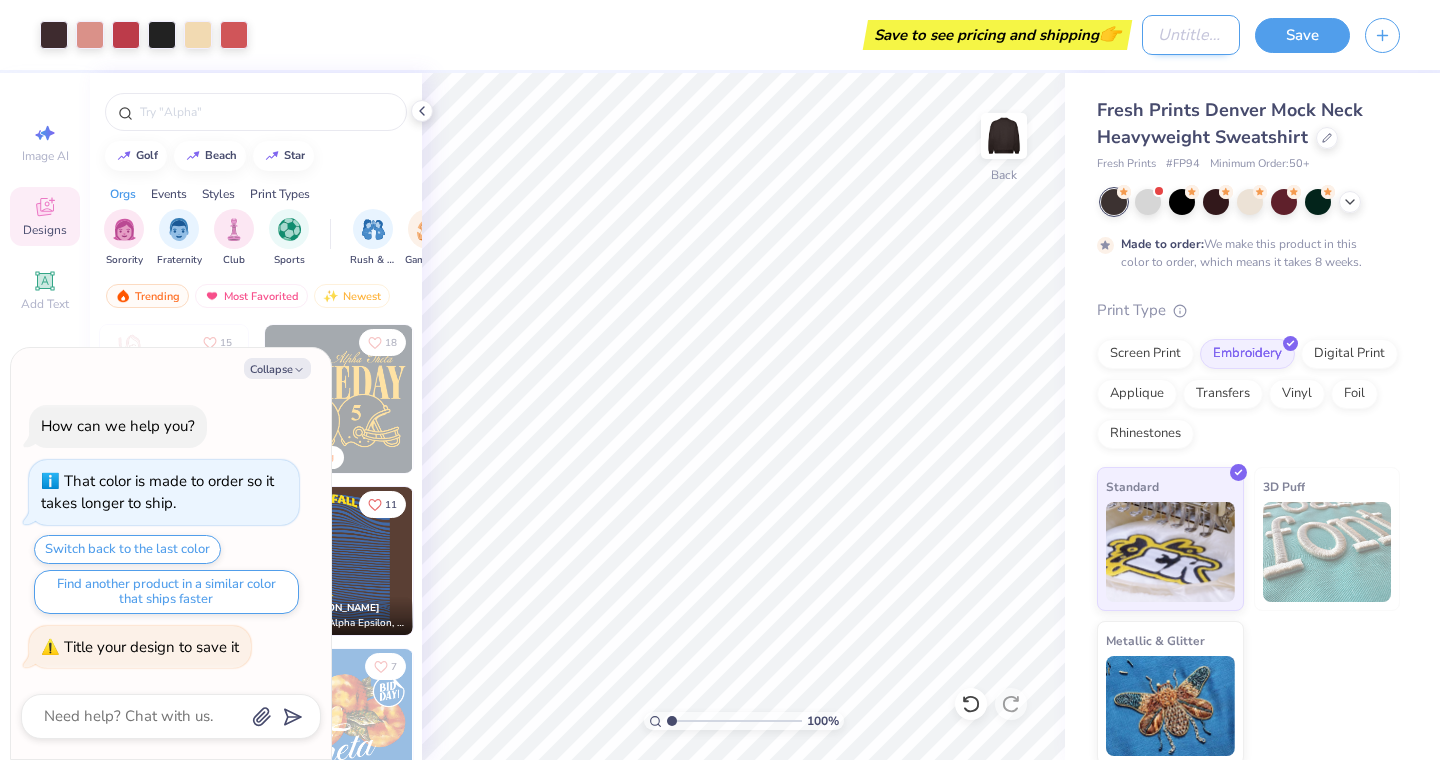 type on "p" 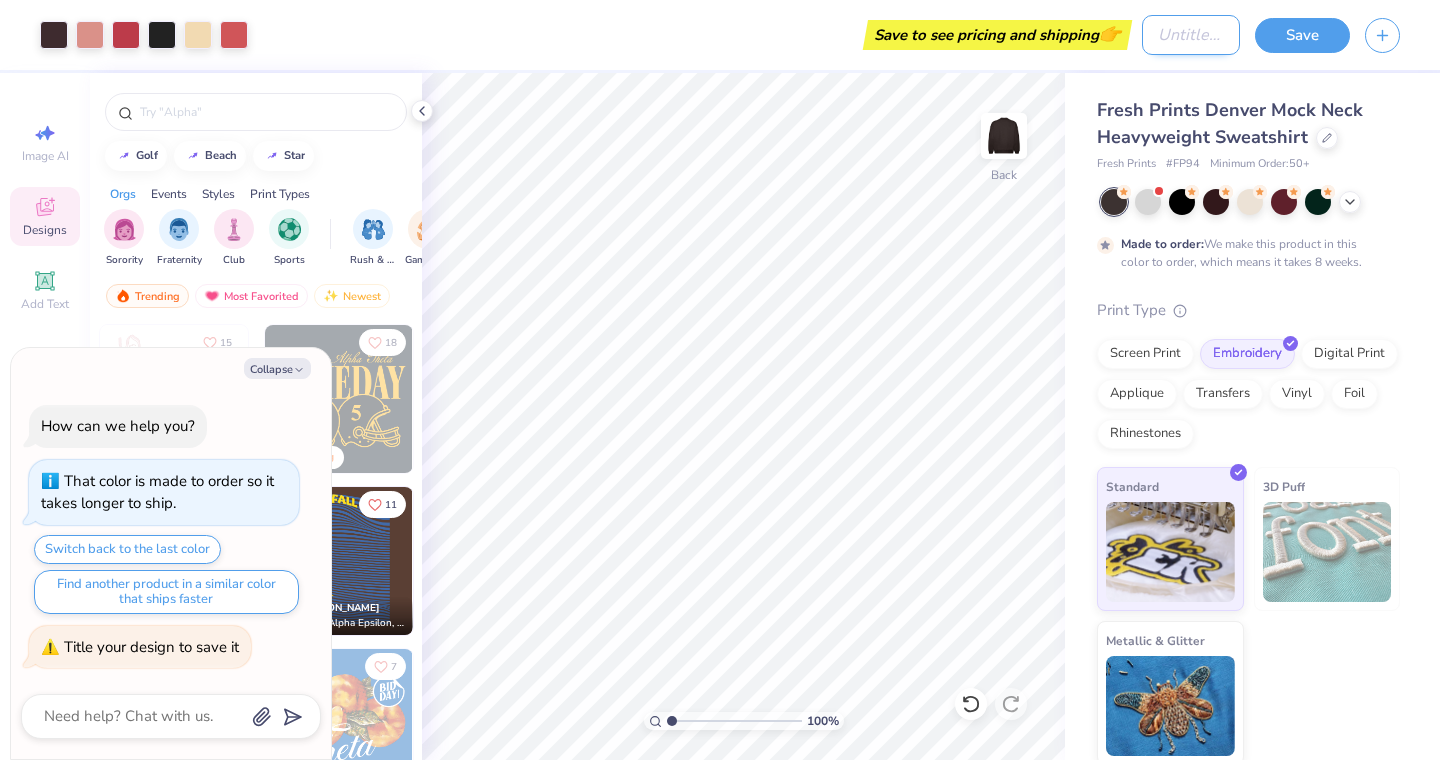 type on "x" 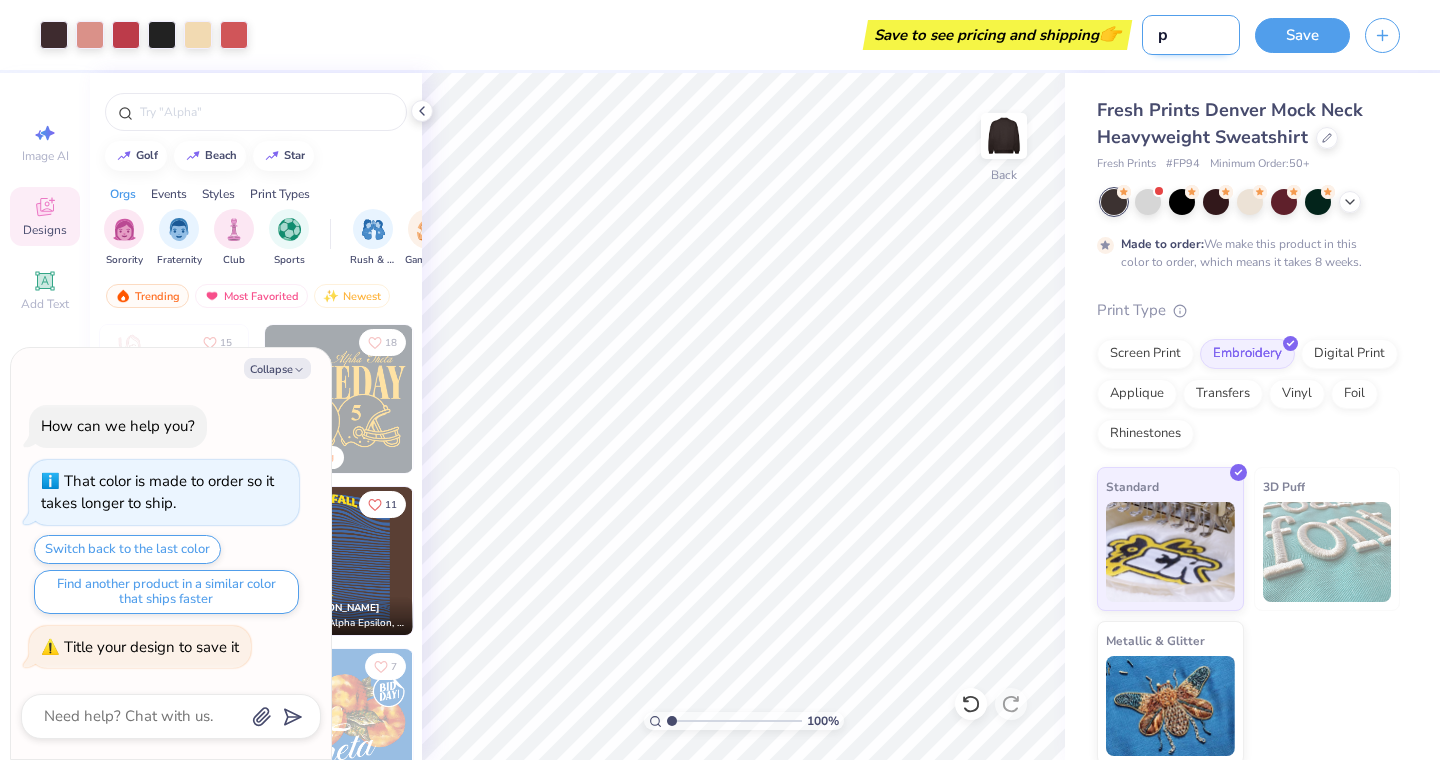type on "pi" 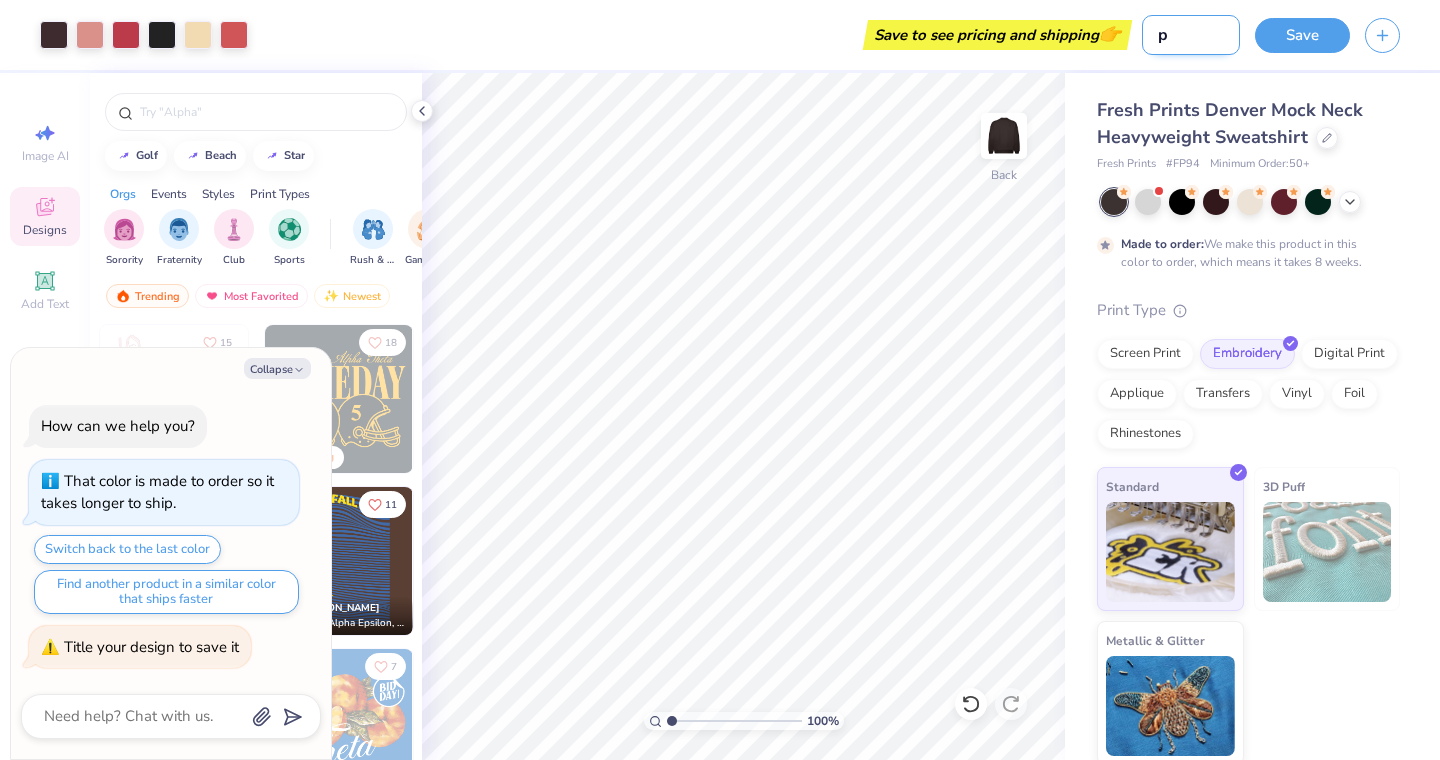 type on "x" 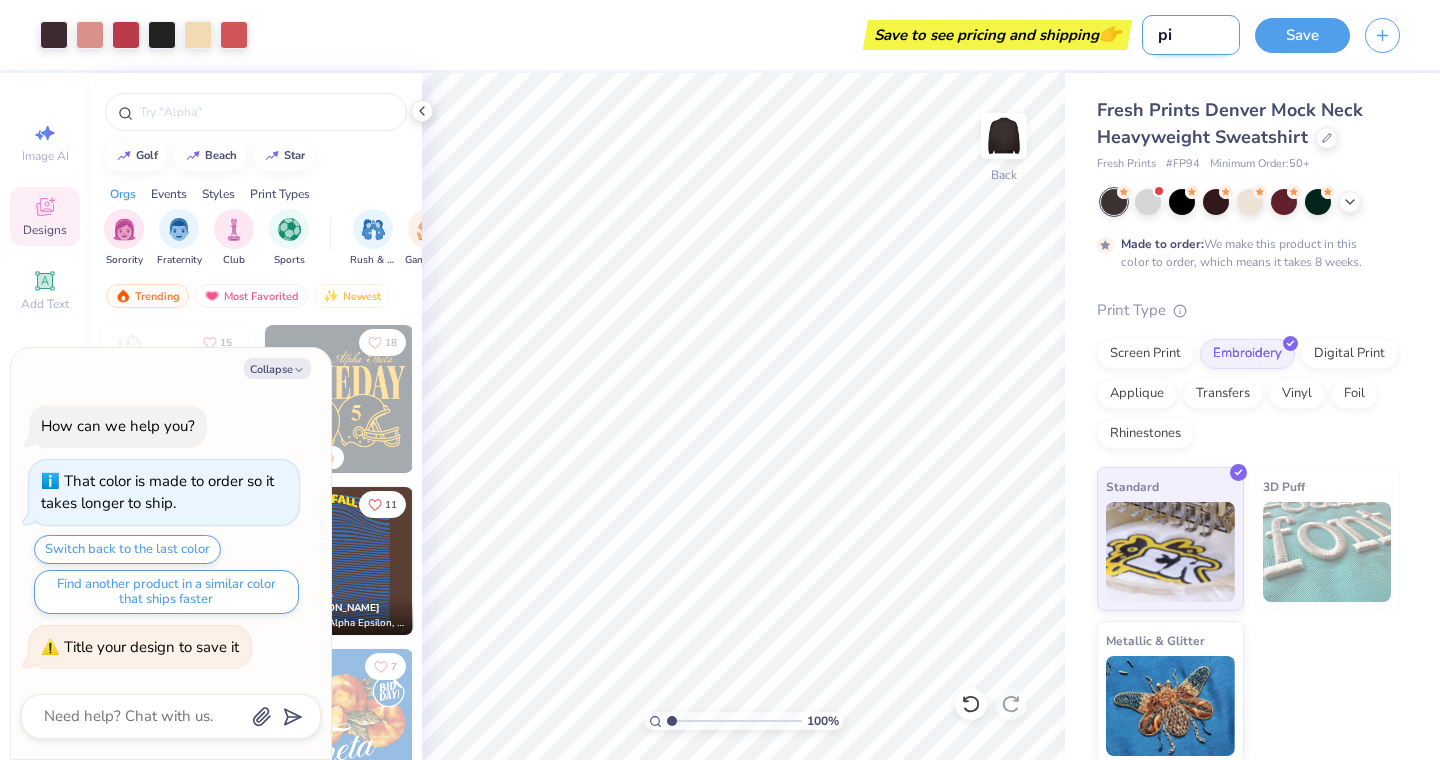 type on "pi" 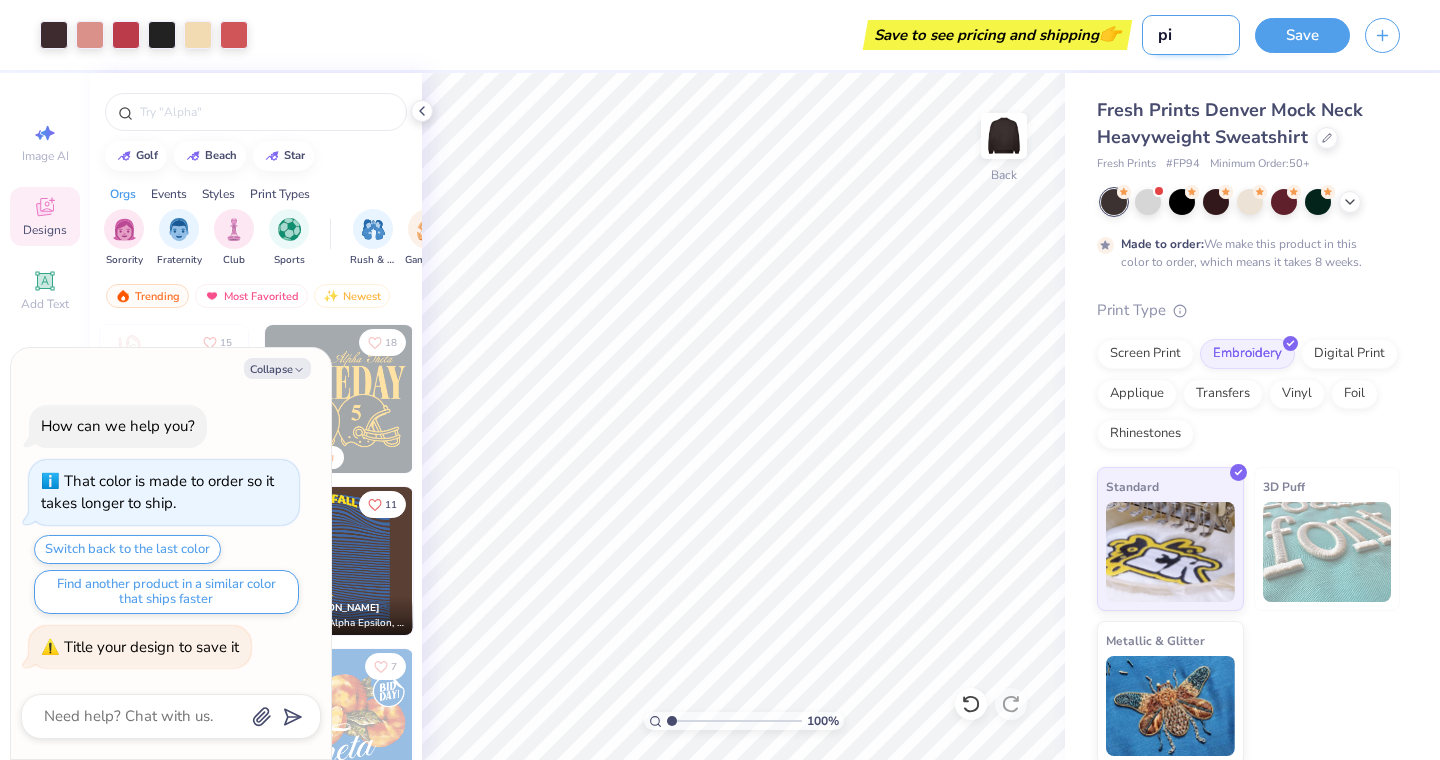 type on "x" 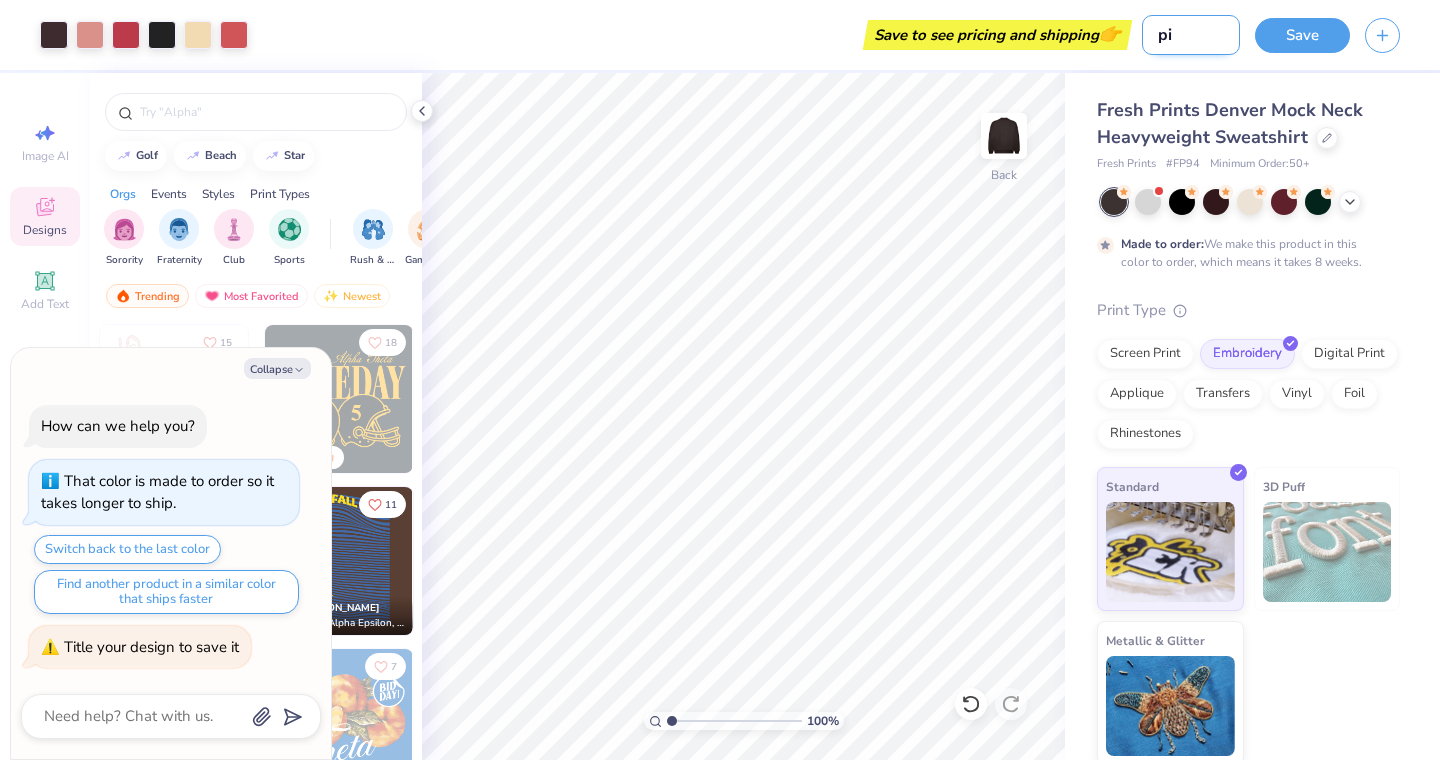 type on "pi p" 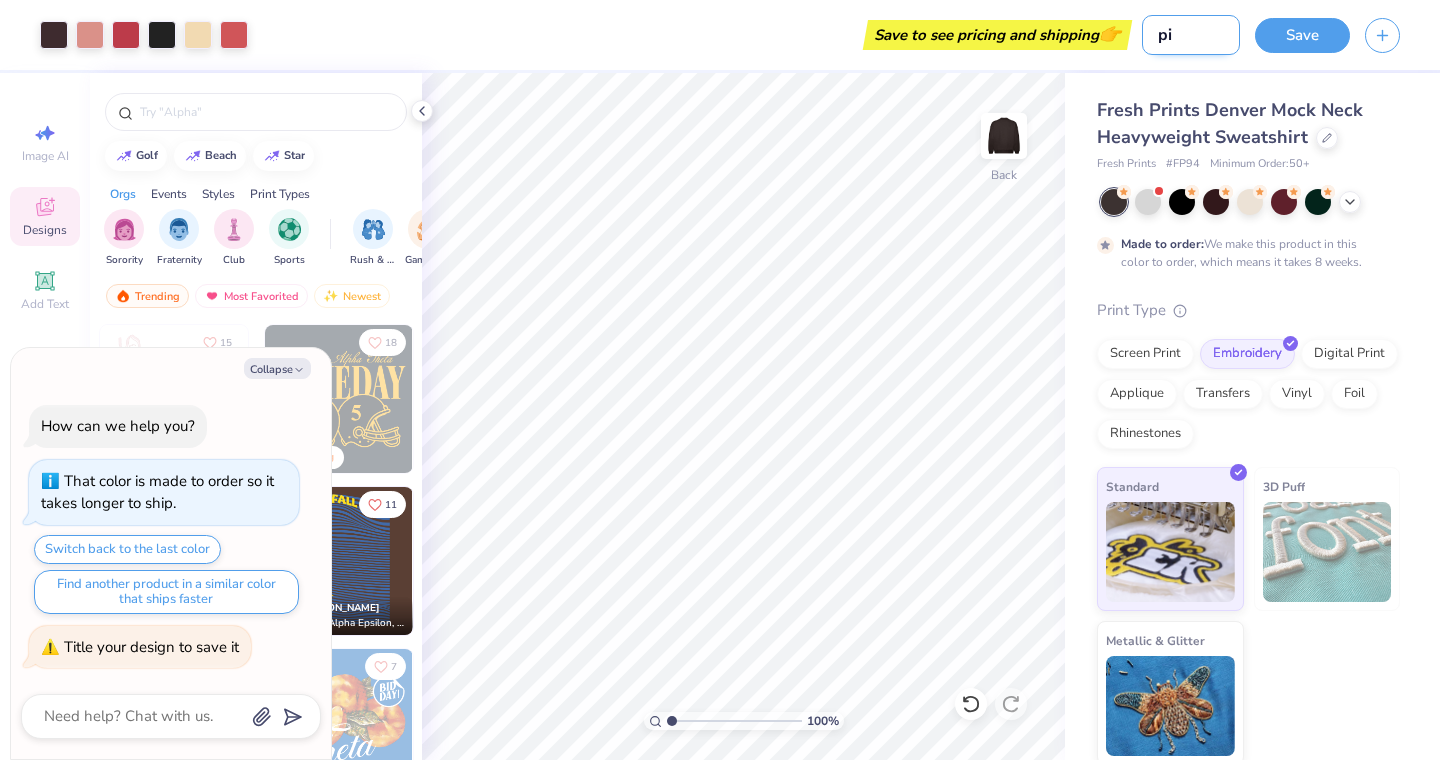 type on "x" 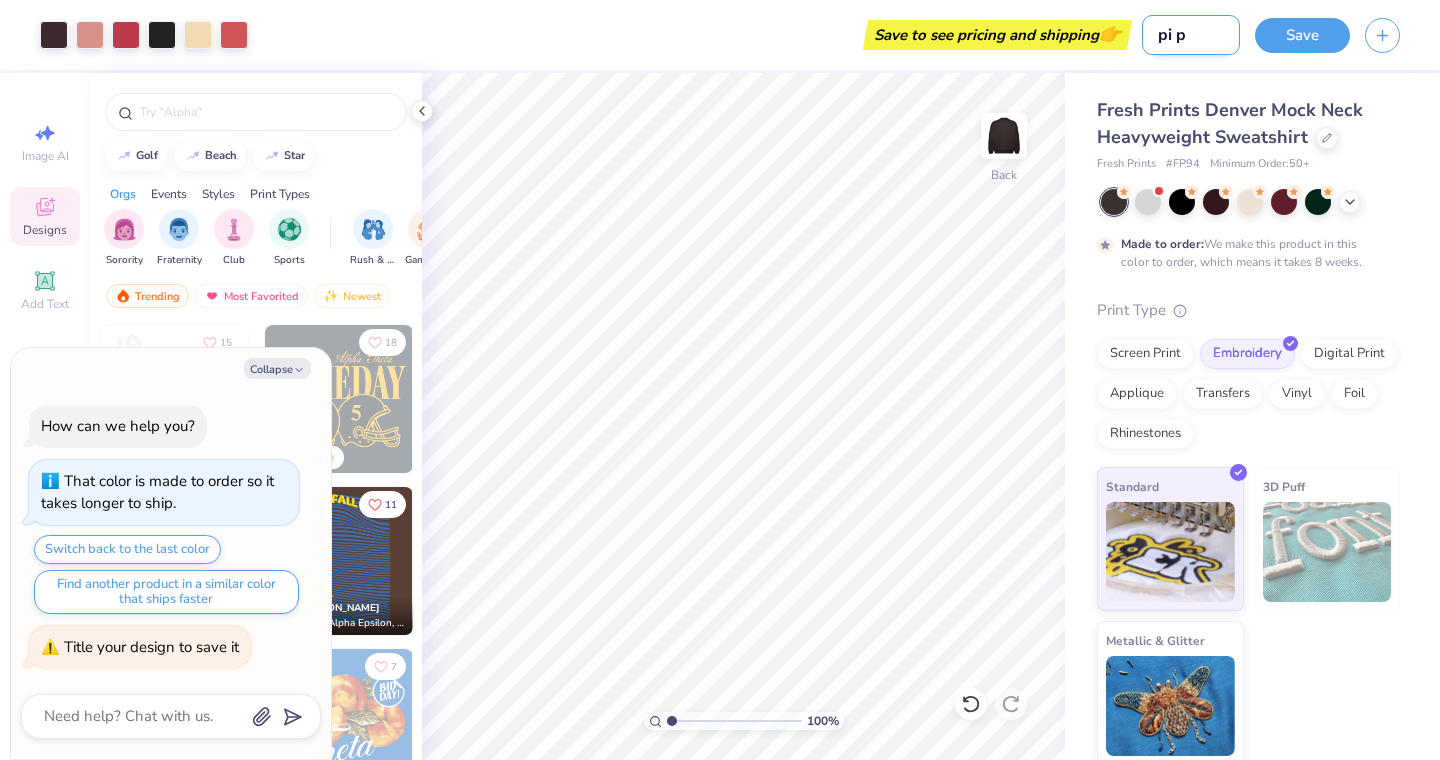 type on "pi ph" 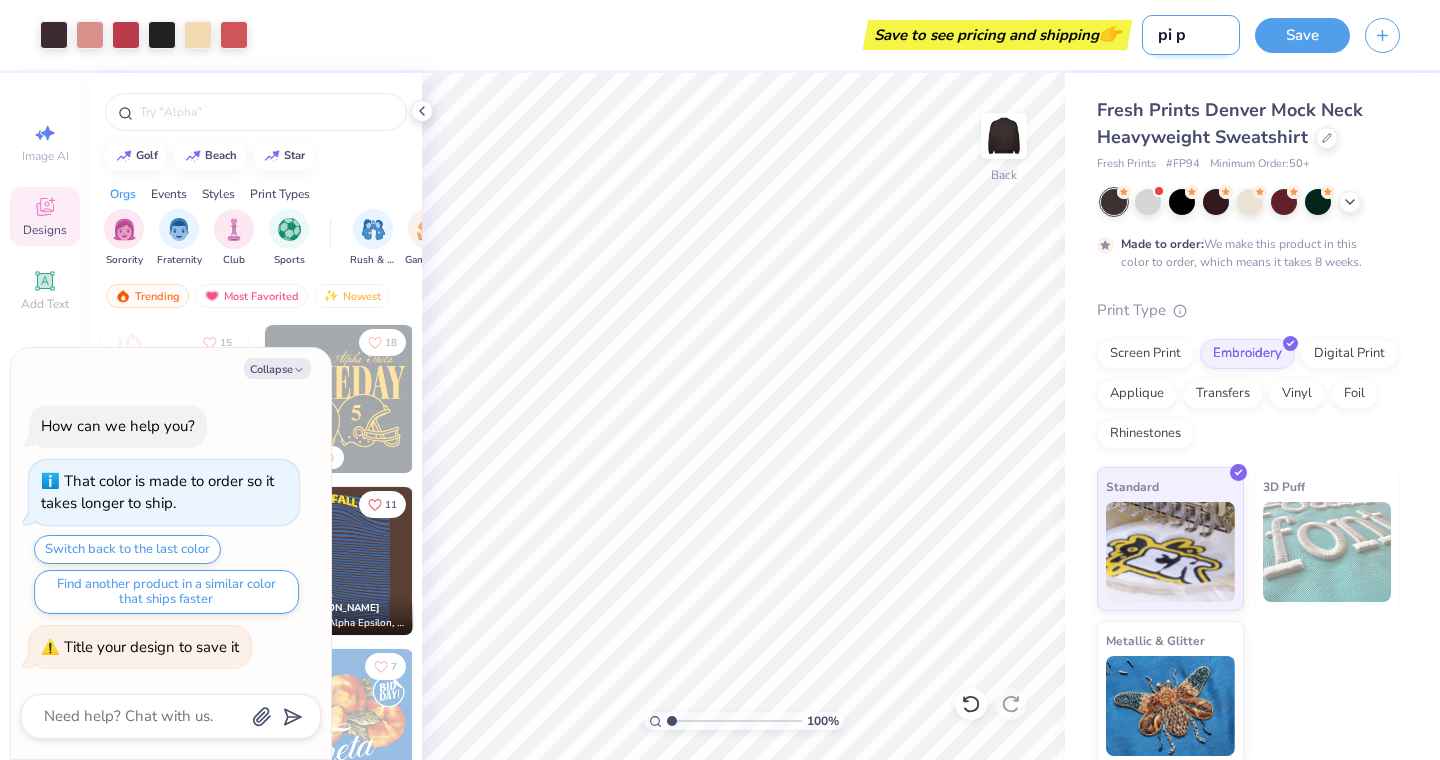 type on "x" 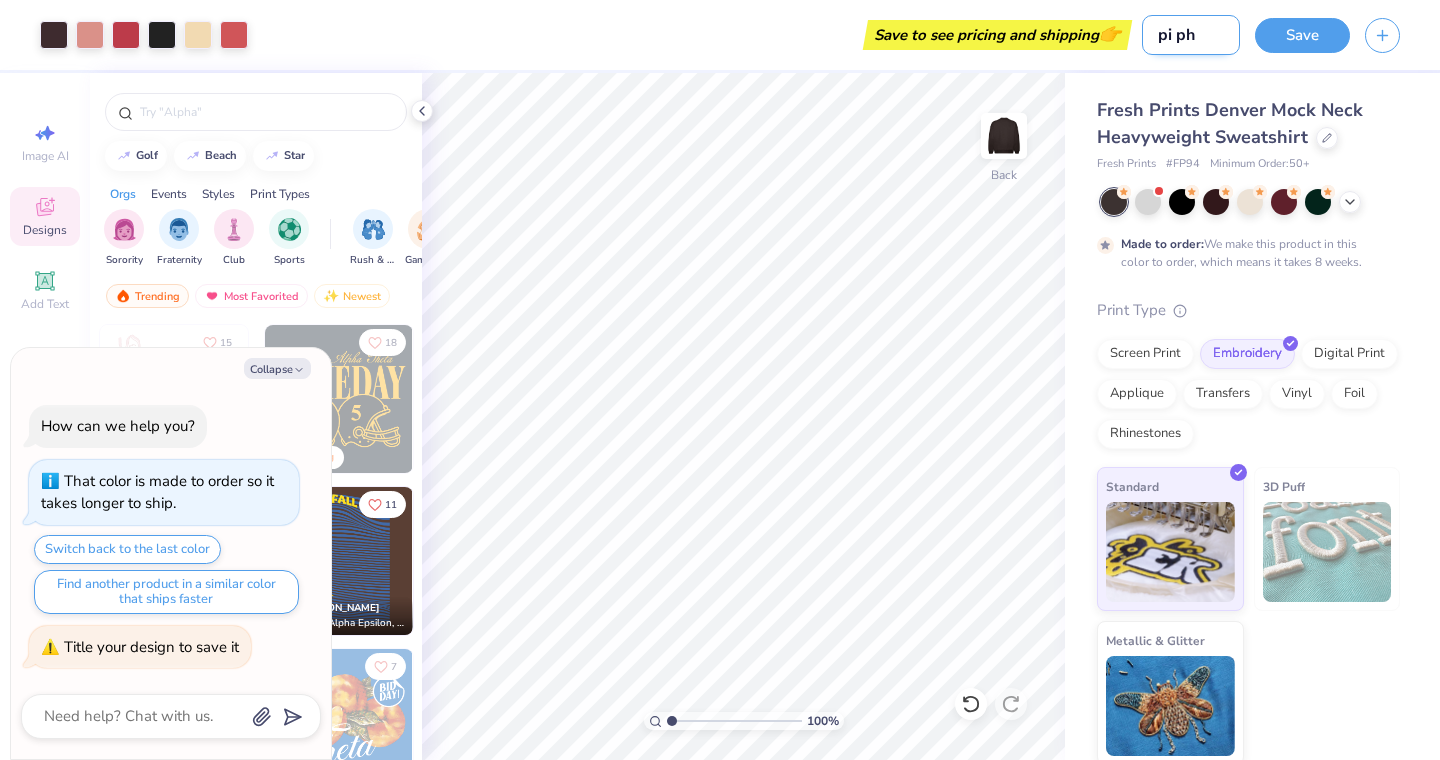 type on "pi phi" 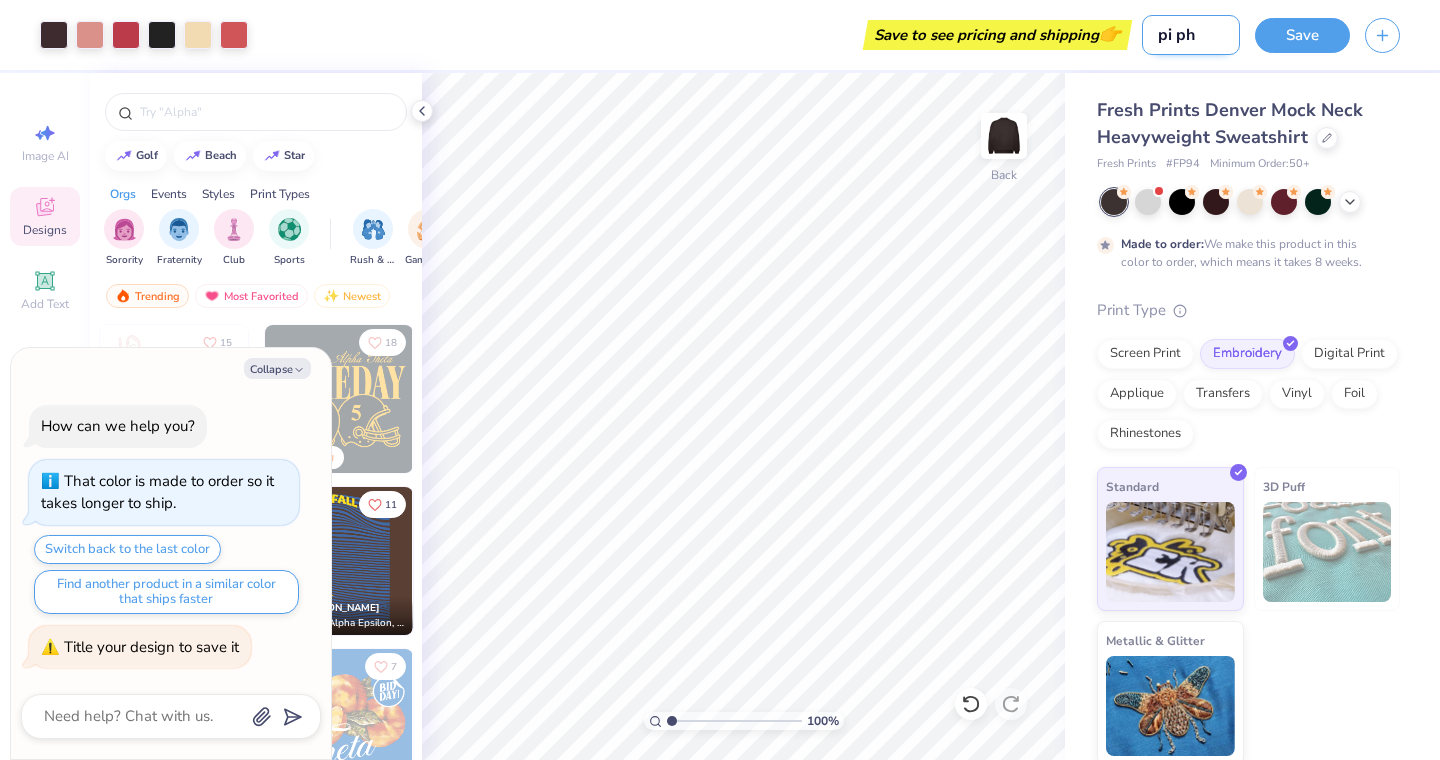 type on "x" 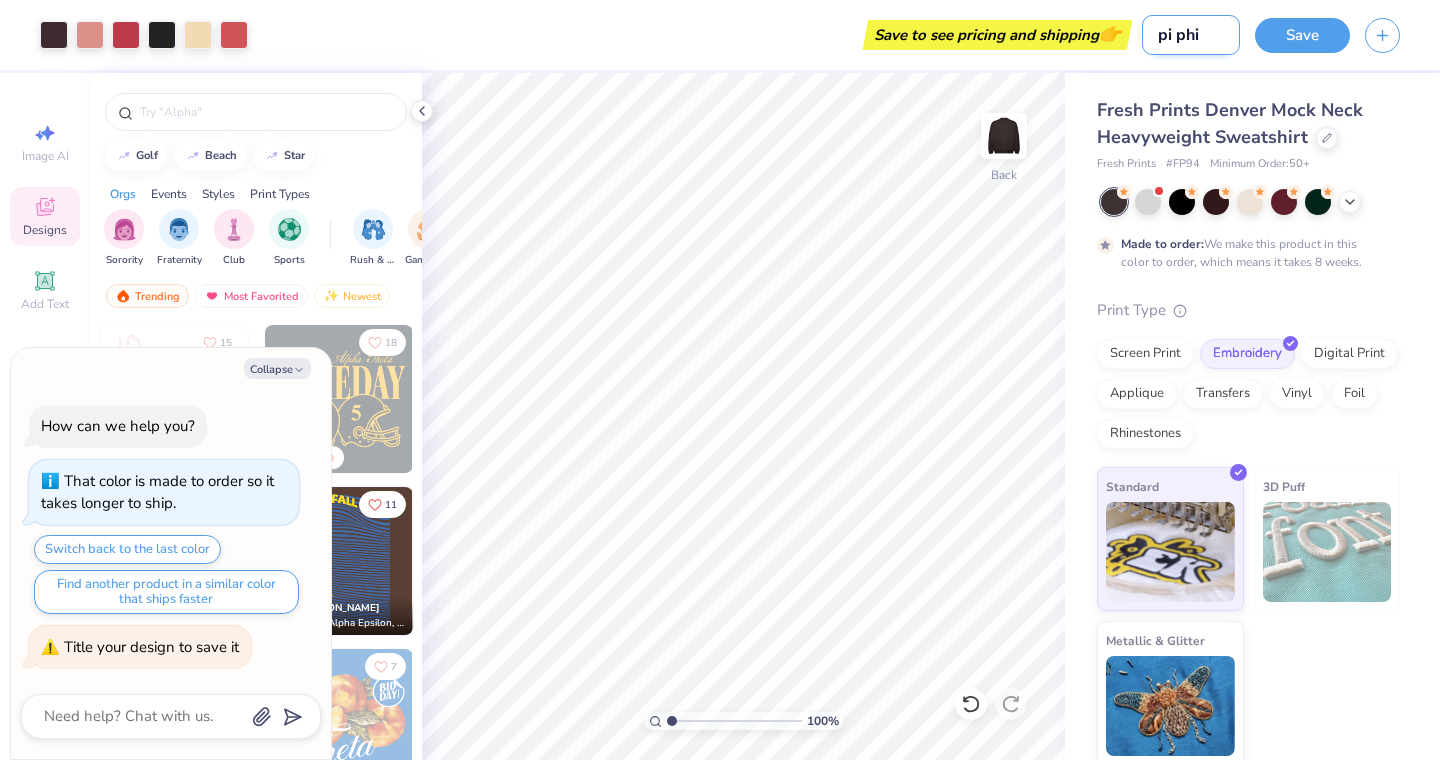 type on "pi phi" 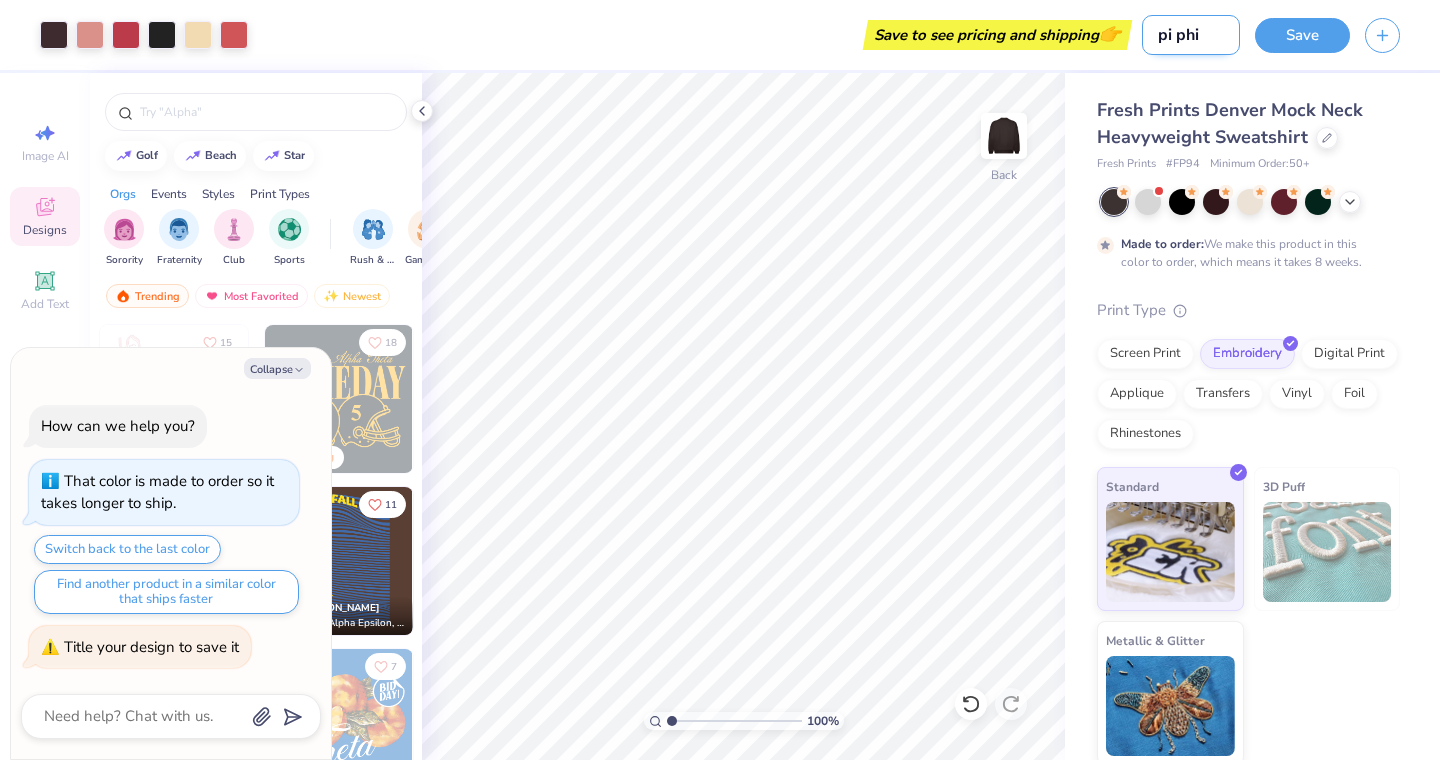 type on "x" 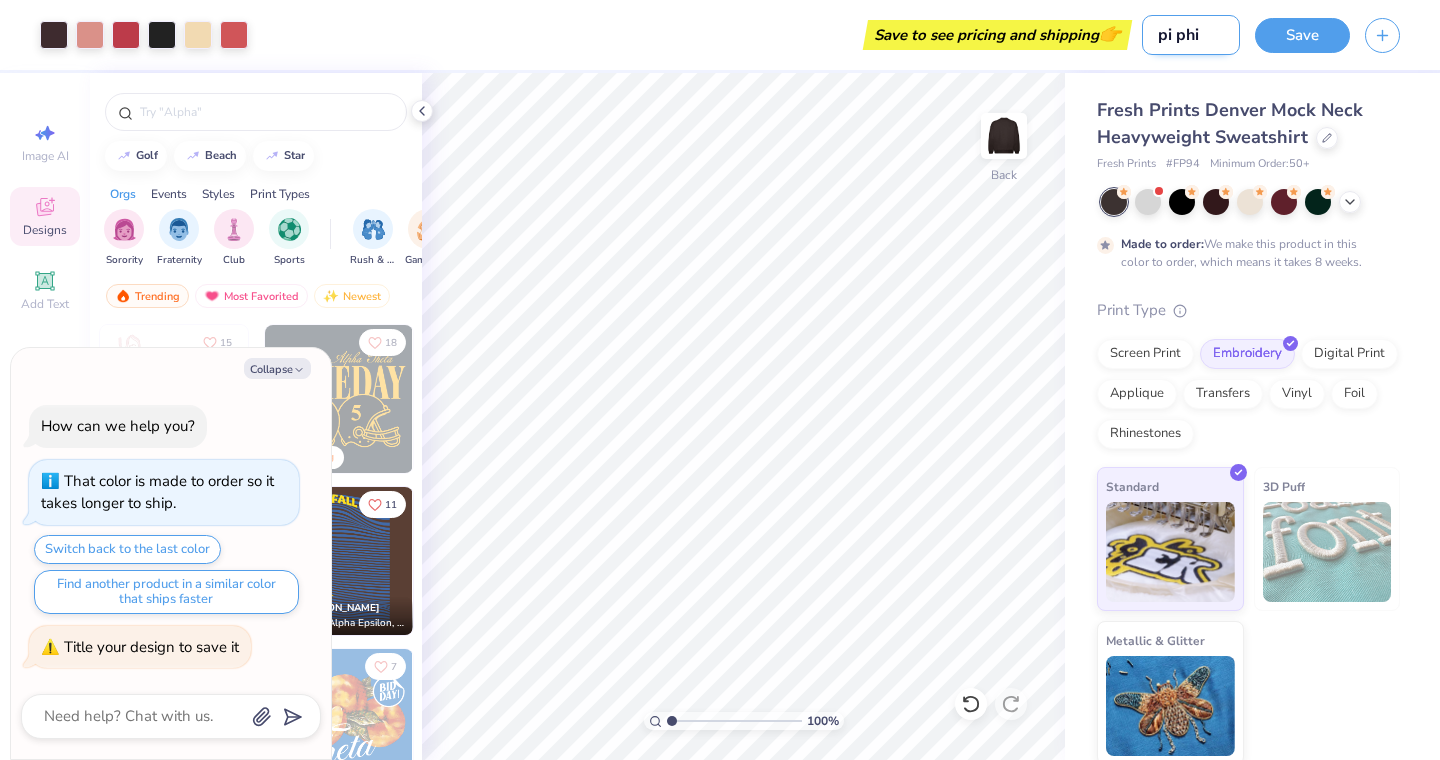 type on "pi phi m" 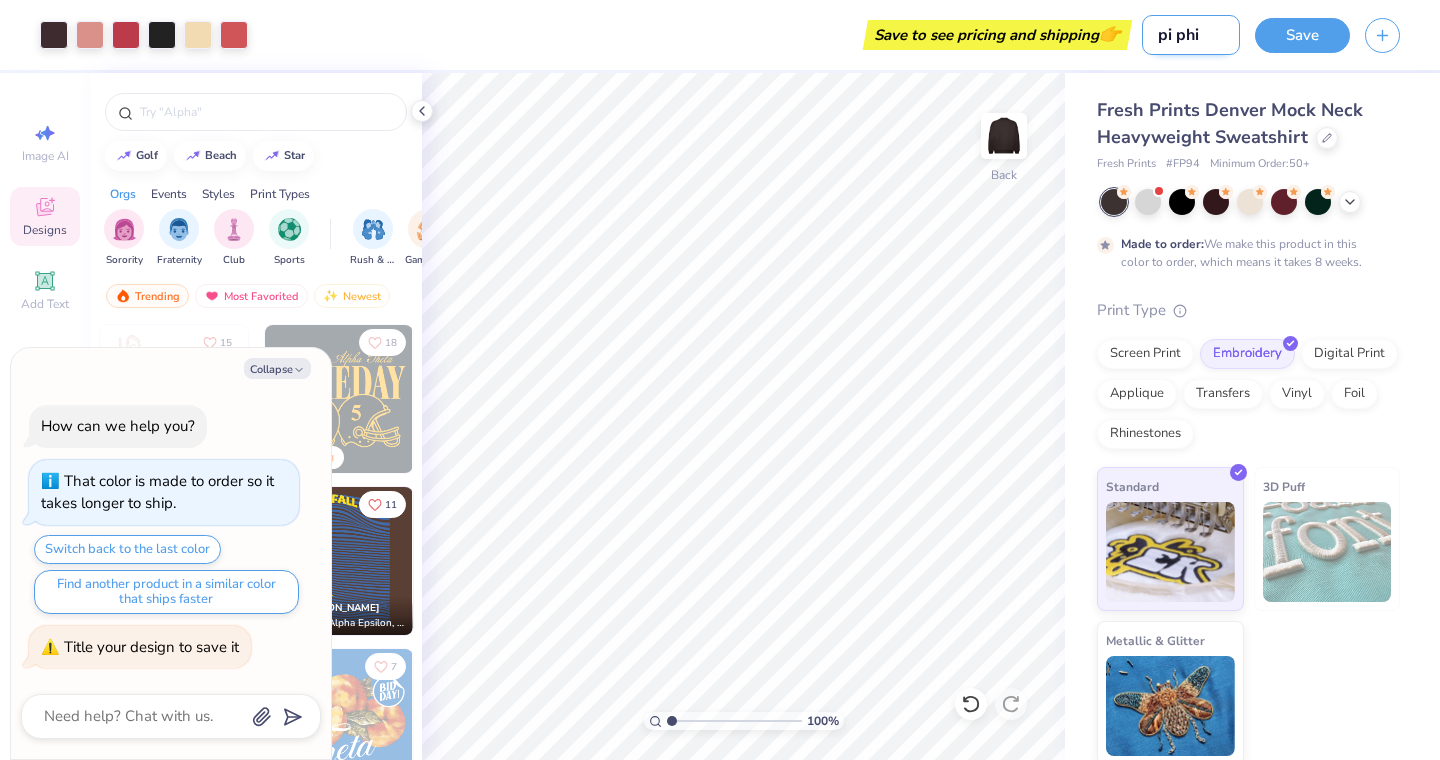 type on "x" 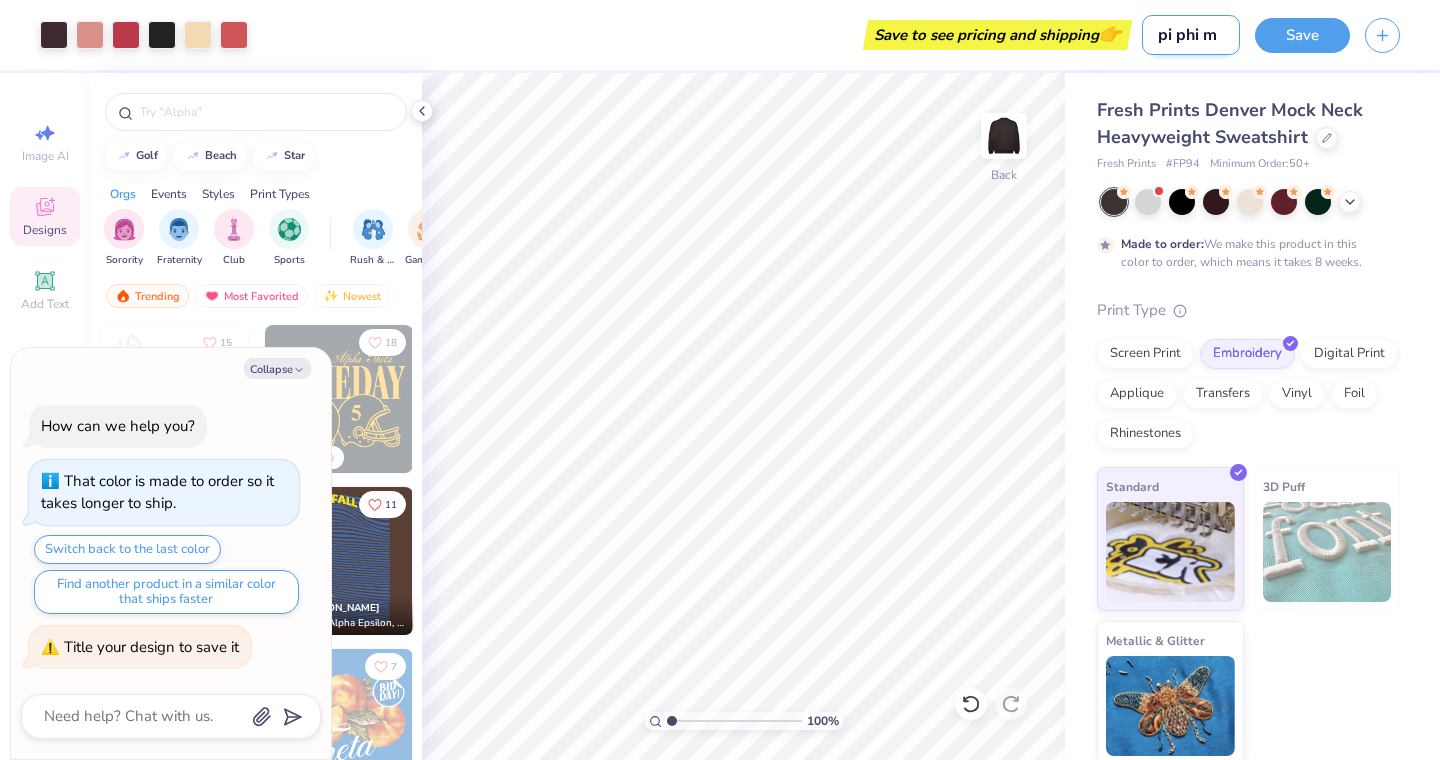 type on "pi phi mo" 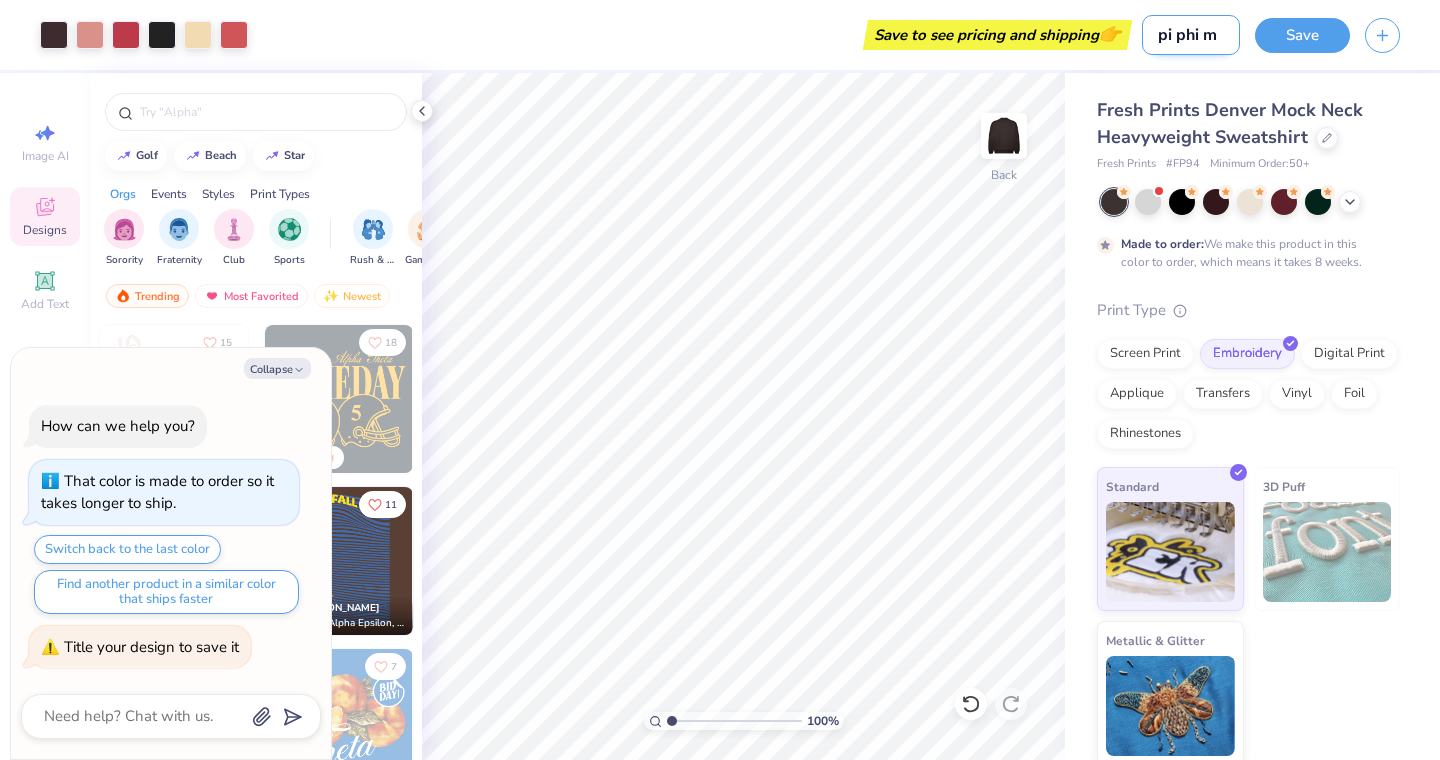 type on "x" 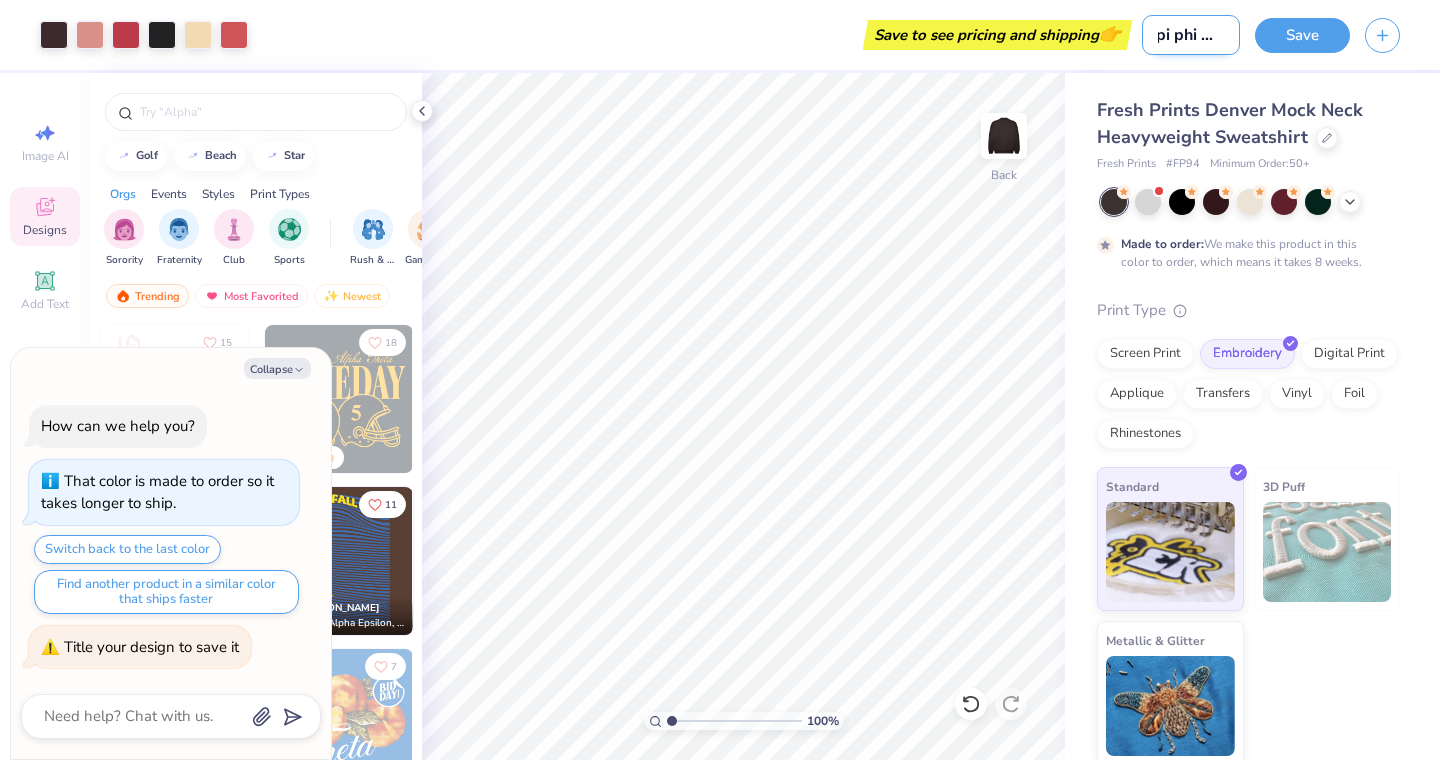 type on "pi phi moc" 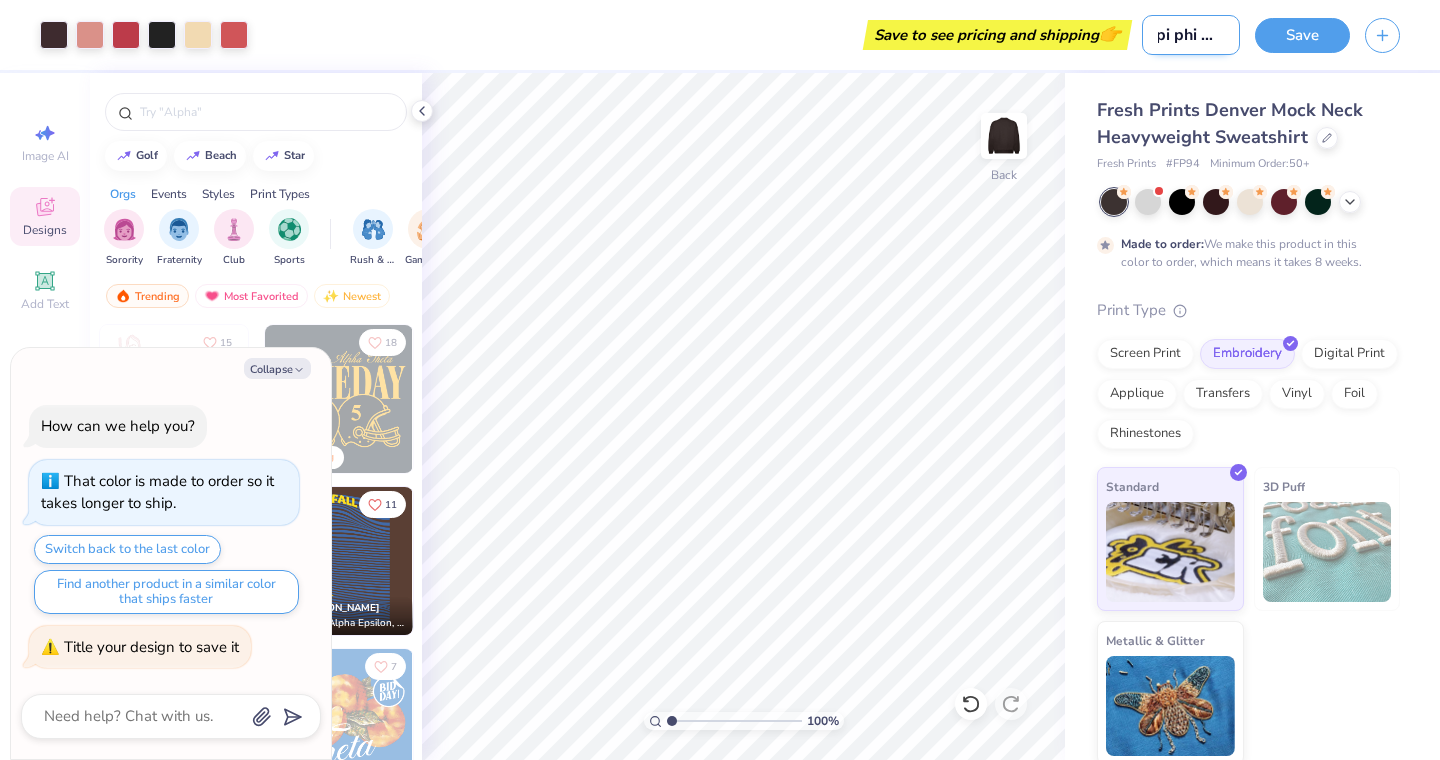 type on "x" 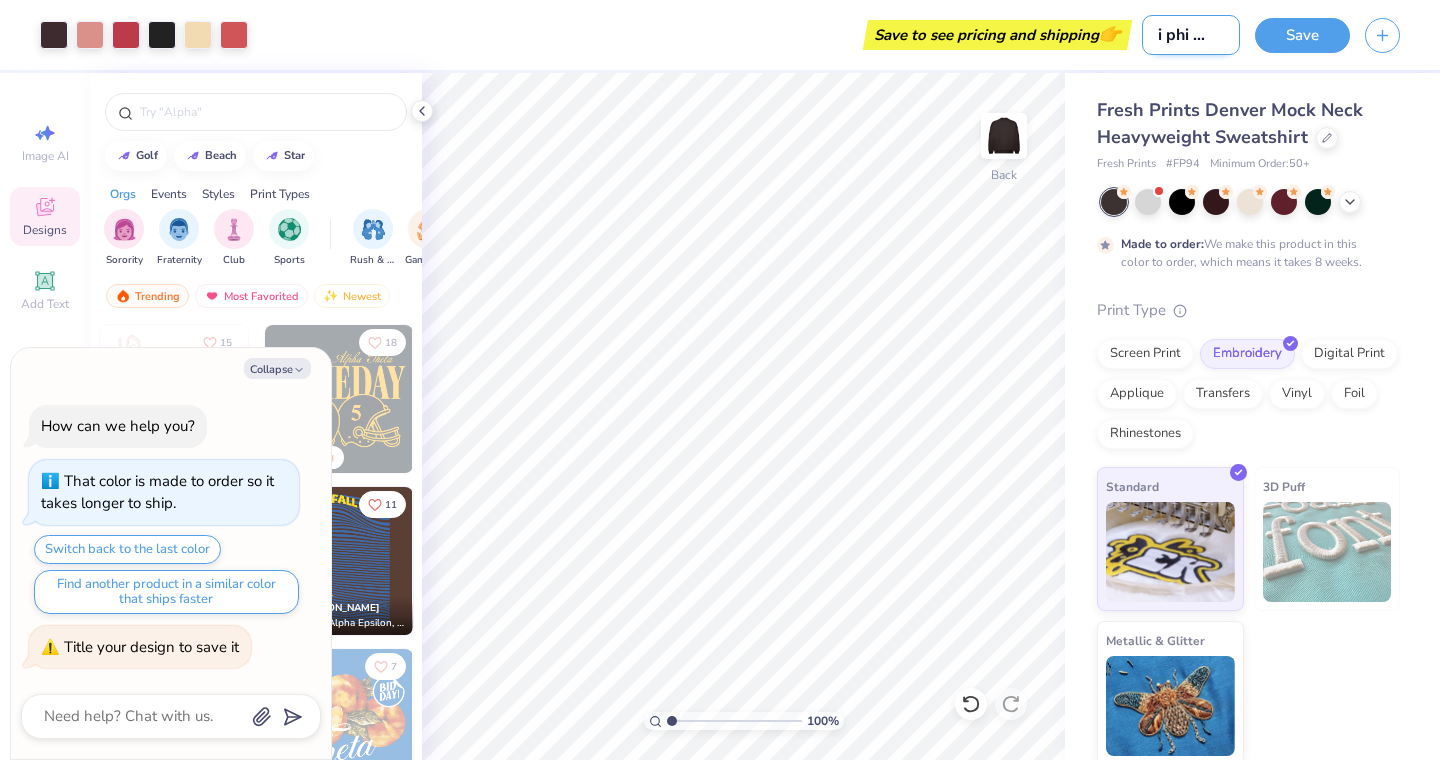 type on "pi phi mock" 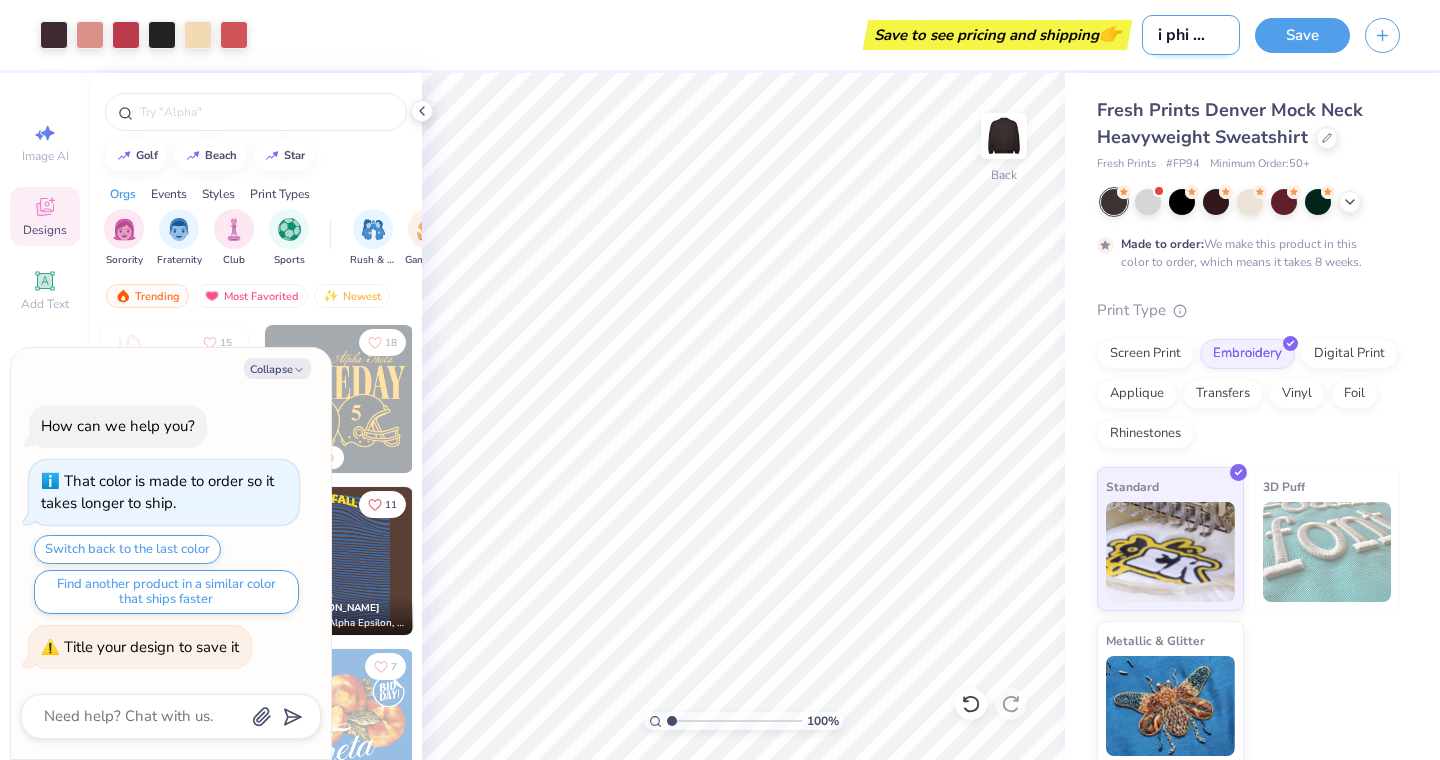type on "x" 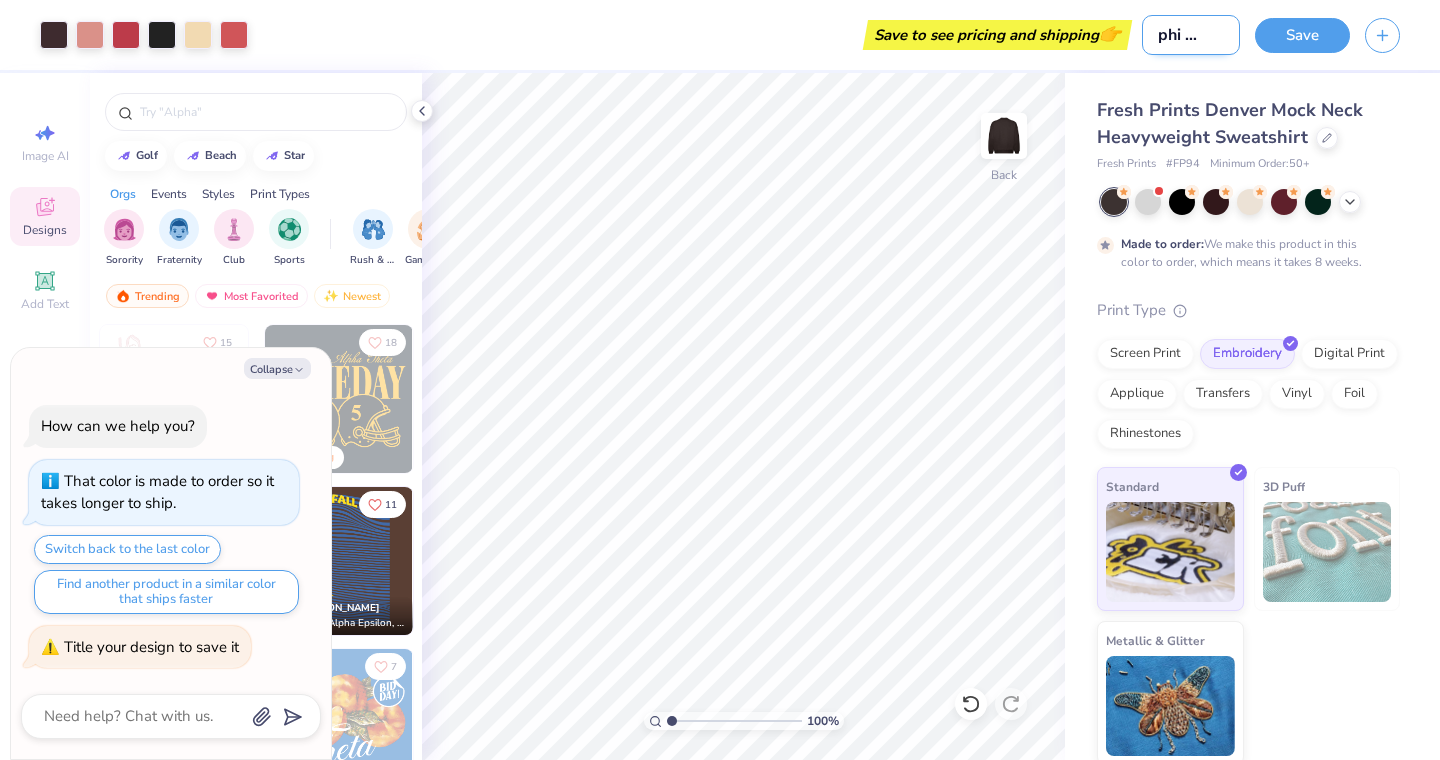 type on "pi phi mock" 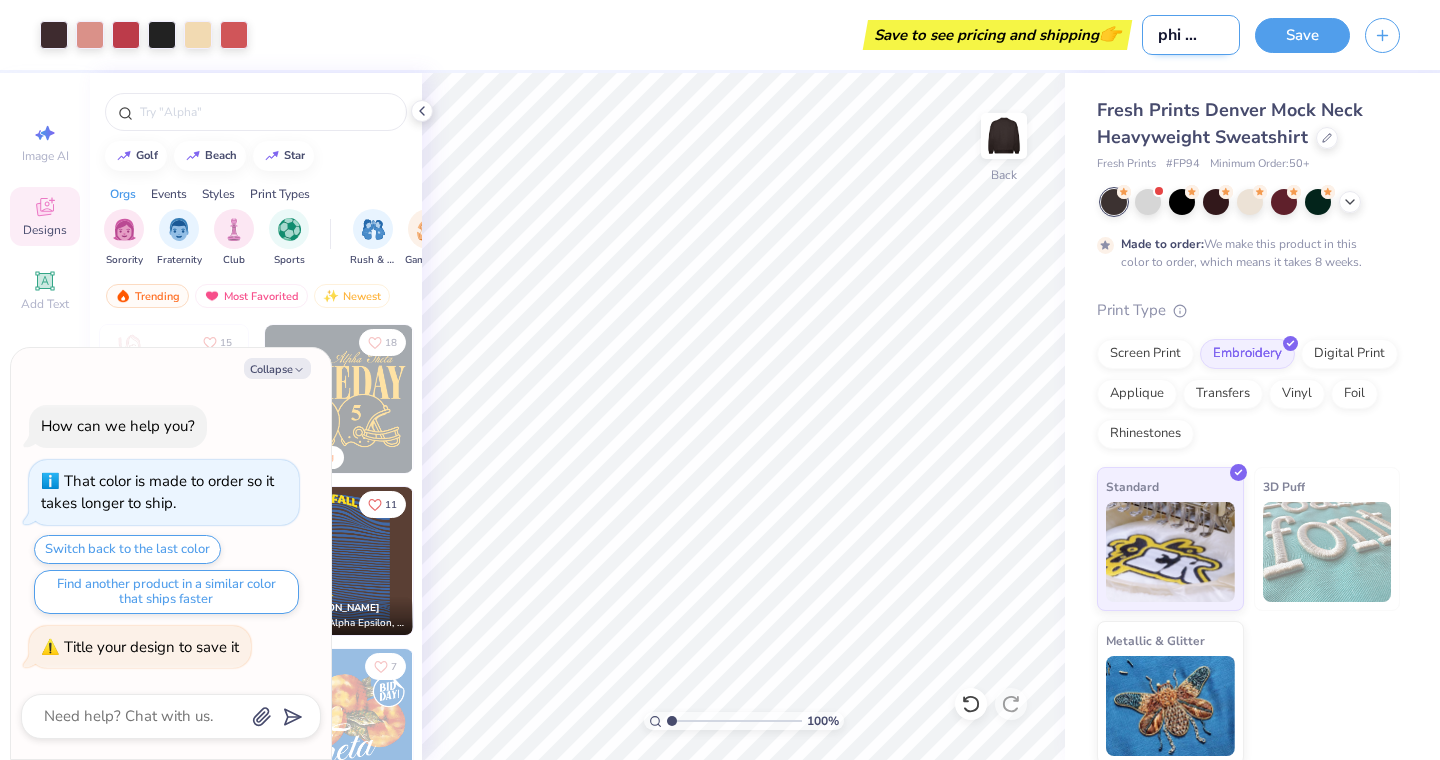 type on "x" 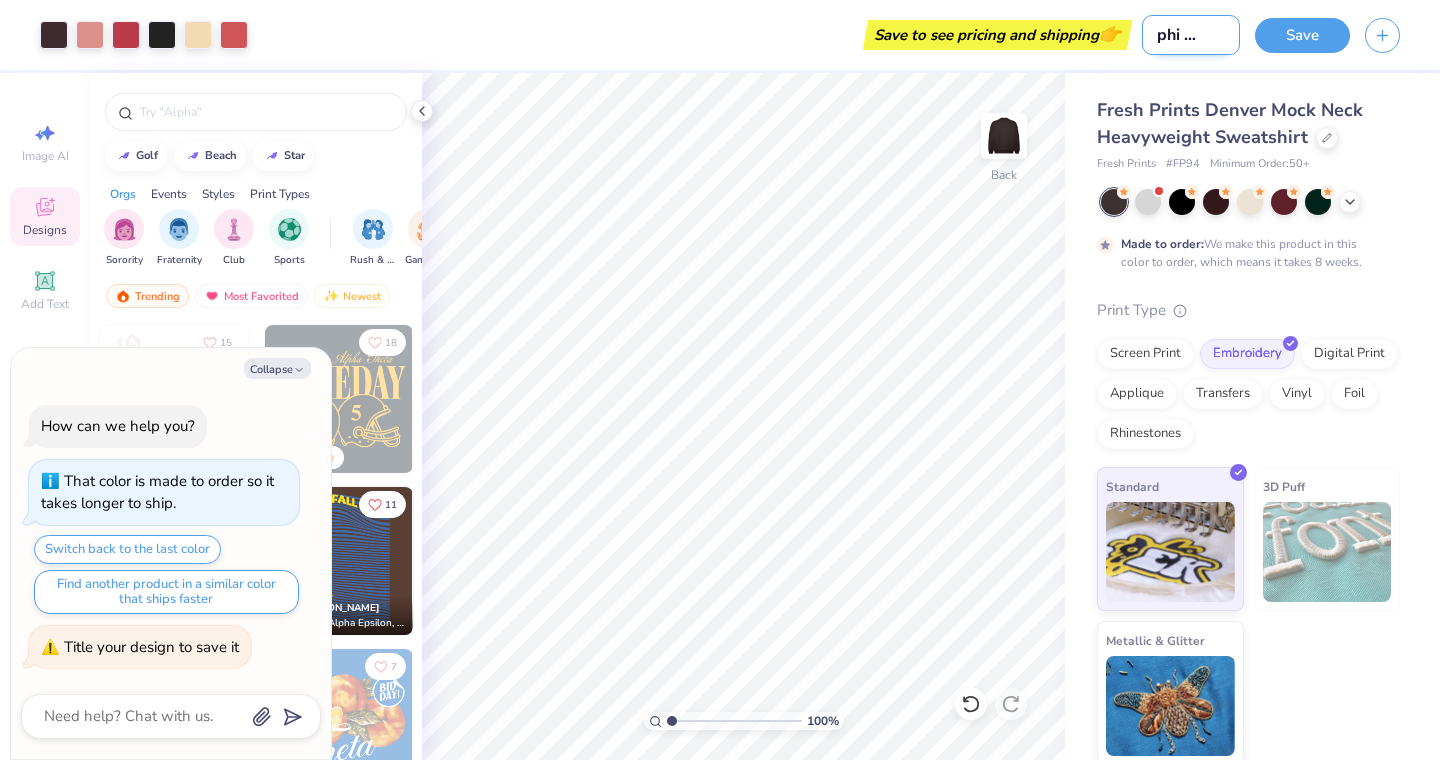 type on "pi phi mock n" 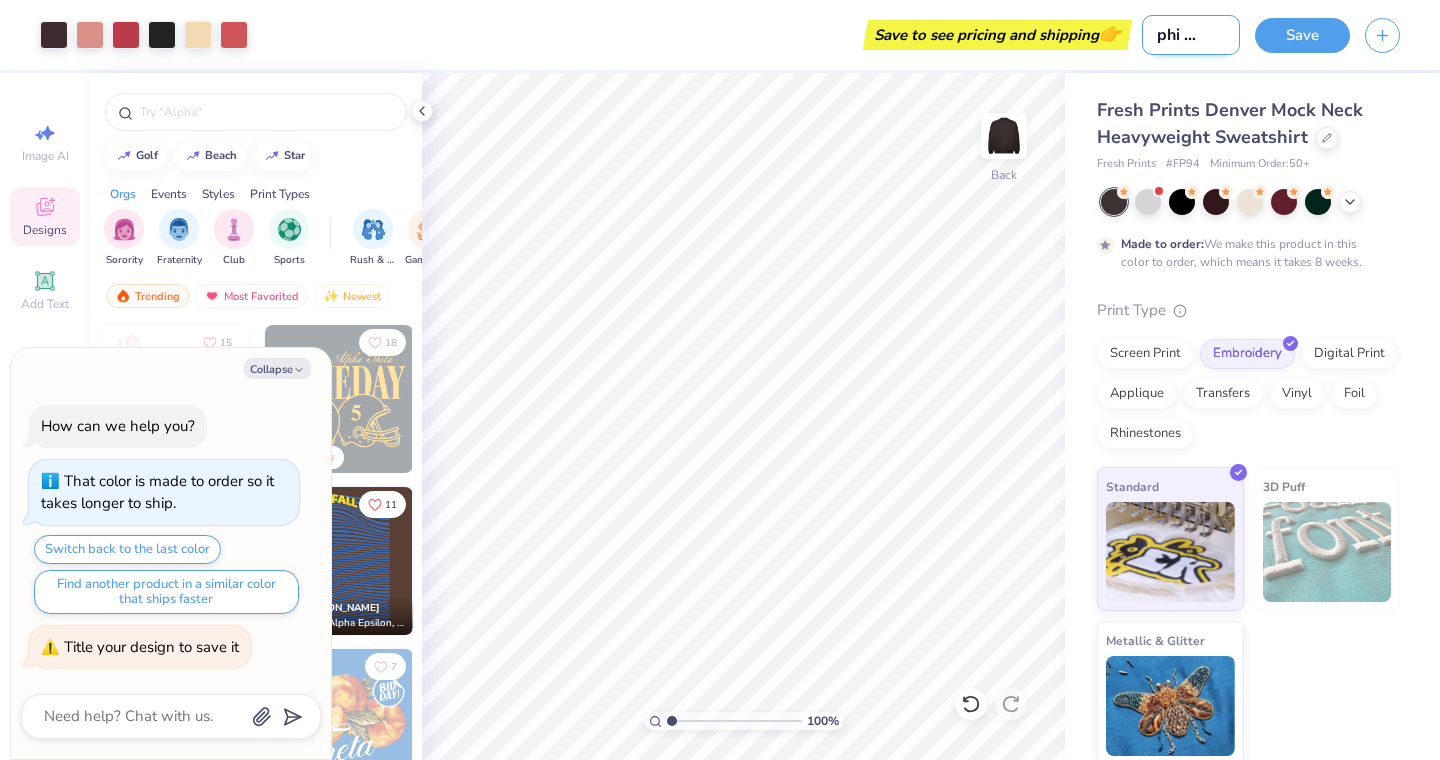 type on "x" 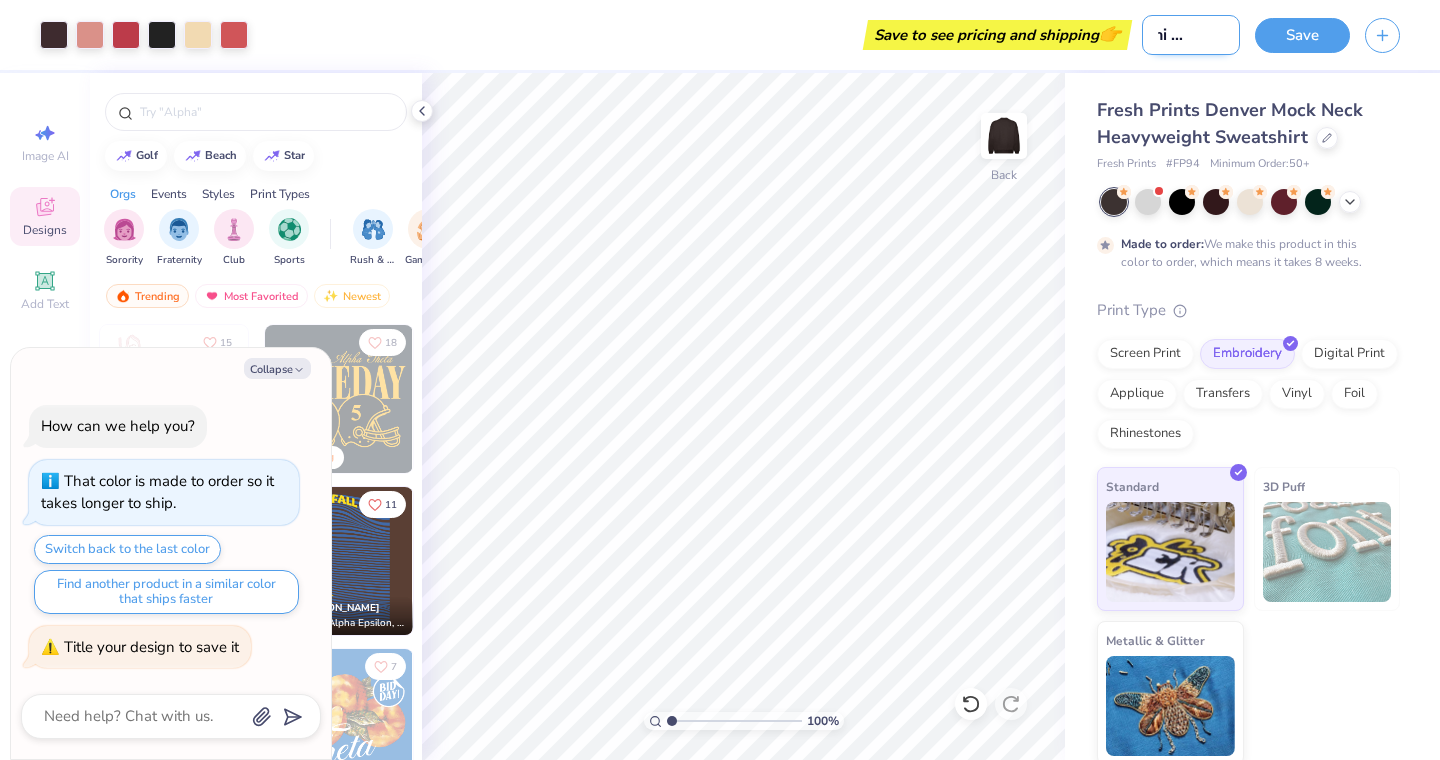 type on "pi phi mock ne" 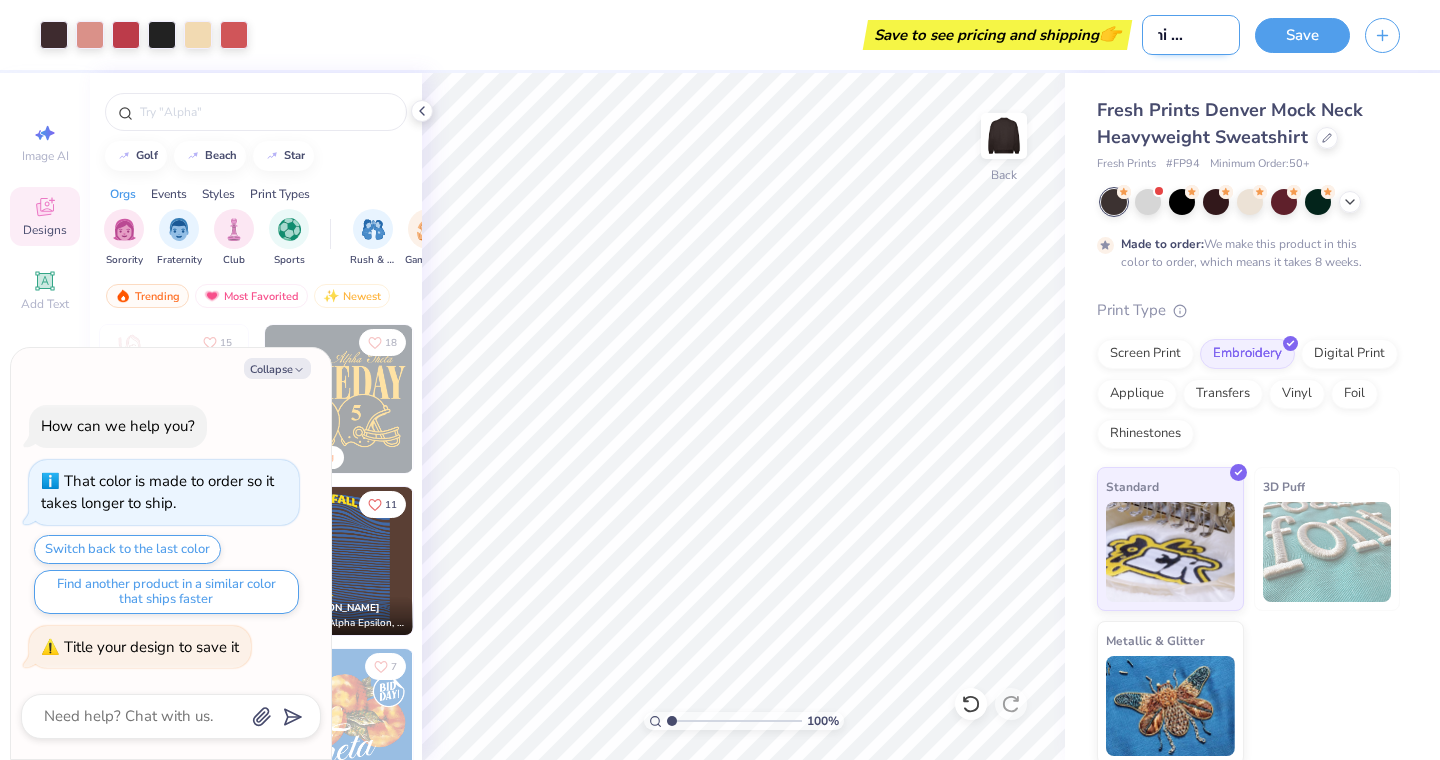 type on "x" 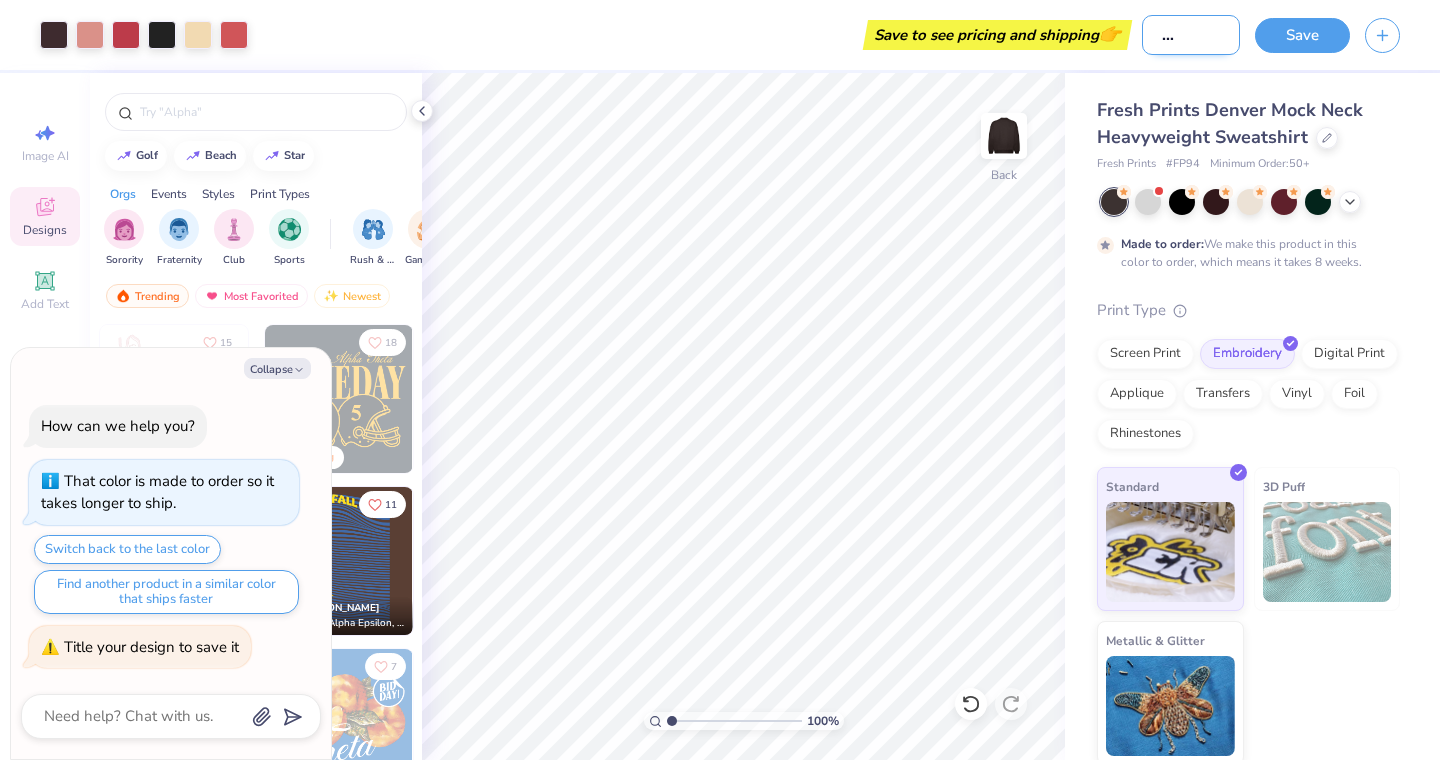 type on "pi phi mock nec" 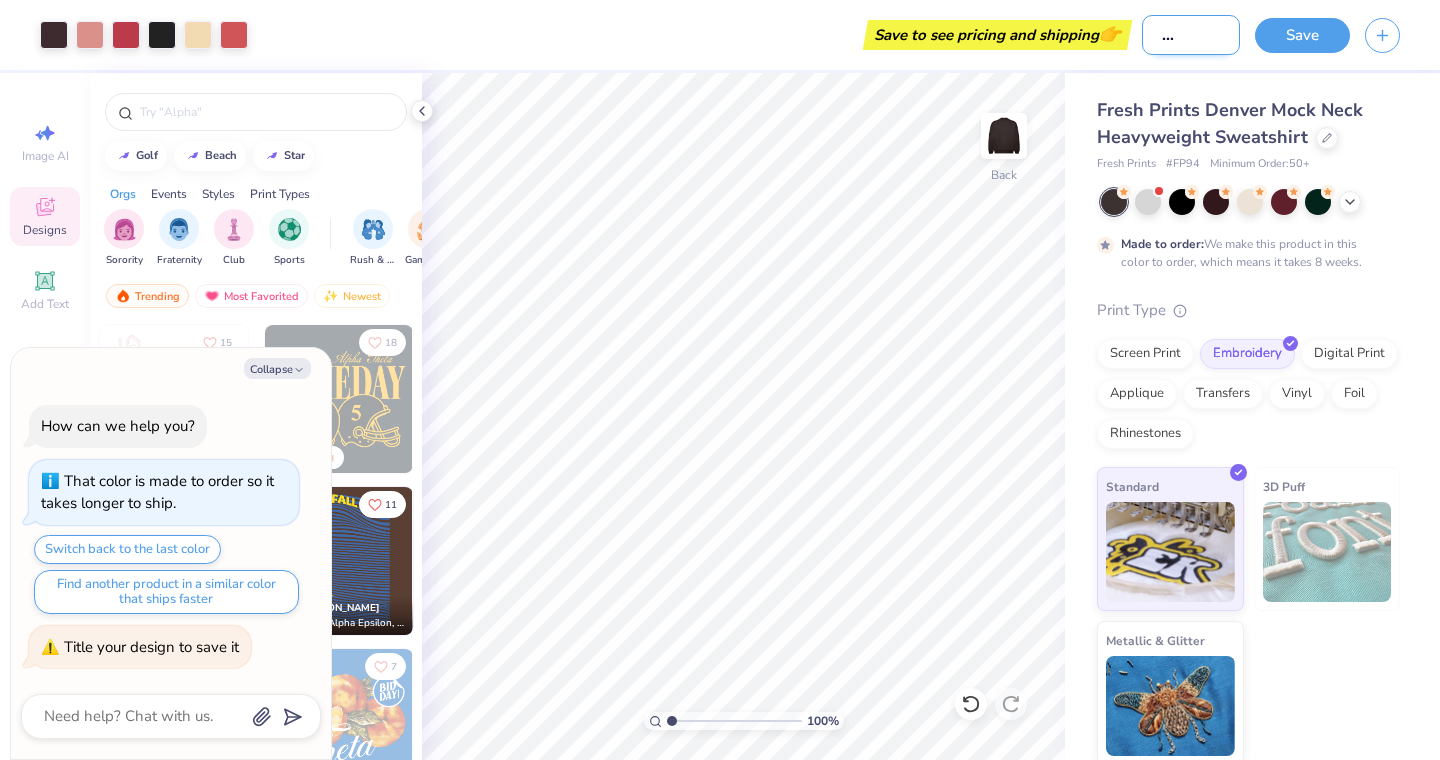type on "x" 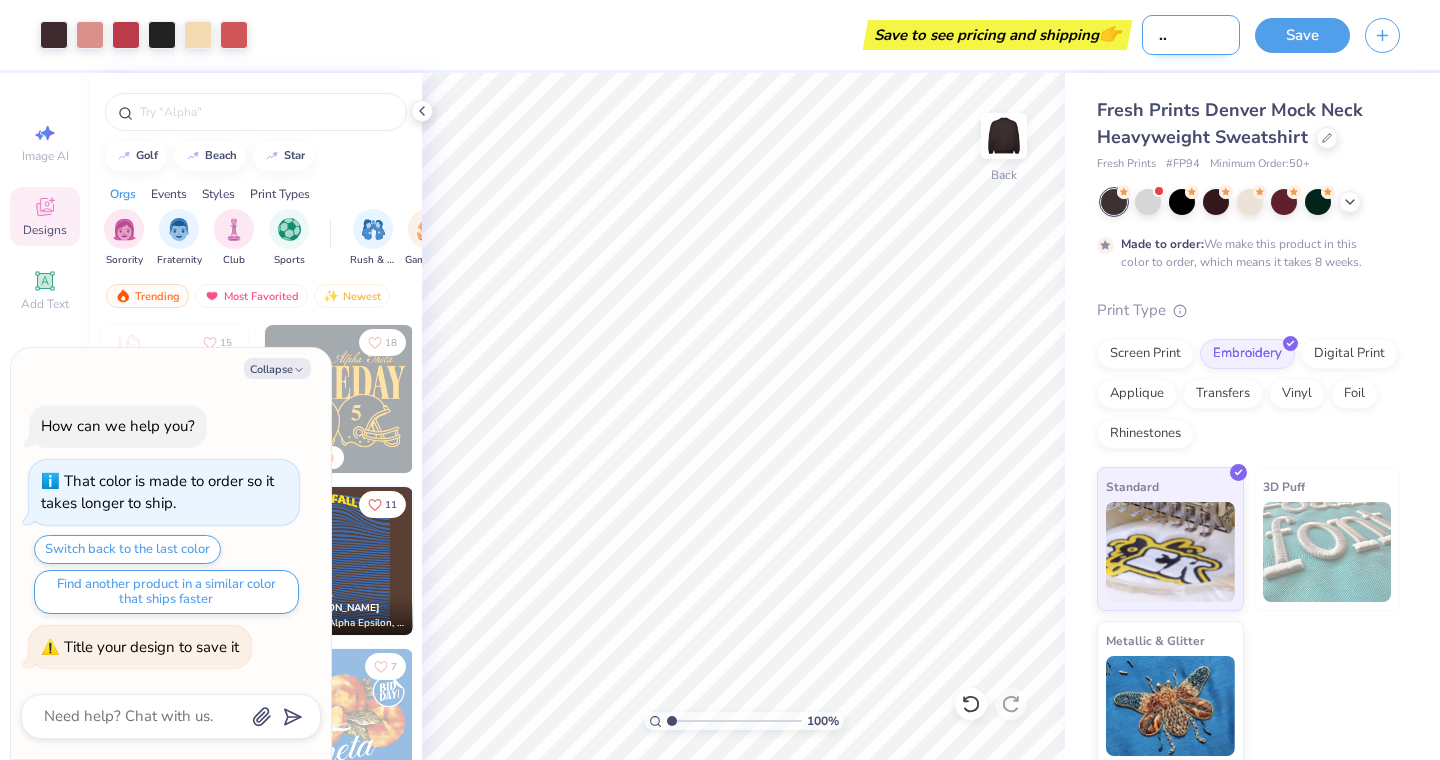 type on "pi phi mock neck" 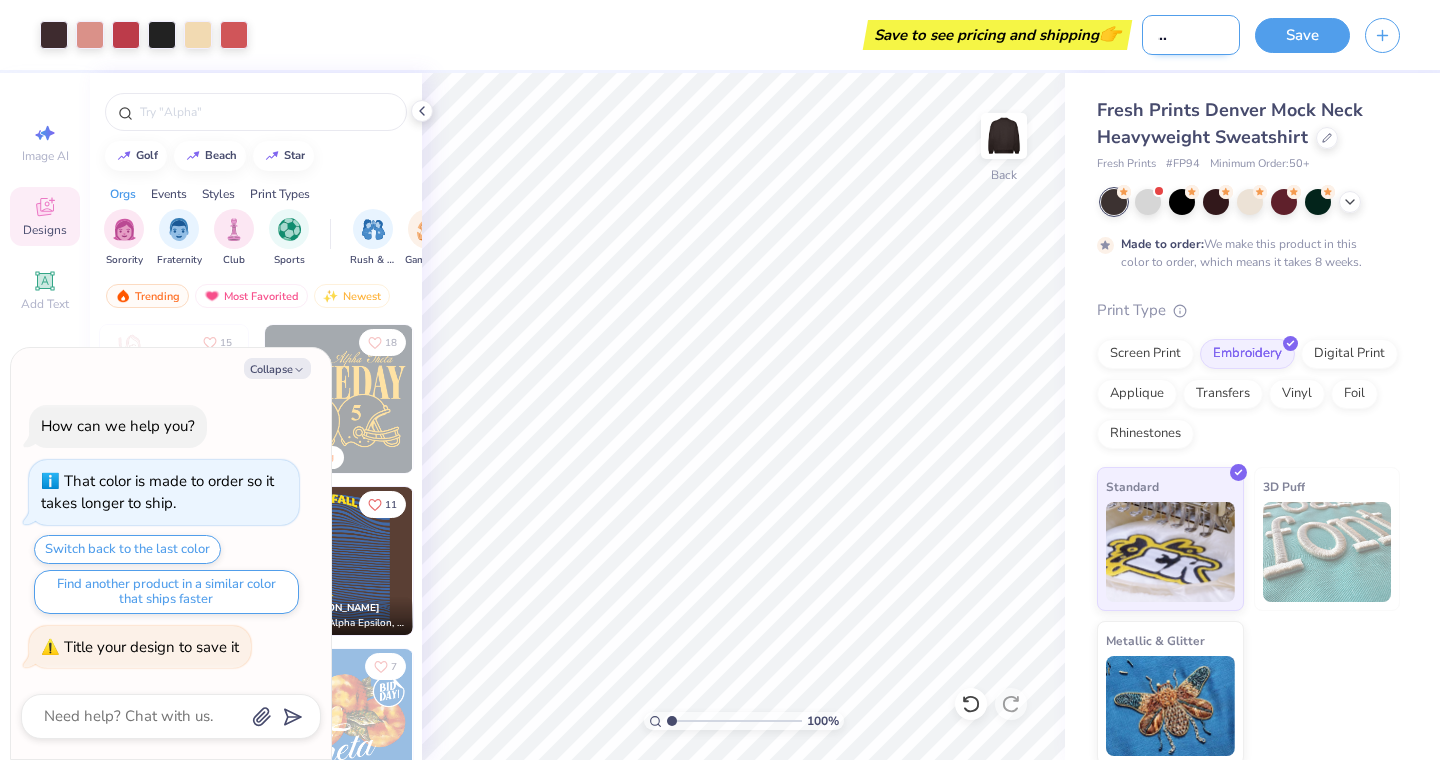 type on "x" 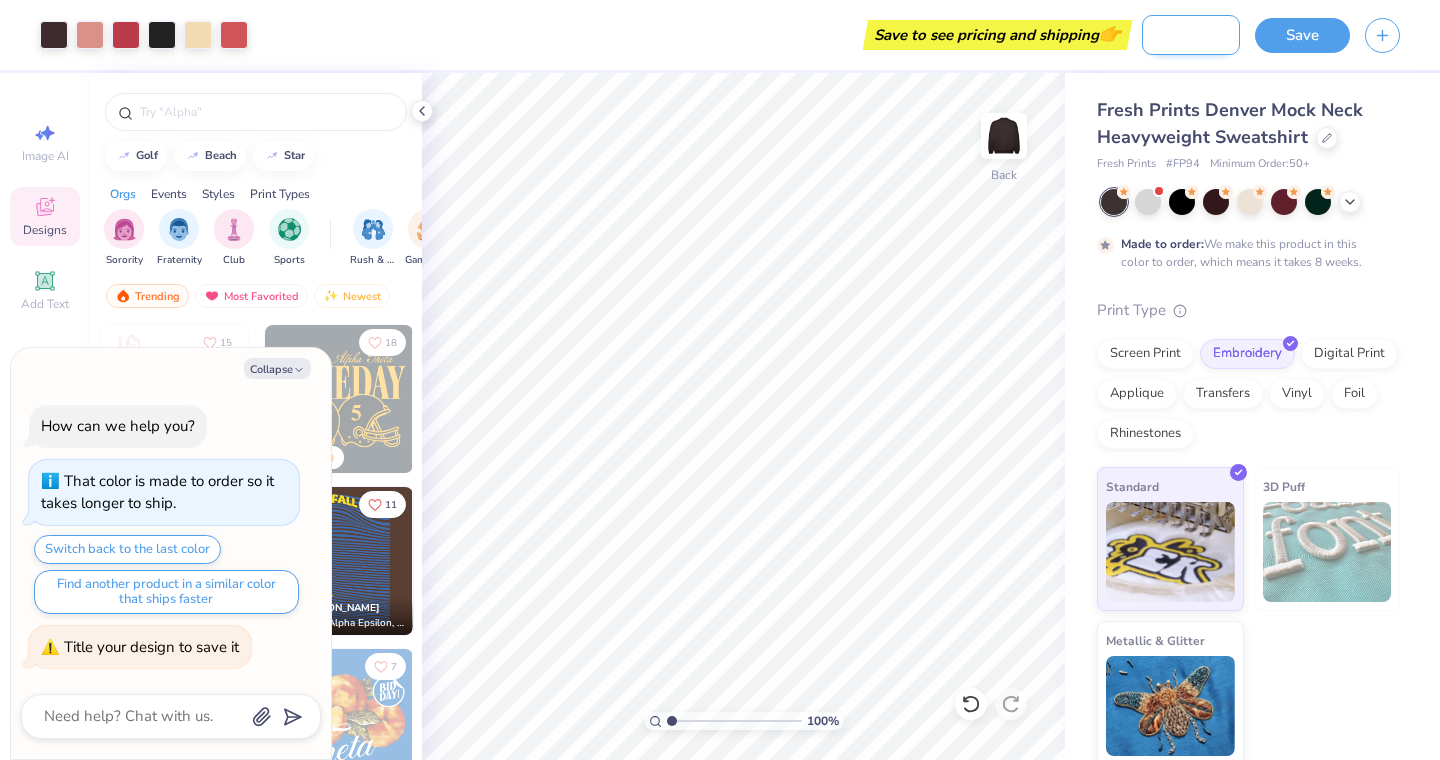 type on "pi phi mock neck" 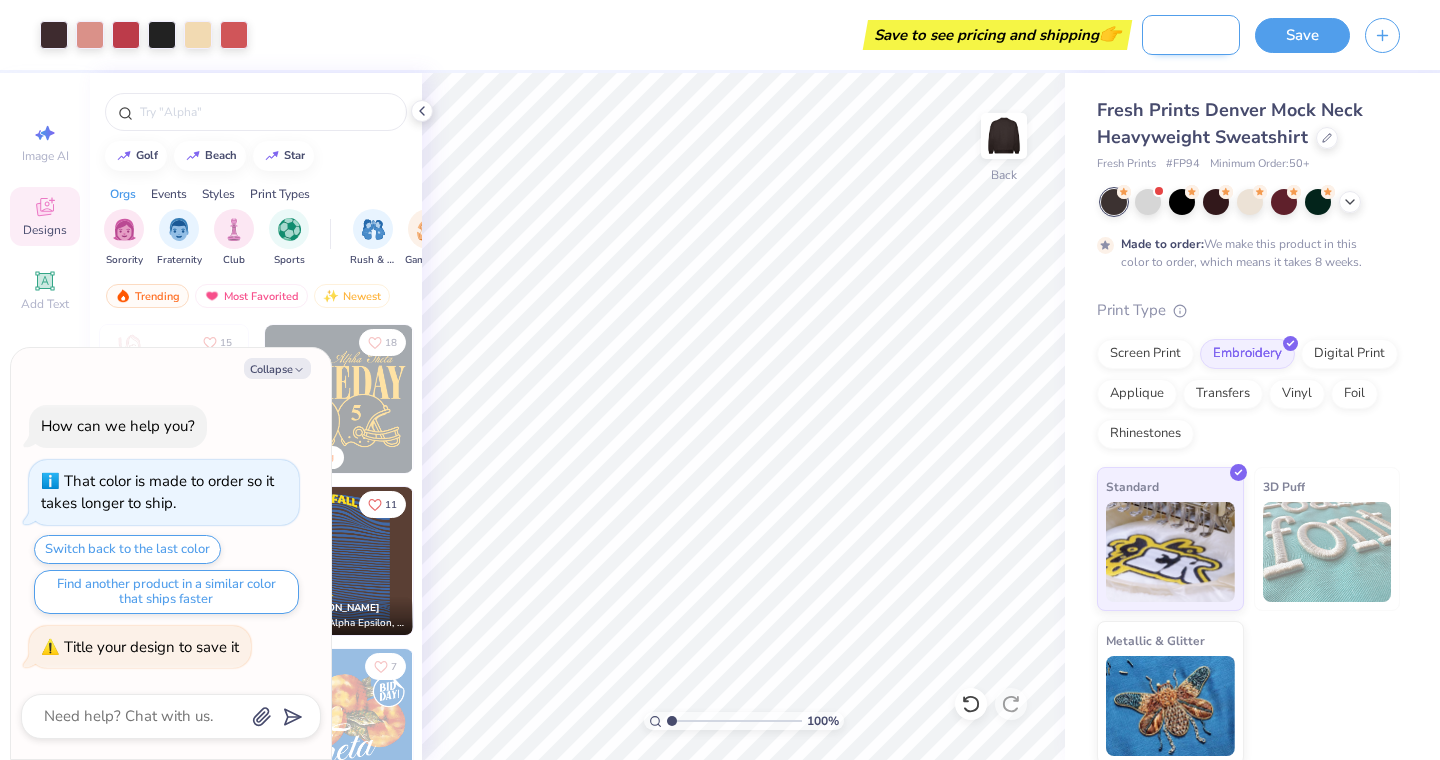 type on "x" 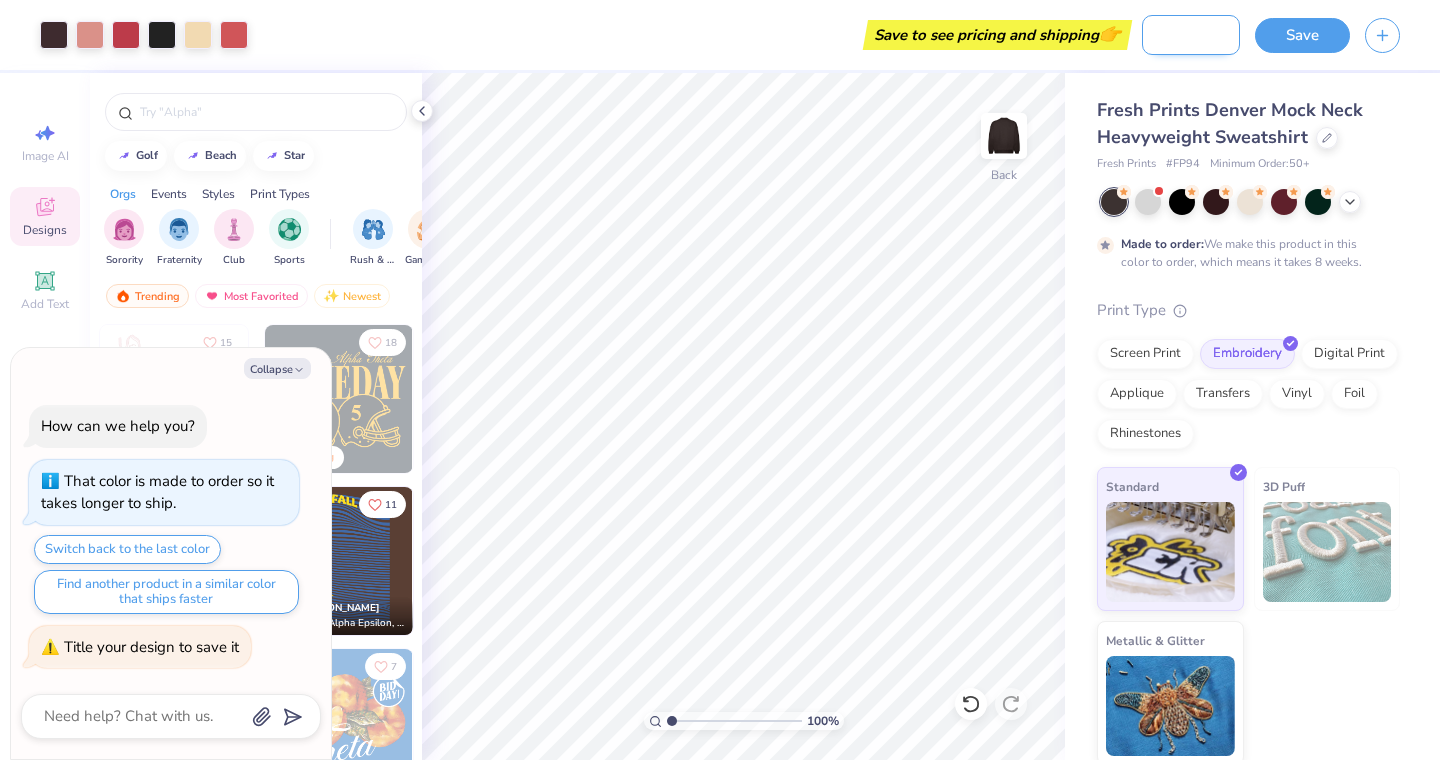 scroll, scrollTop: 0, scrollLeft: 61, axis: horizontal 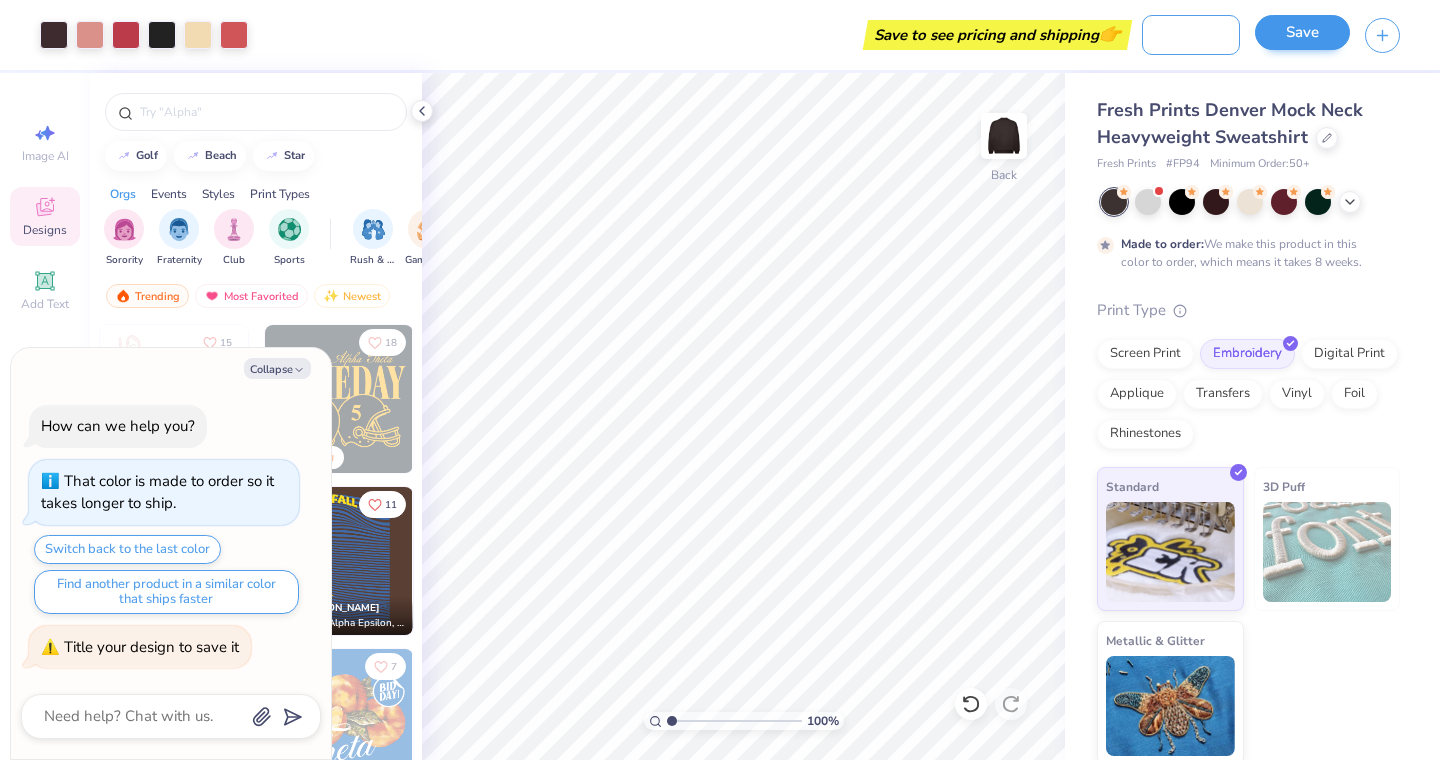 type on "pi phi mock neck s" 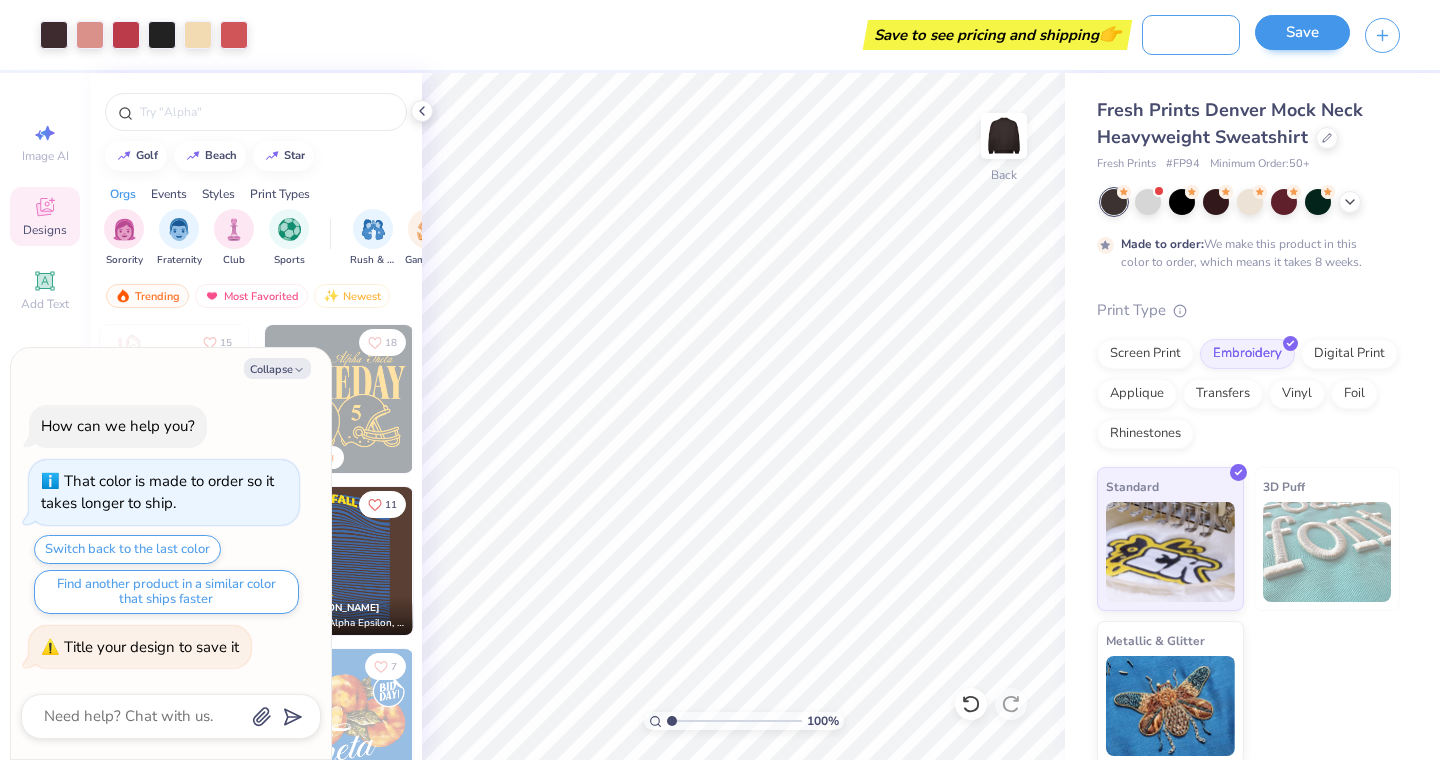 type on "x" 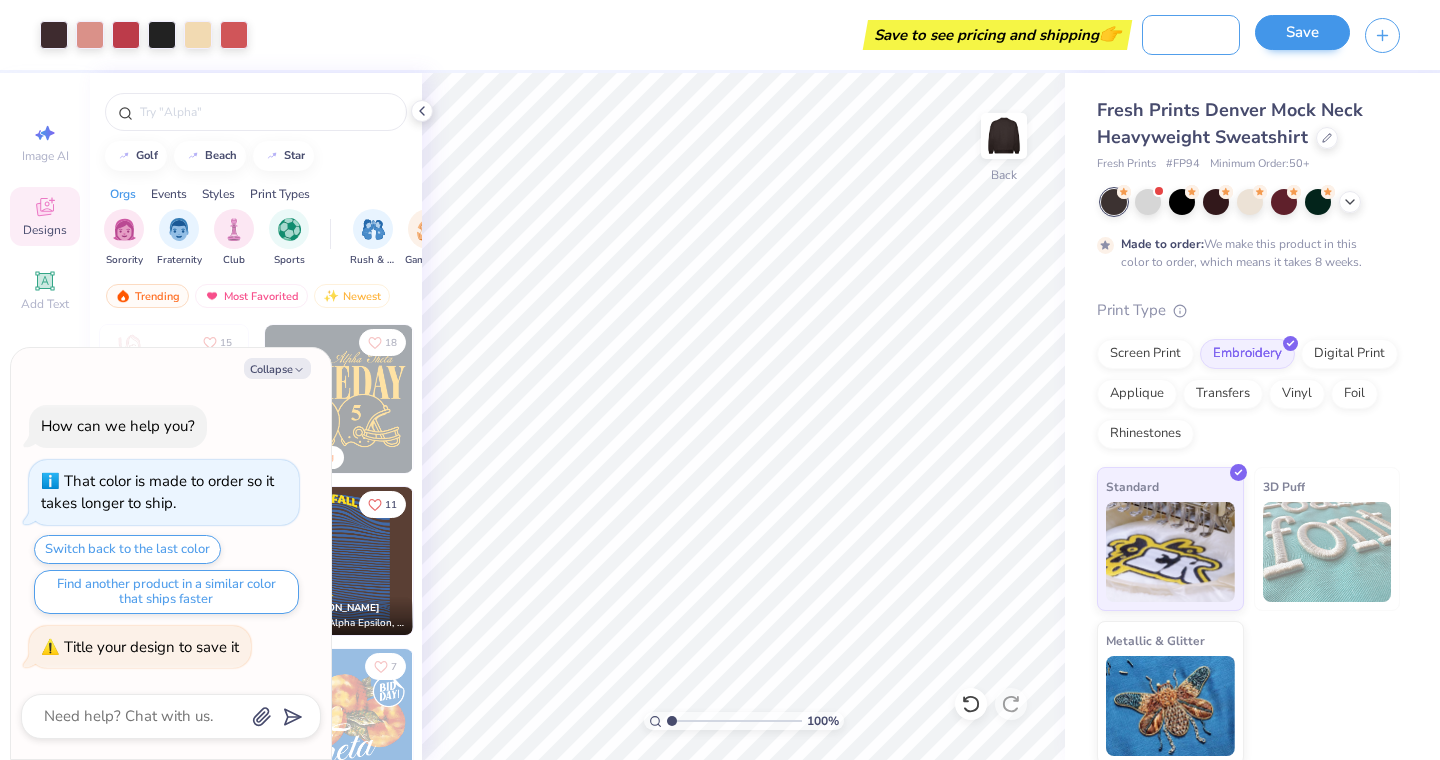 type on "pi phi mock neck sa" 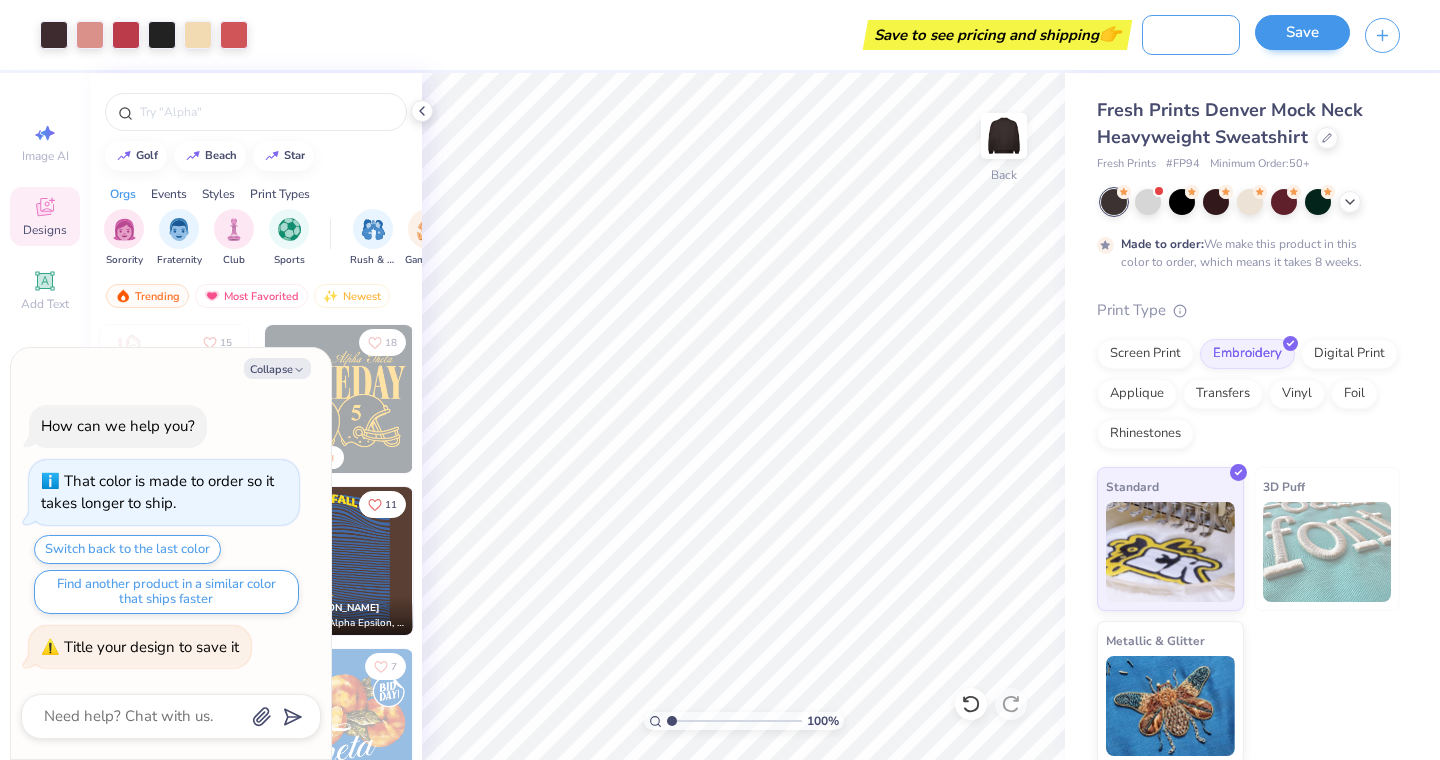 type on "x" 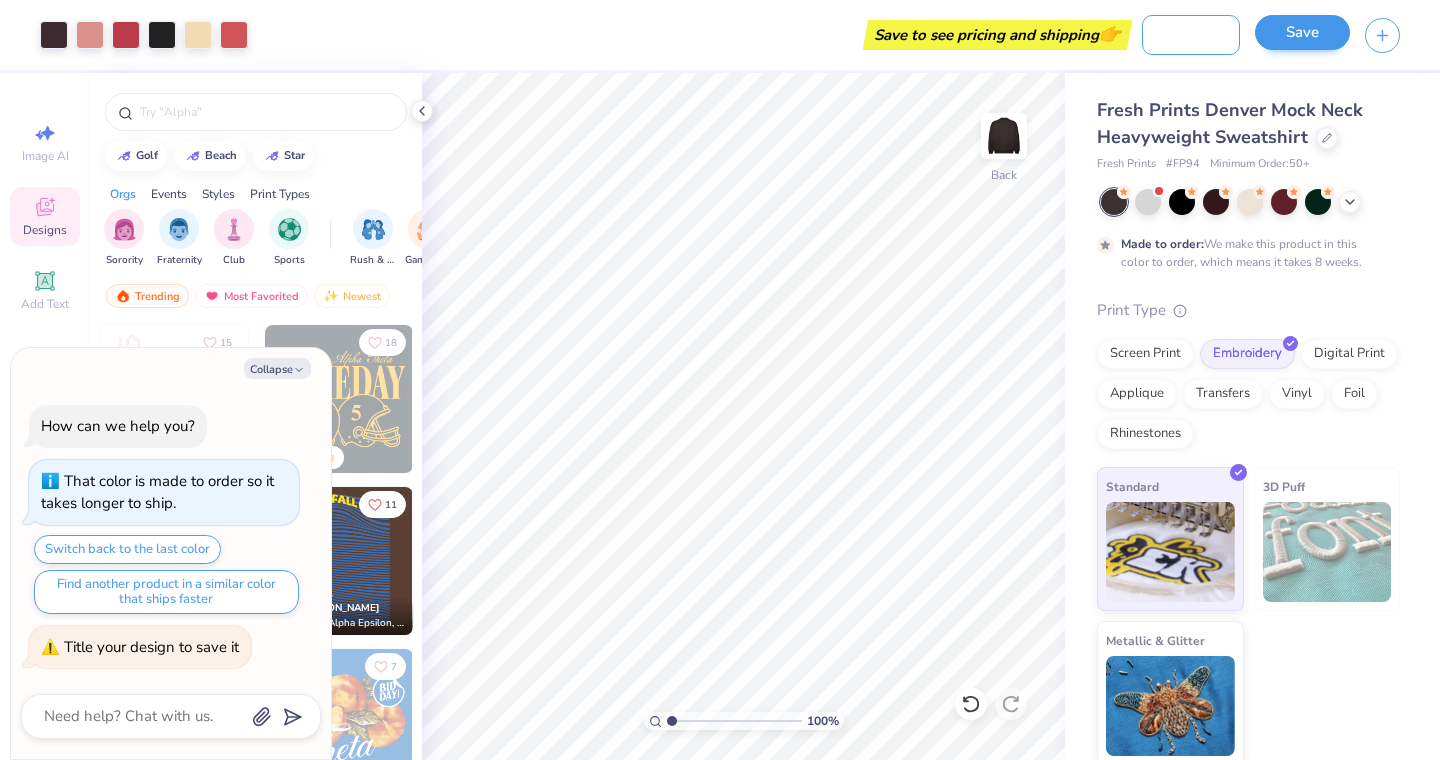 type on "pi phi mock neck [PERSON_NAME]" 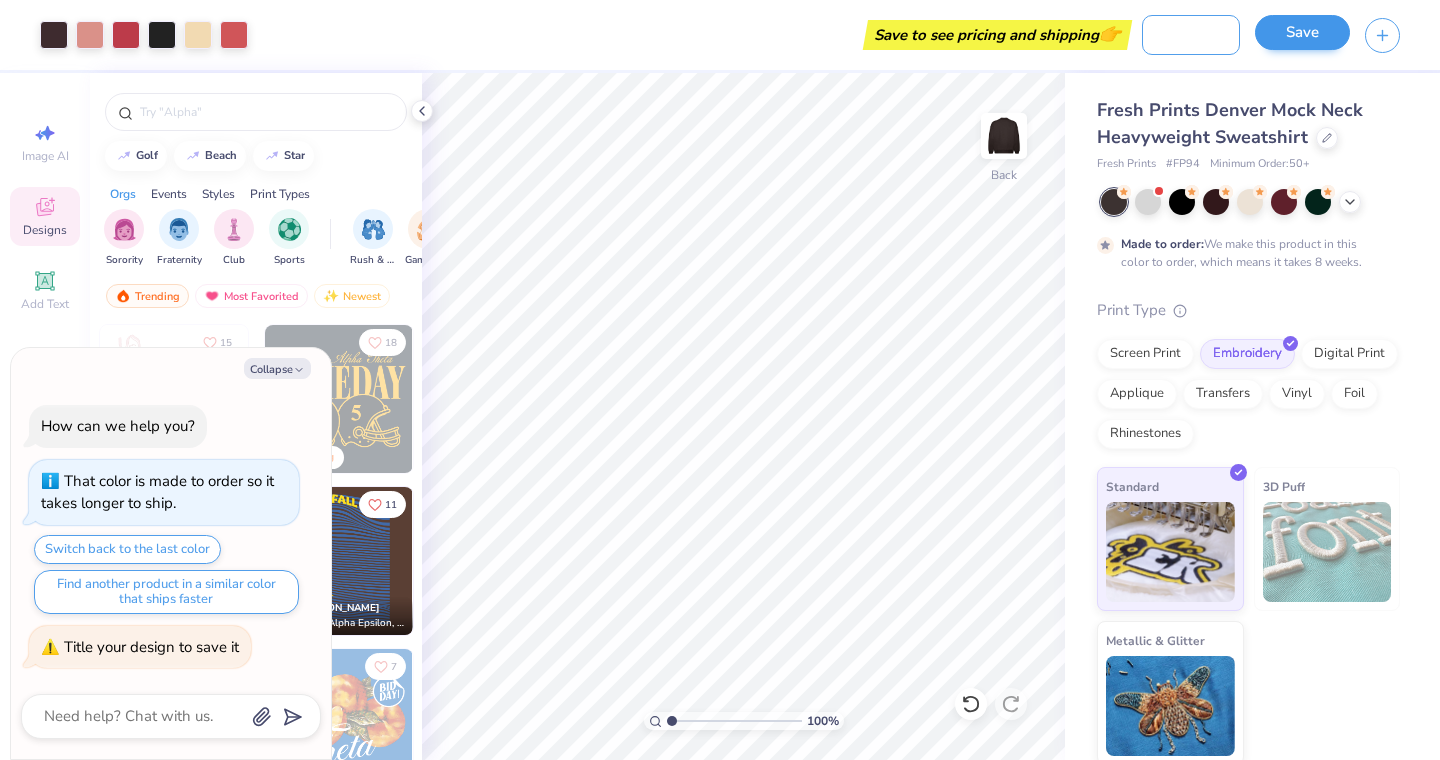 type on "x" 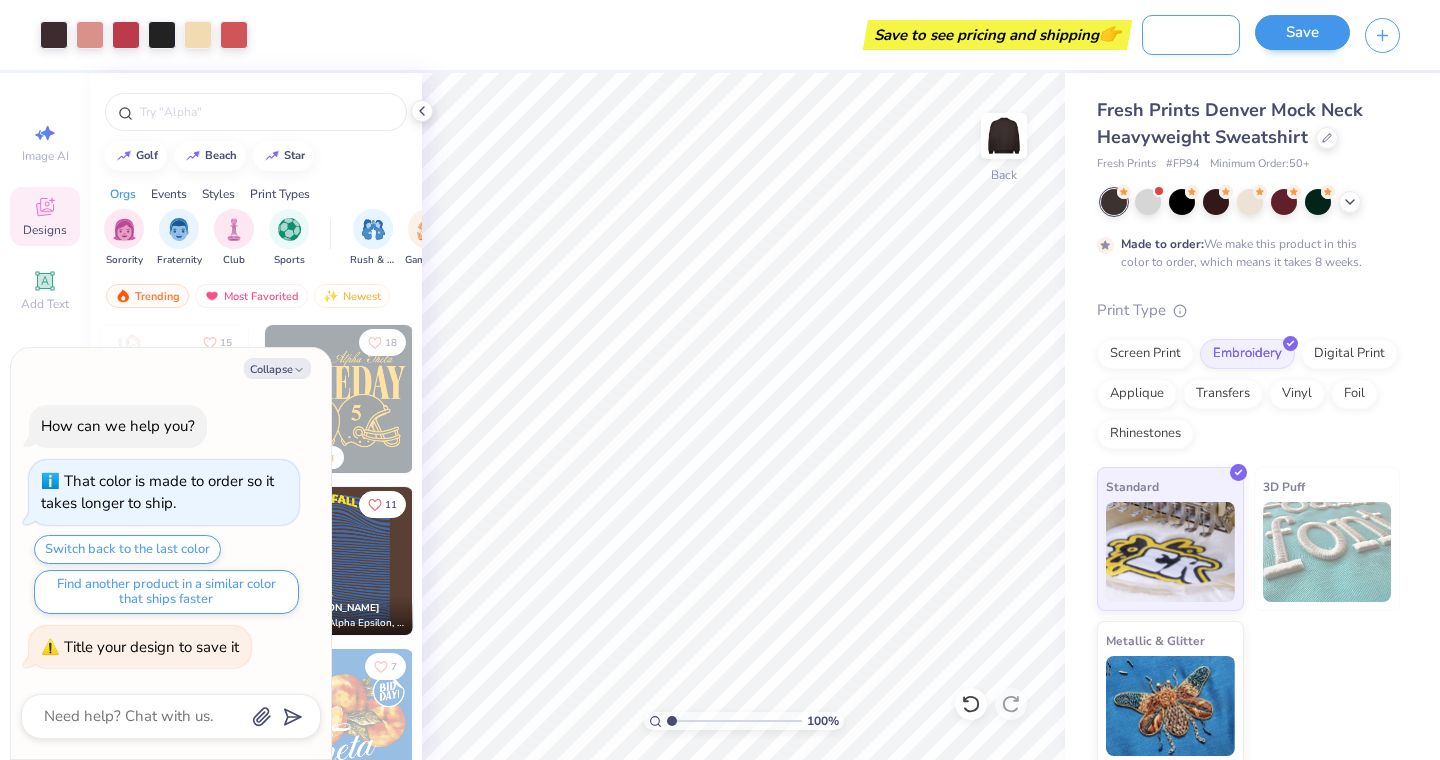type on "pi phi mock neck samp" 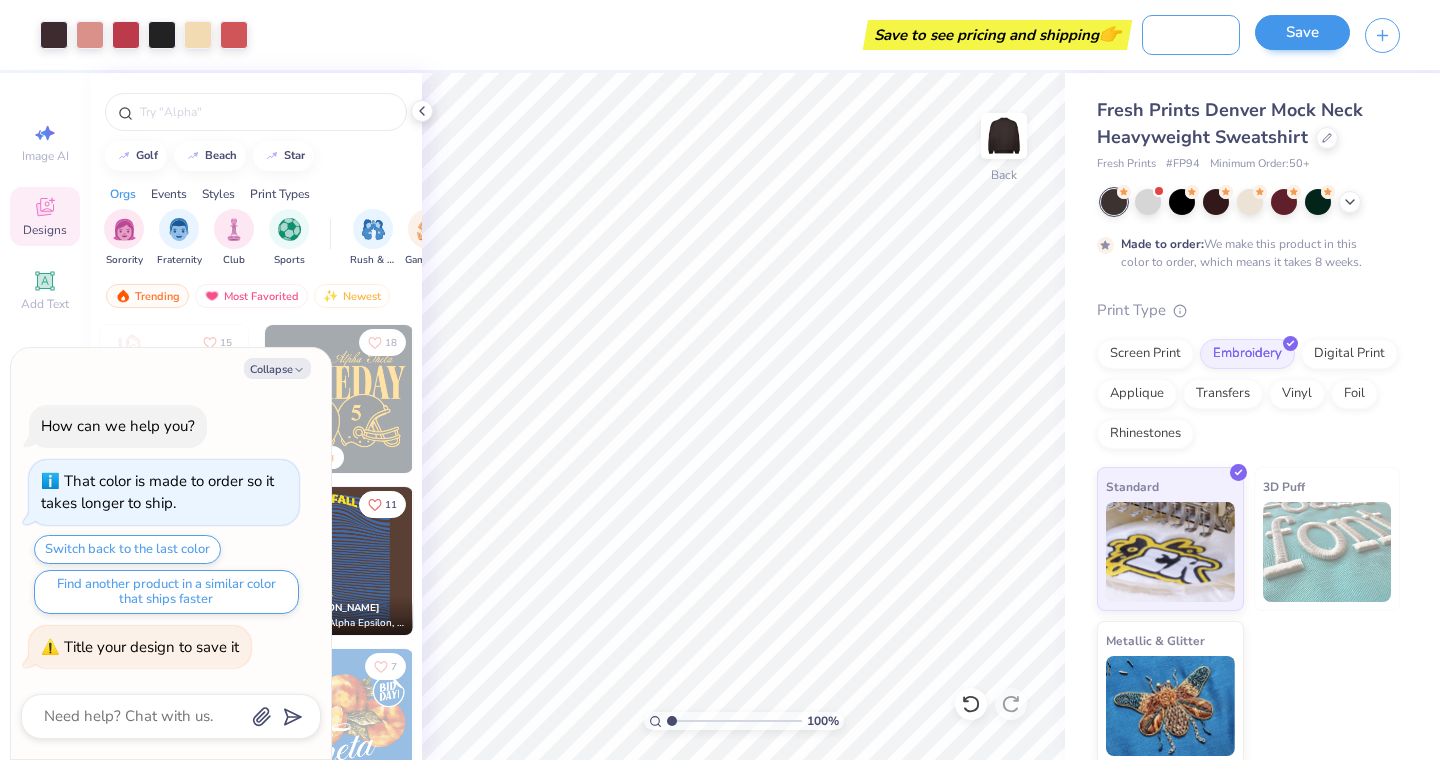 type on "x" 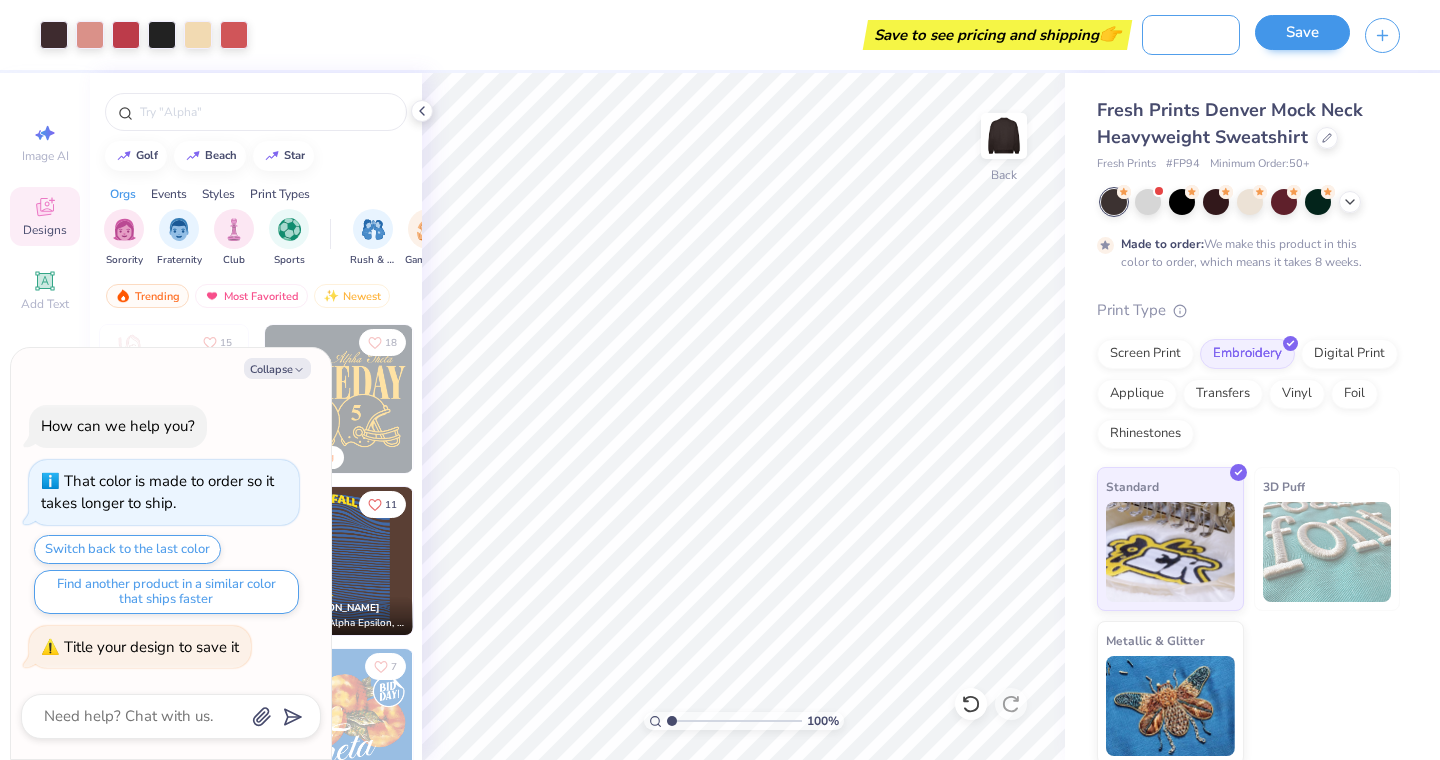 type on "pi phi mock neck sampl" 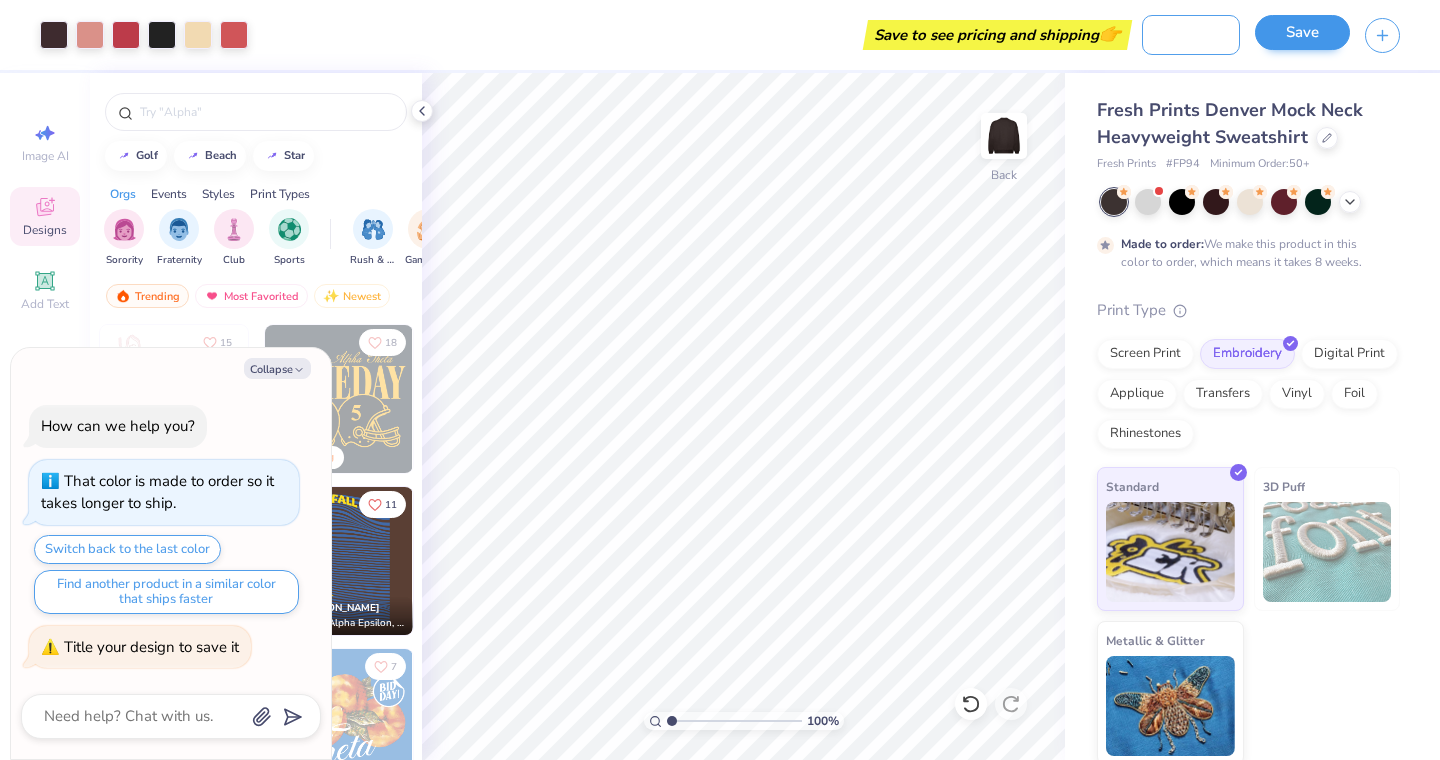 type on "x" 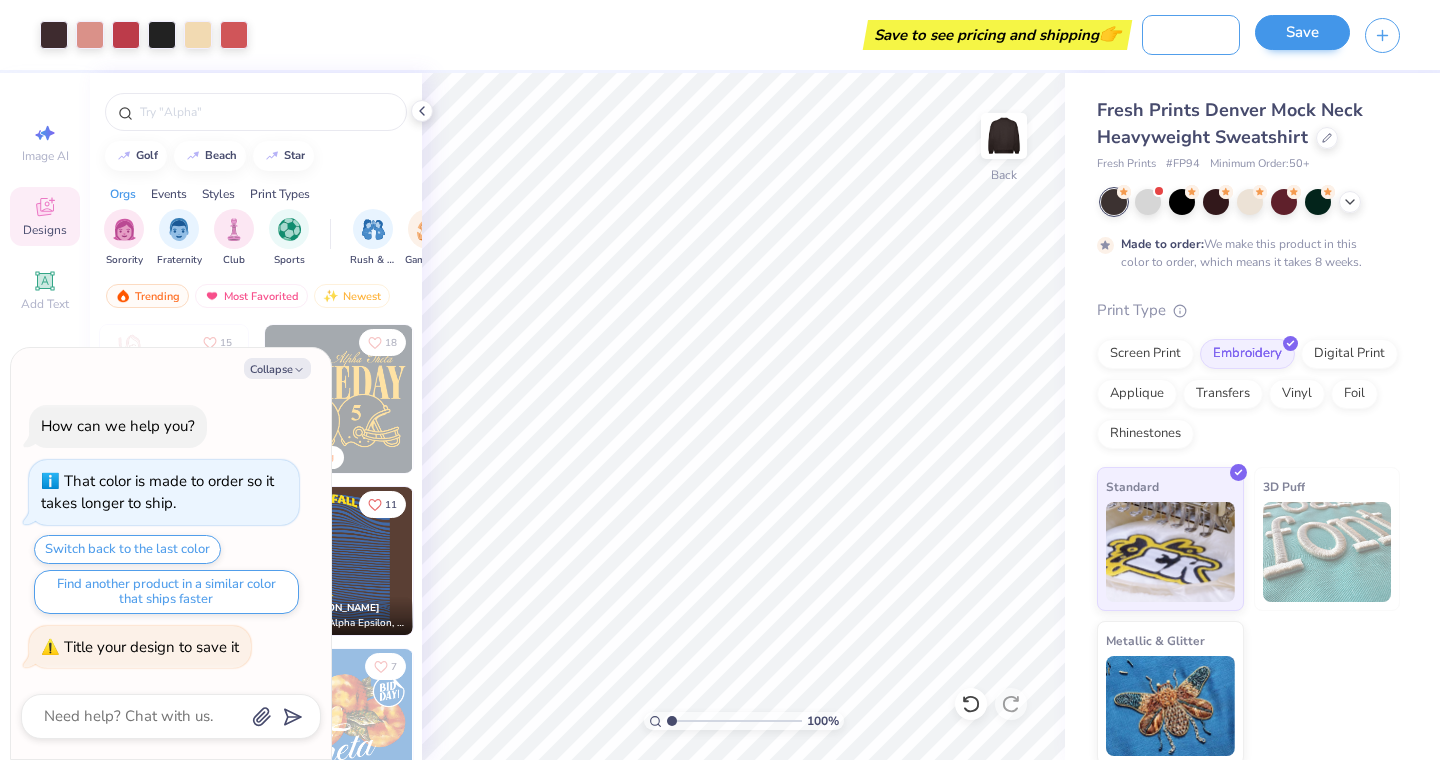 type on "pi phi mock neck sample" 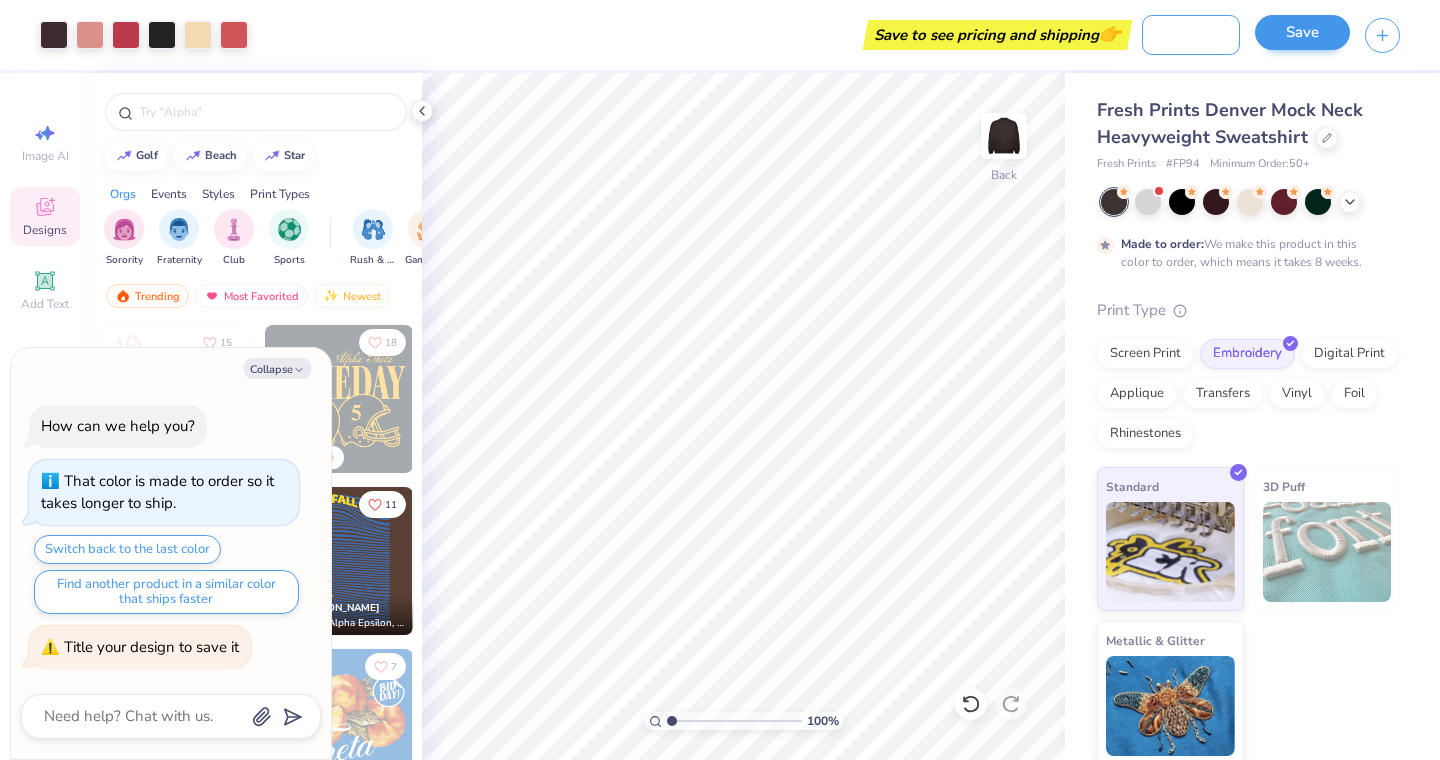 type on "x" 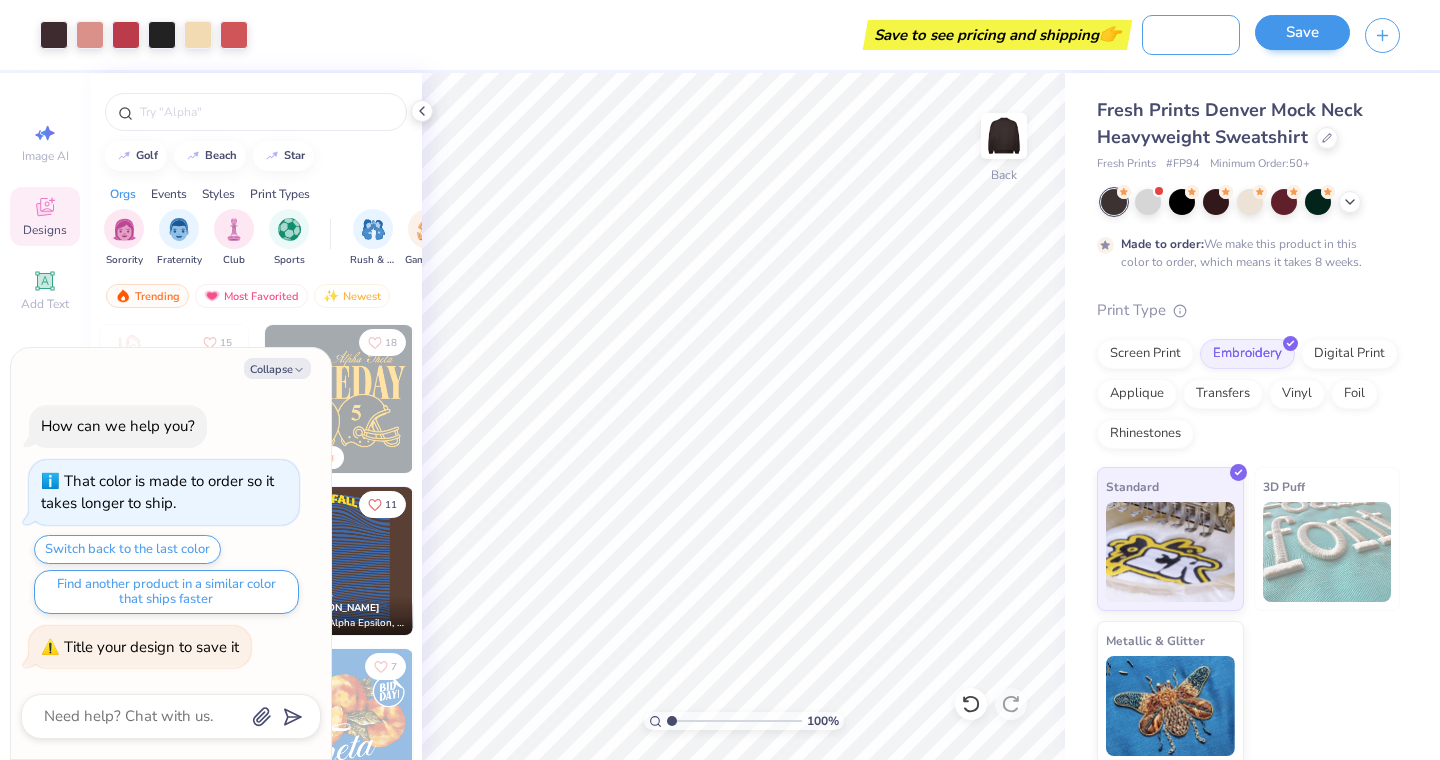 scroll, scrollTop: 0, scrollLeft: 115, axis: horizontal 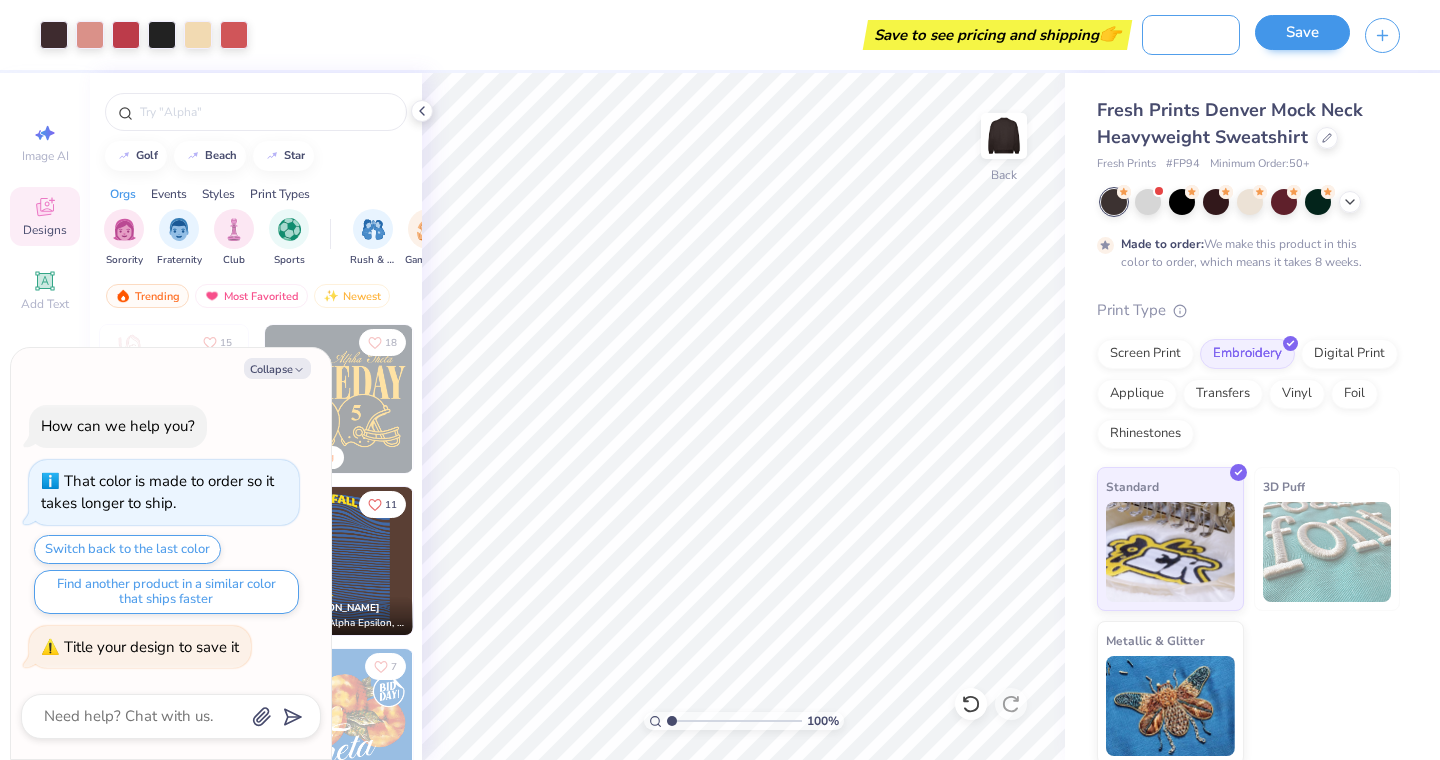type on "pi phi mock neck sample" 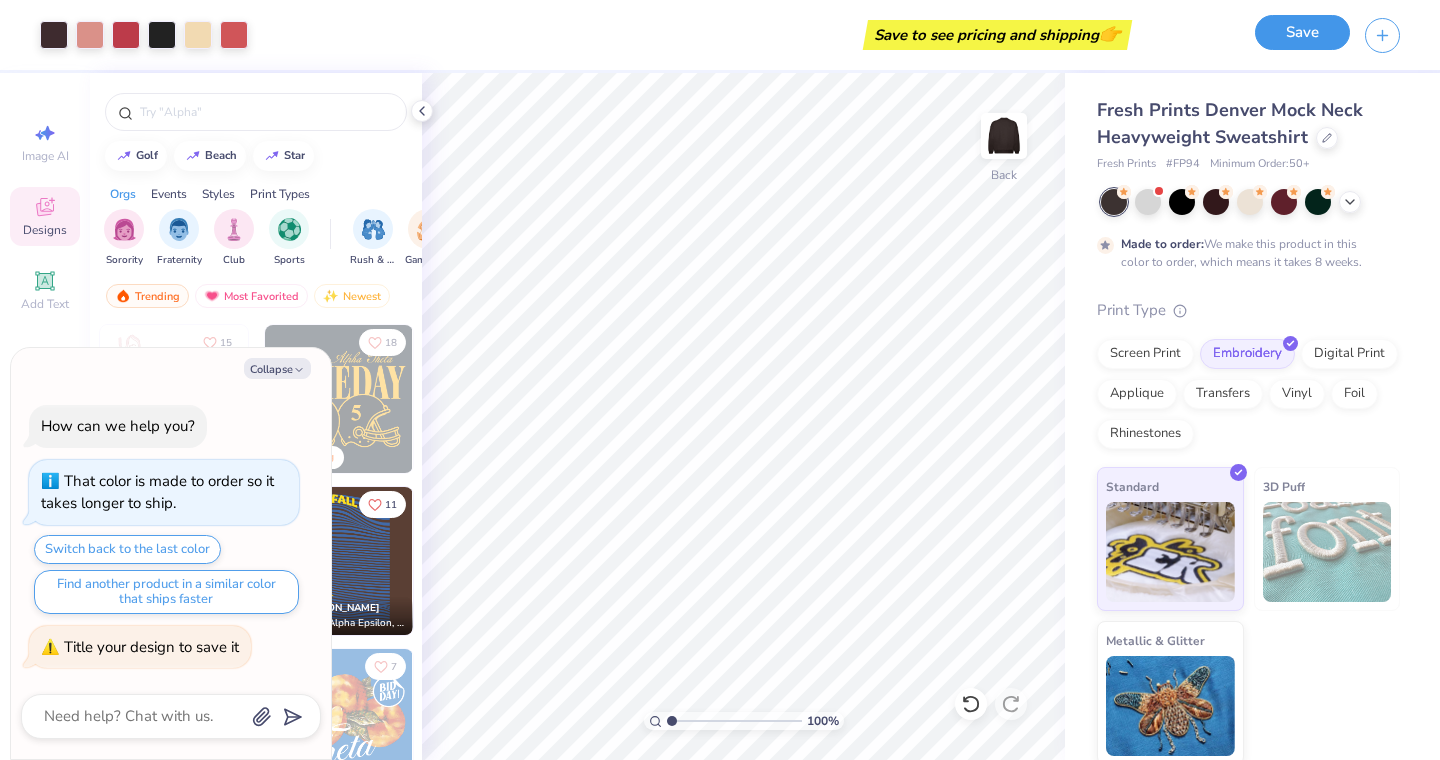 click on "Save" at bounding box center [1302, 32] 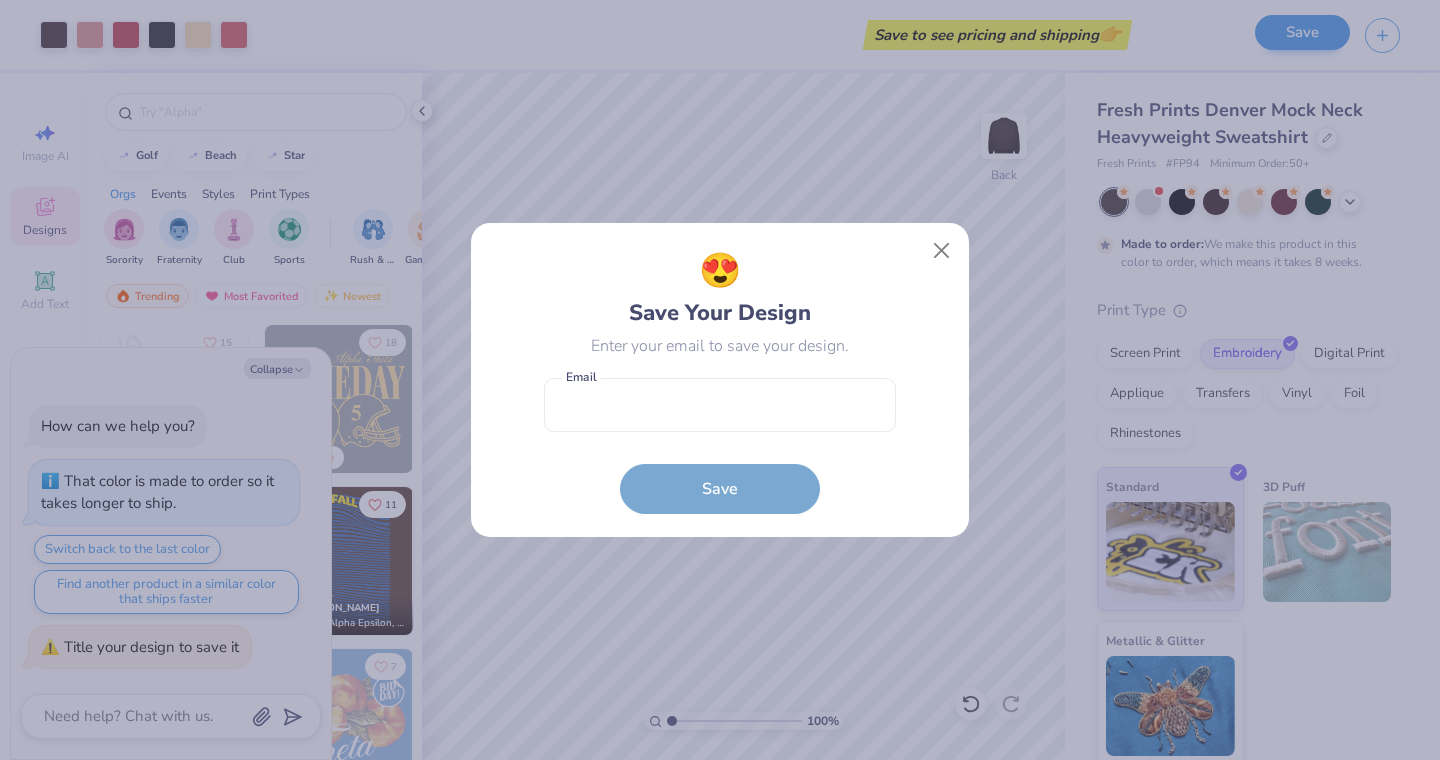 scroll, scrollTop: 0, scrollLeft: 0, axis: both 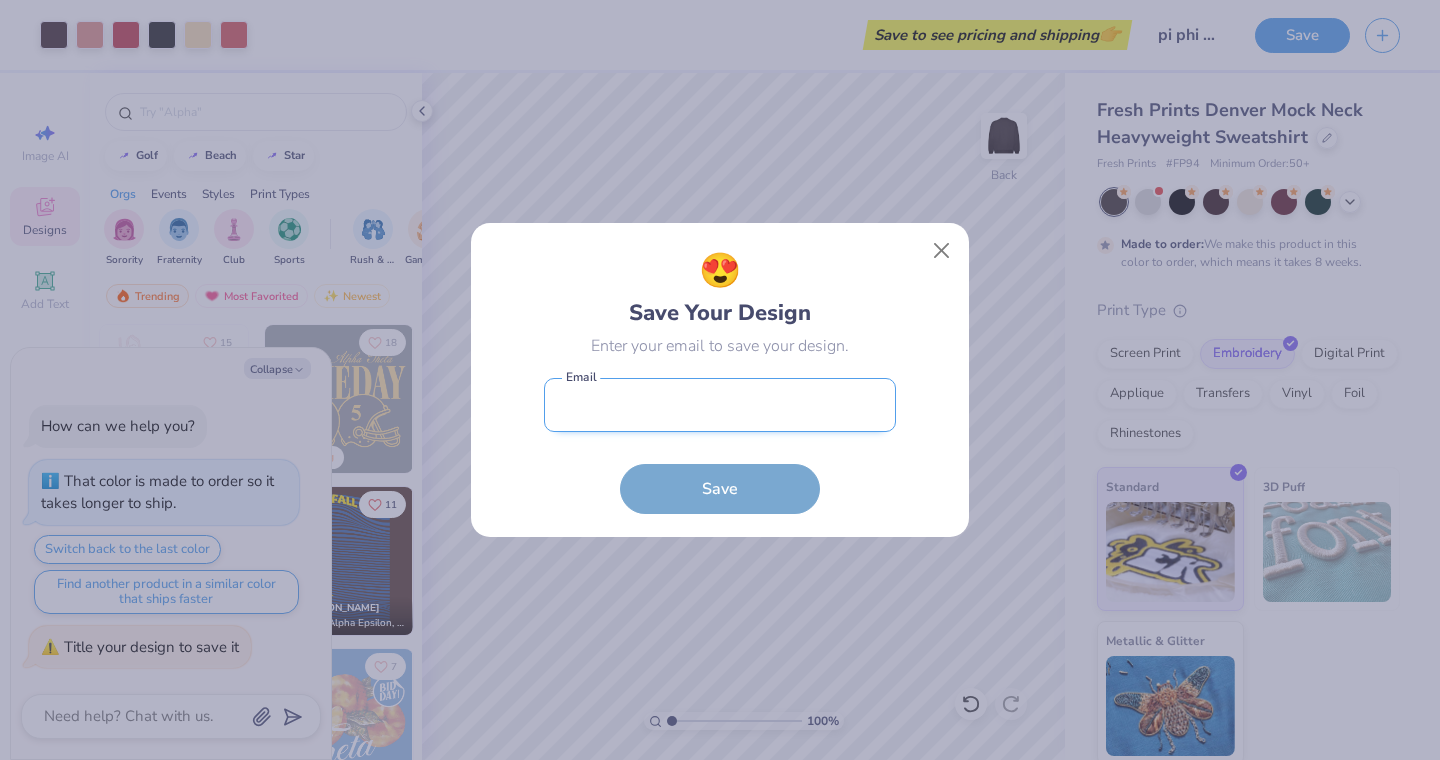 click at bounding box center [720, 405] 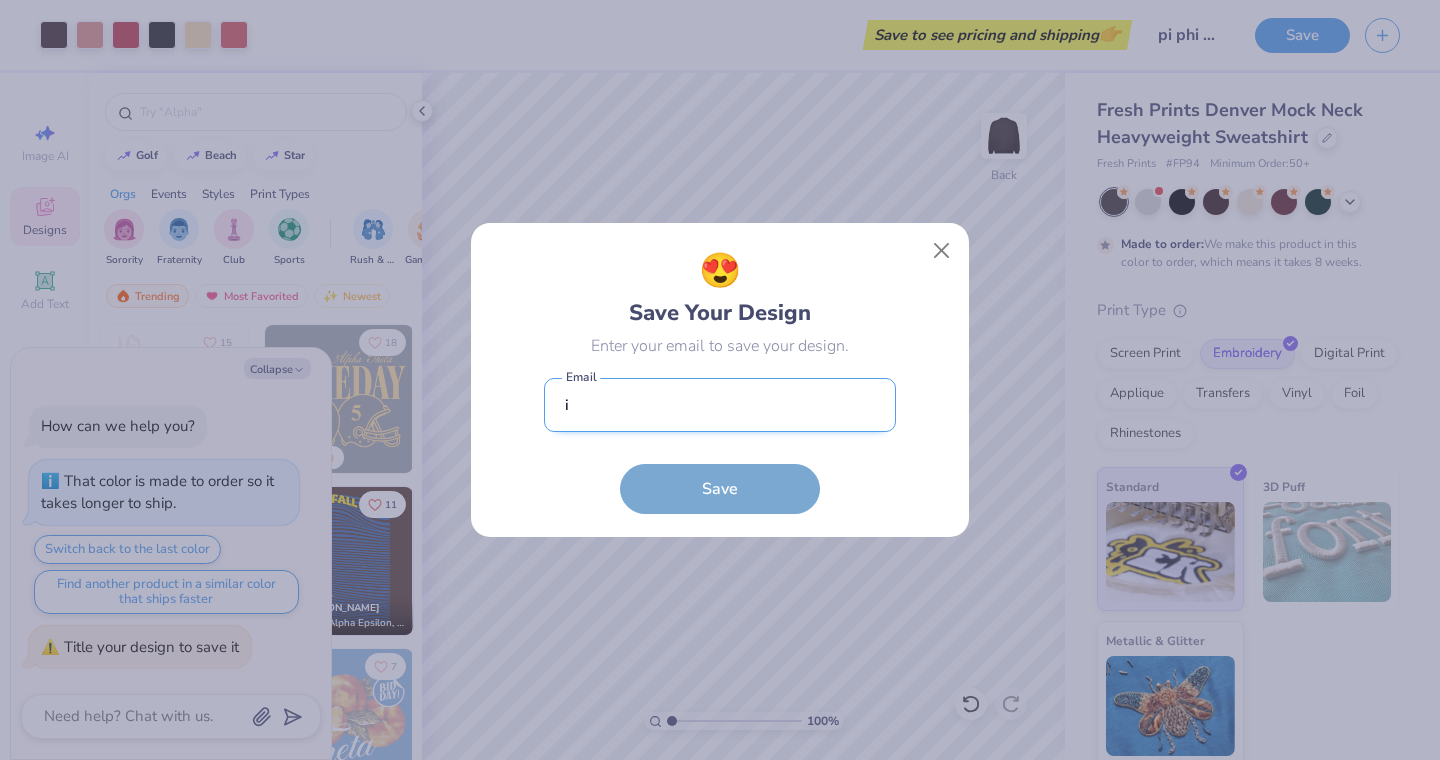 type on "il" 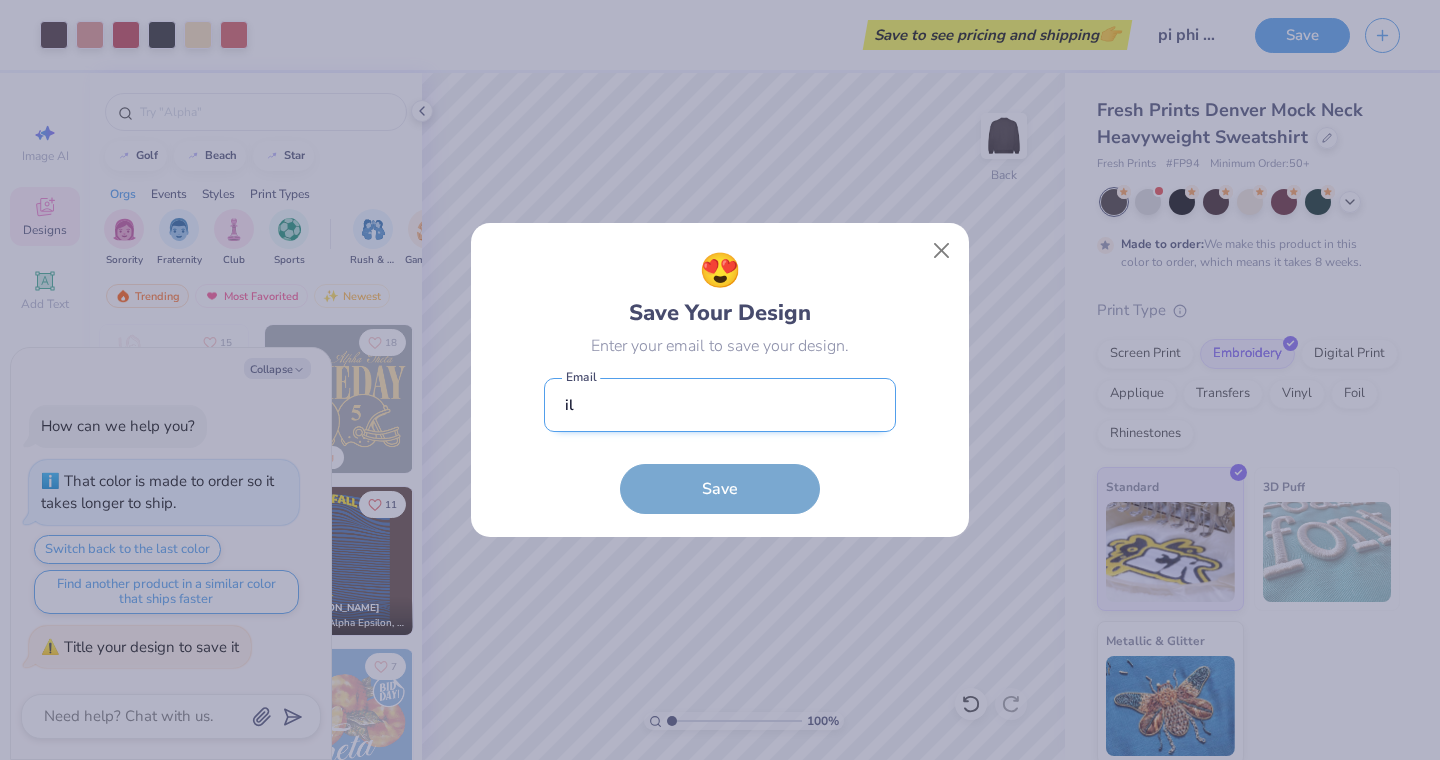 type on "x" 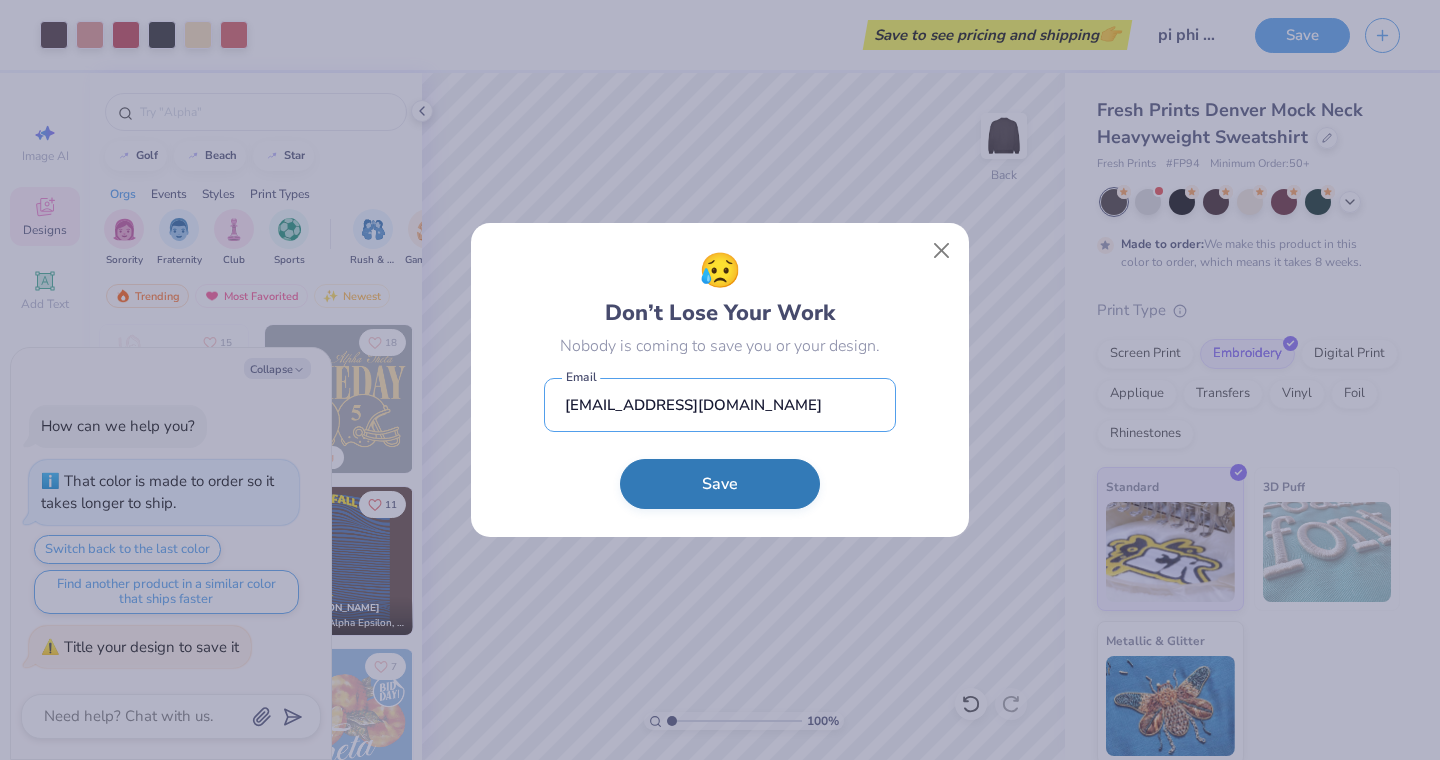 type on "[EMAIL_ADDRESS][DOMAIN_NAME]" 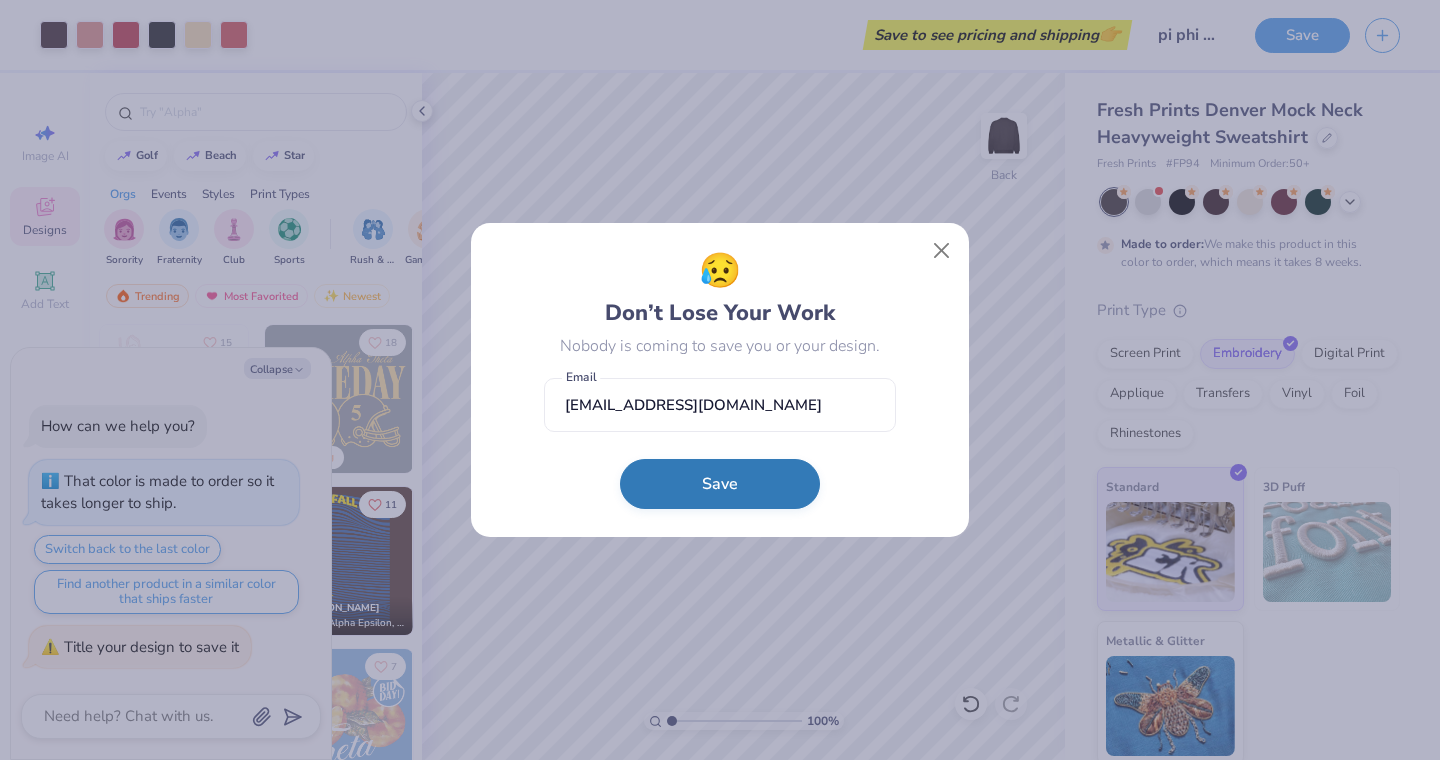 click on "Save" at bounding box center [720, 484] 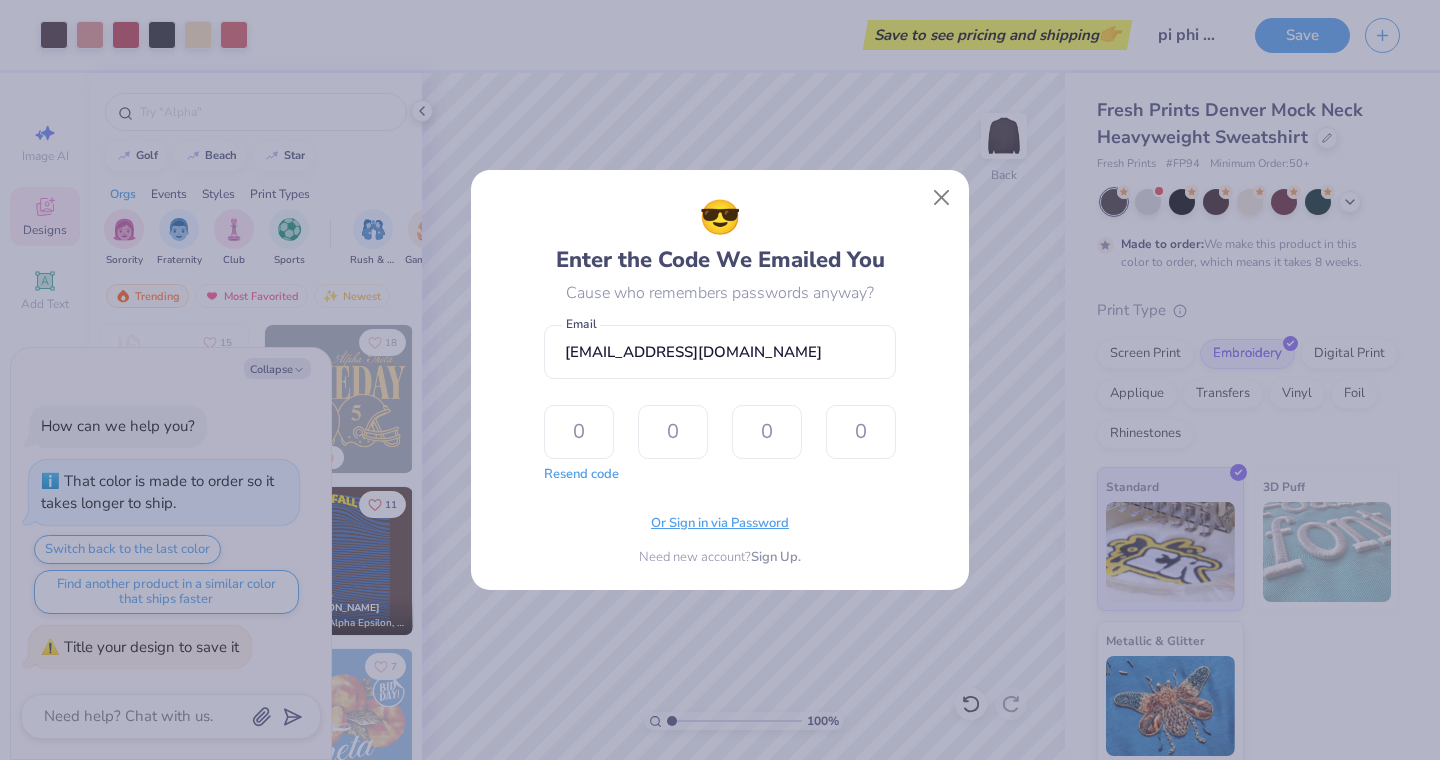 click on "Or Sign in via Password" at bounding box center (720, 524) 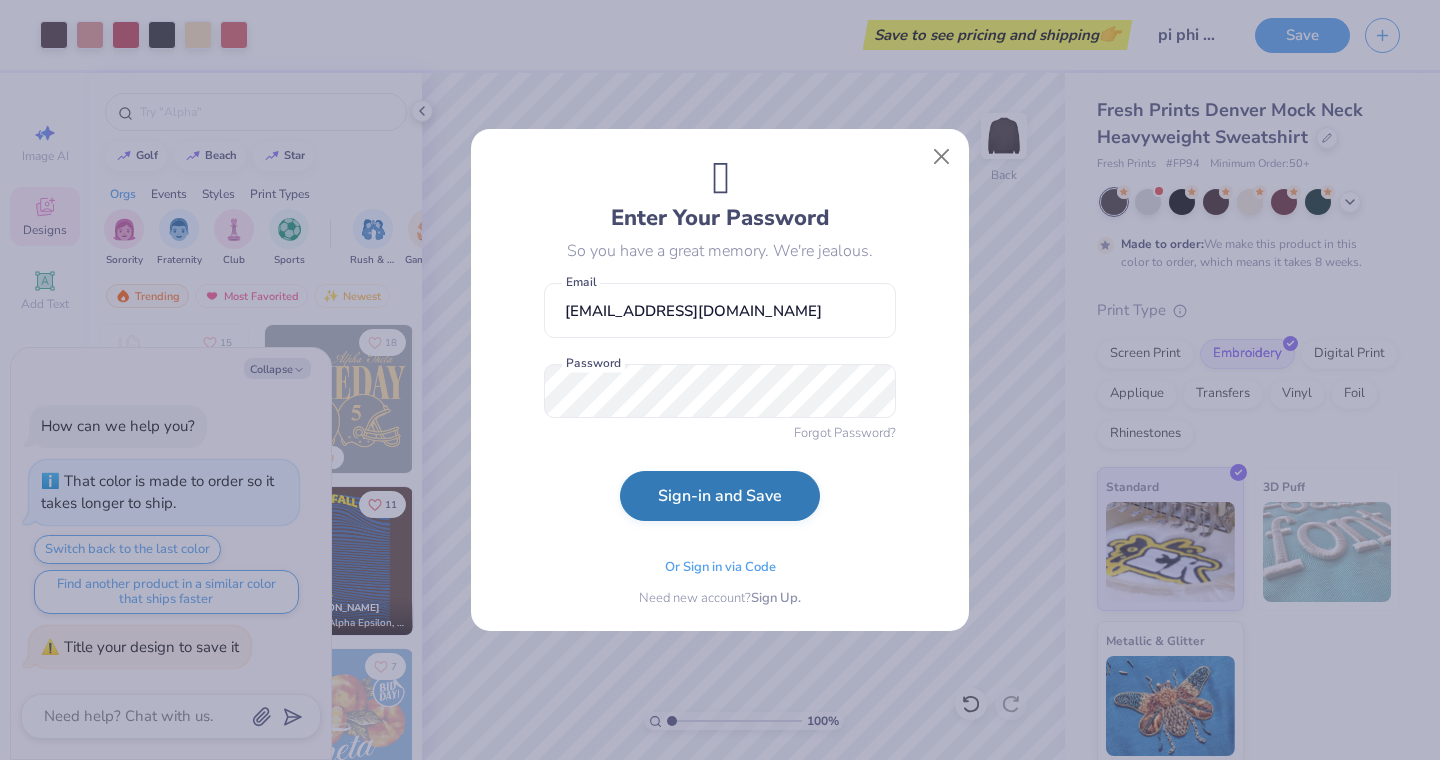 click on "Sign-in and Save" at bounding box center [720, 496] 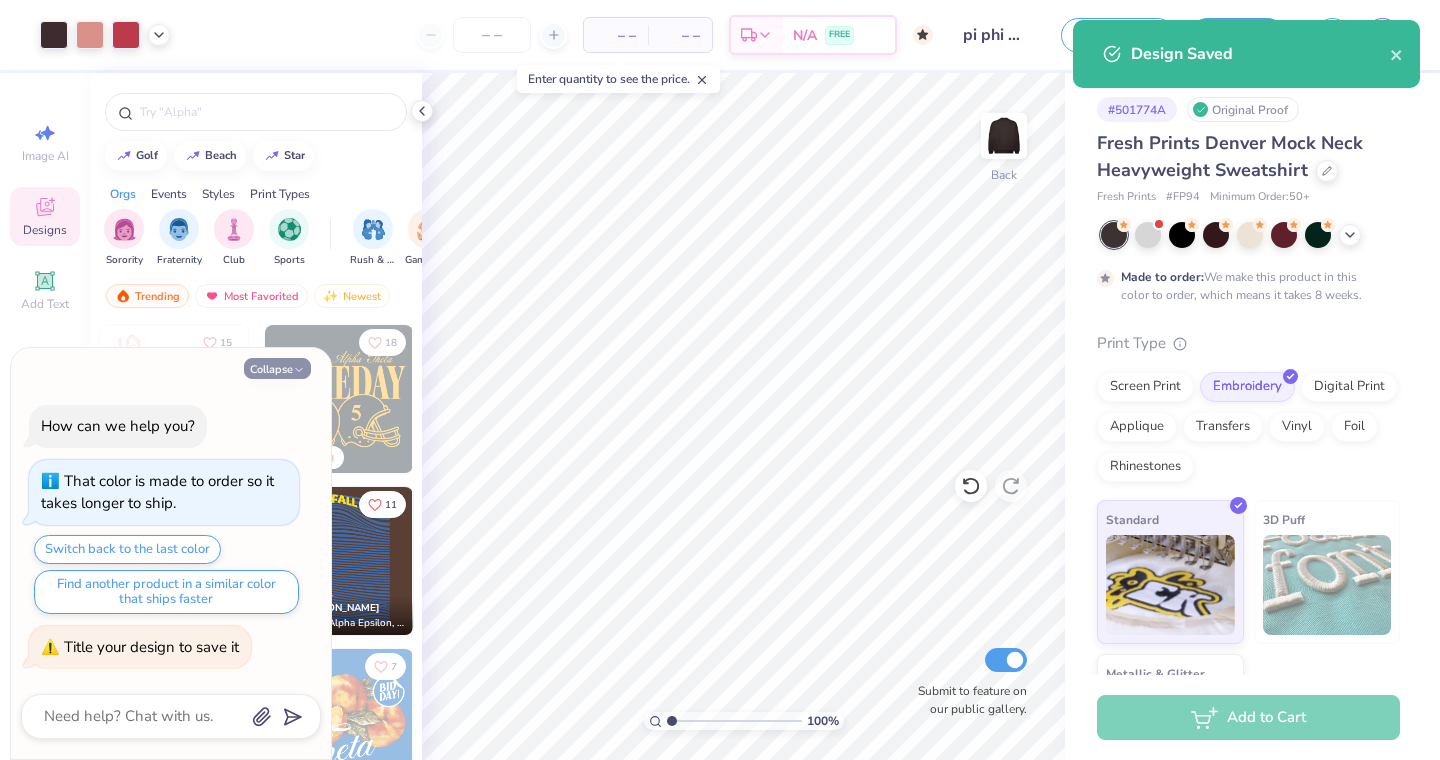 click 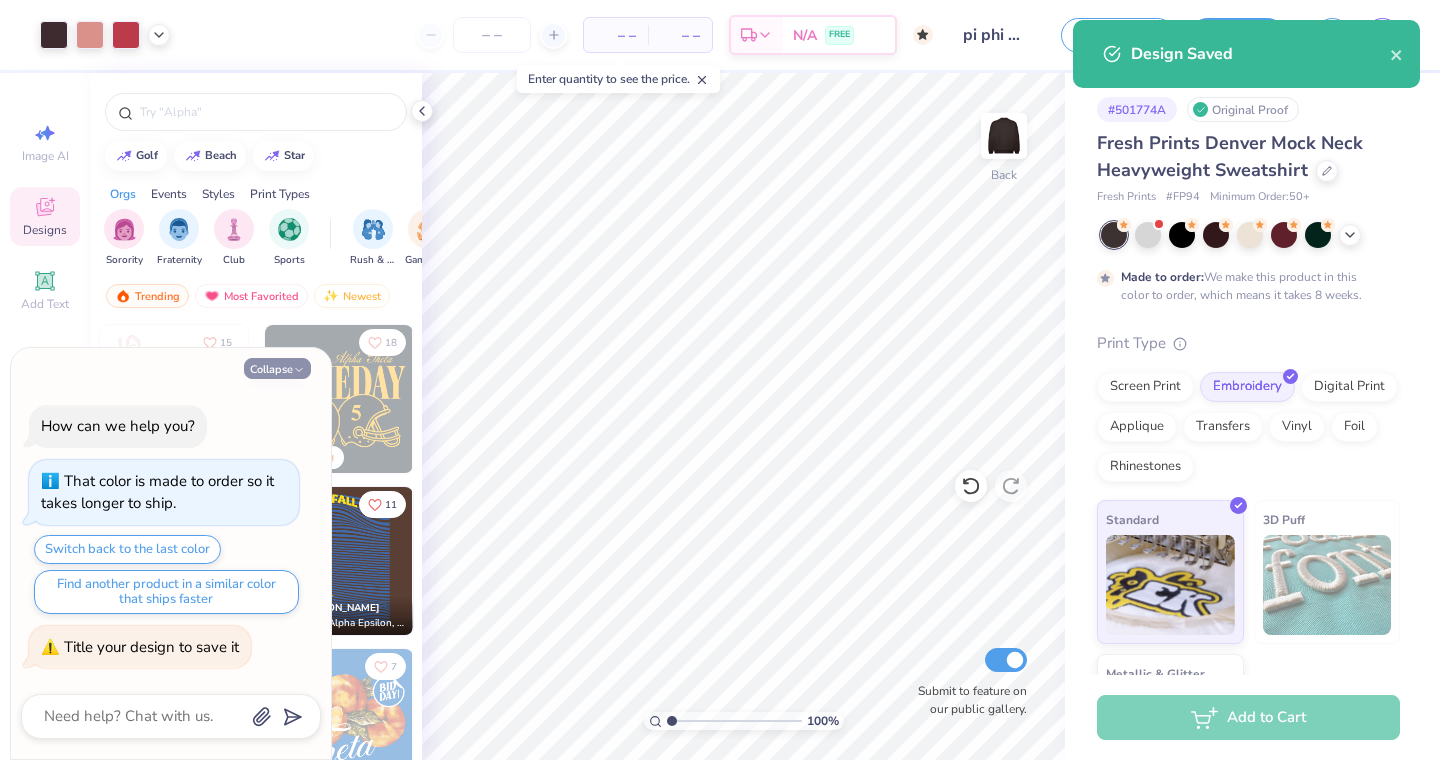 type on "x" 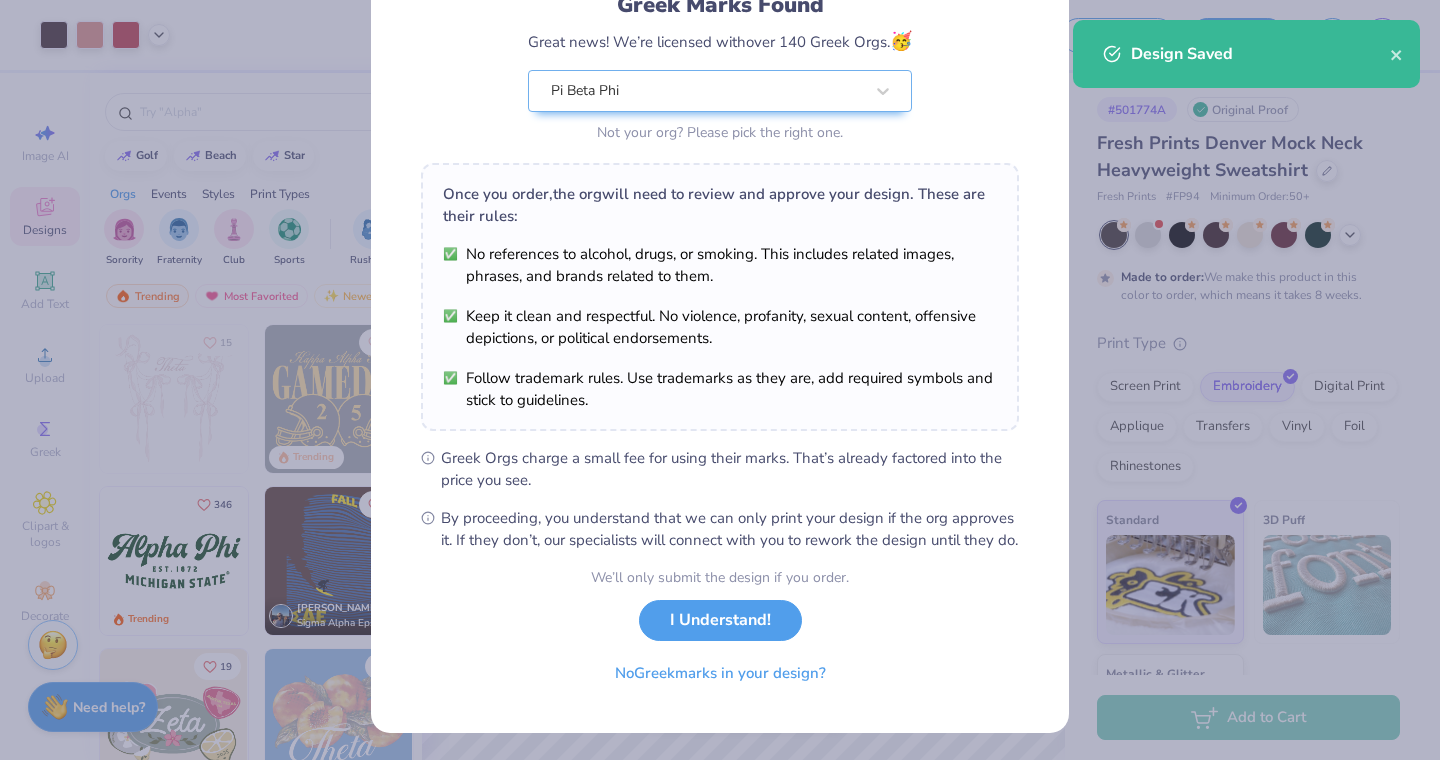 scroll, scrollTop: 176, scrollLeft: 0, axis: vertical 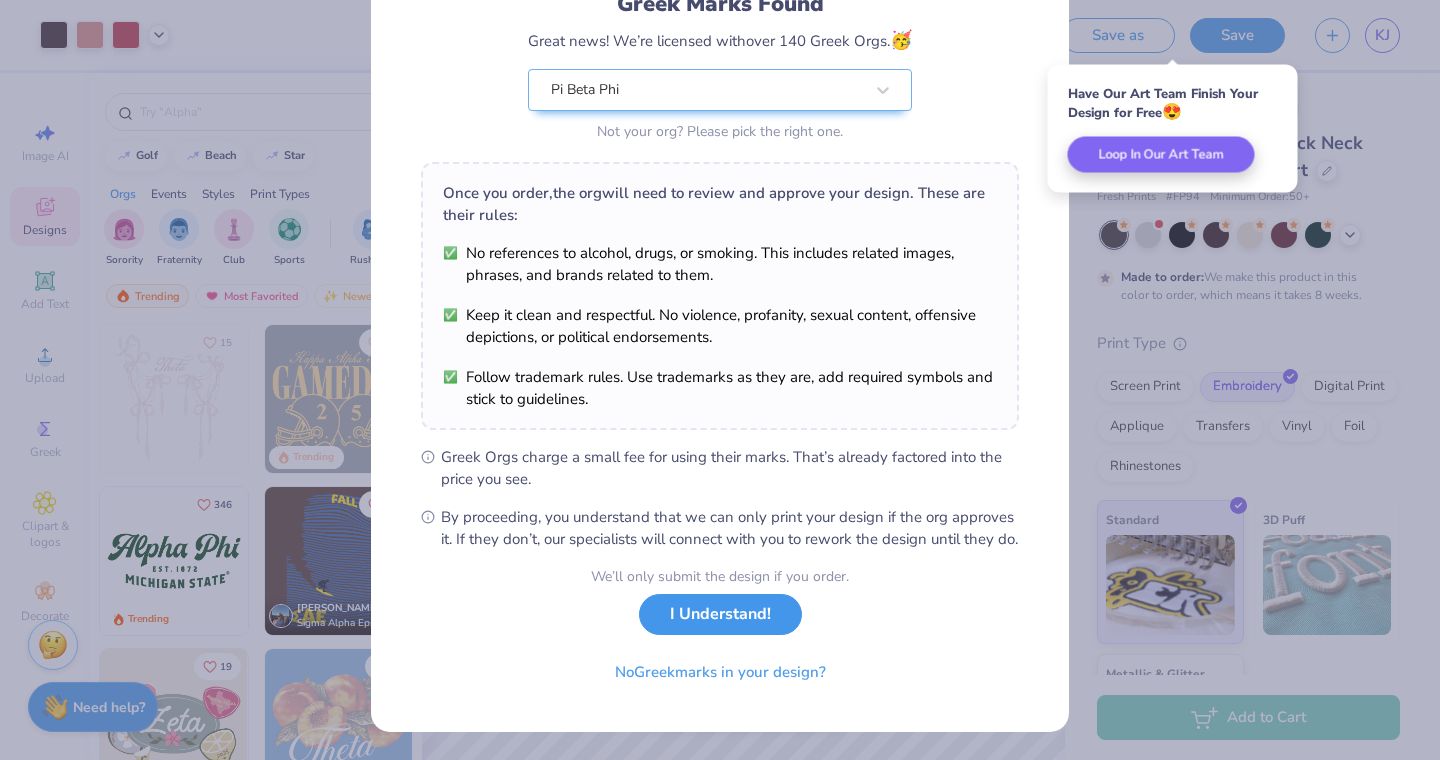 click on "I Understand!" at bounding box center [720, 614] 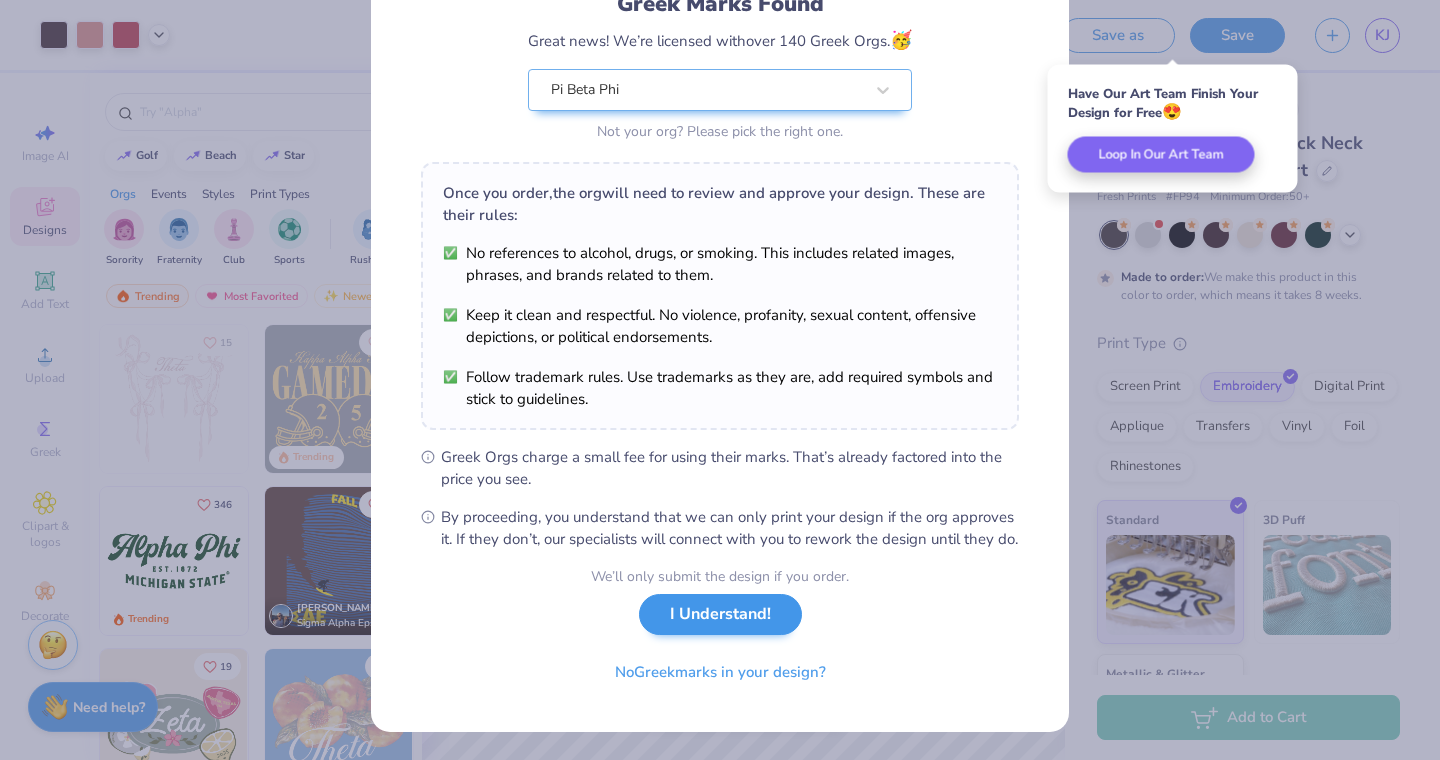 scroll, scrollTop: 0, scrollLeft: 0, axis: both 